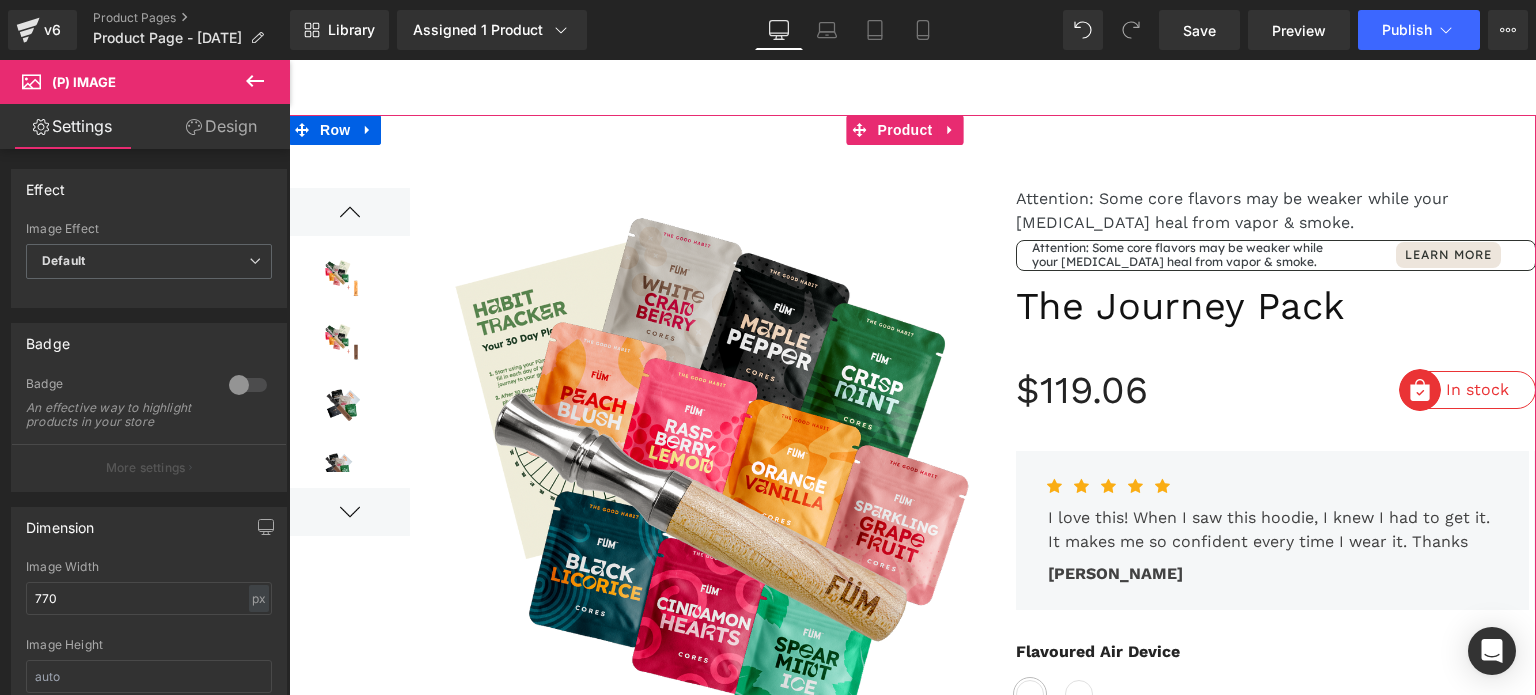 scroll, scrollTop: 0, scrollLeft: 0, axis: both 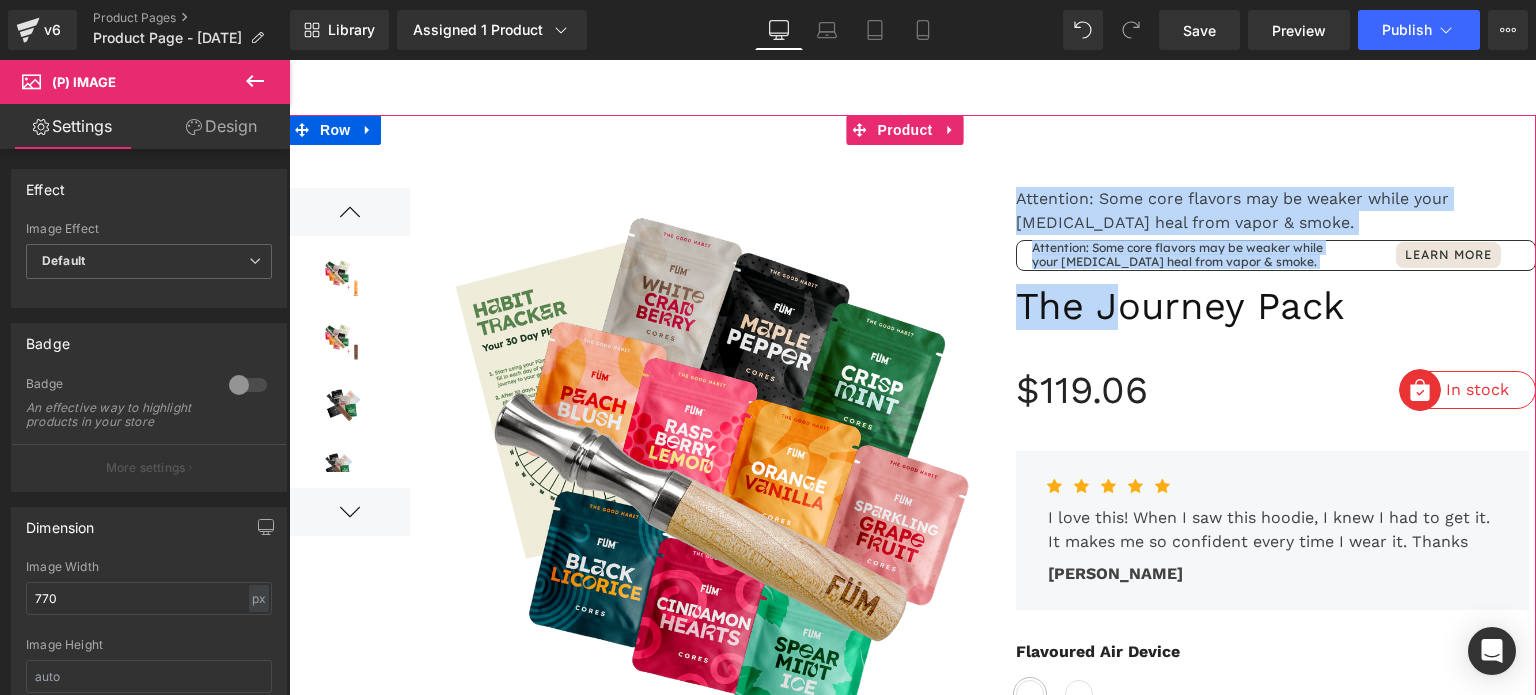 click at bounding box center (912, 1169) 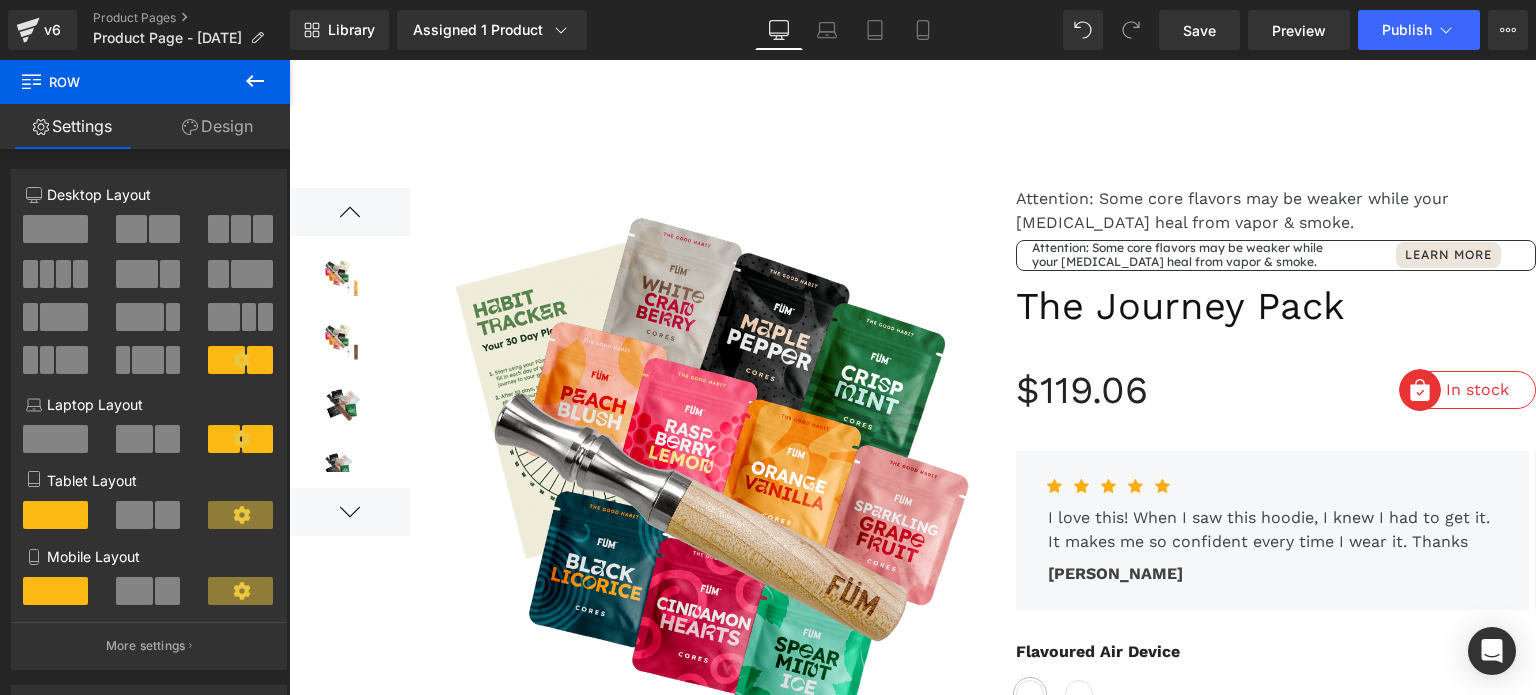 drag, startPoint x: 1188, startPoint y: 26, endPoint x: 1067, endPoint y: 27, distance: 121.004135 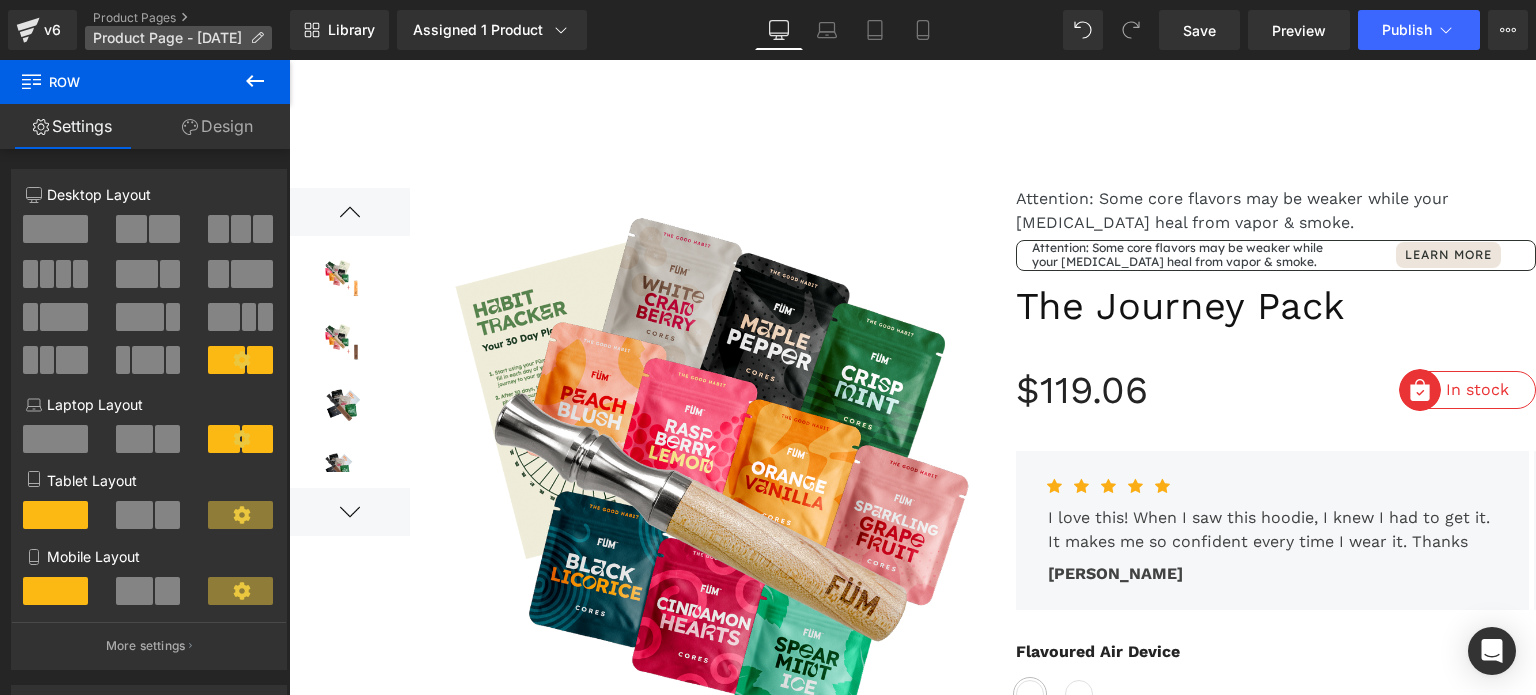 click on "v6" at bounding box center [52, 30] 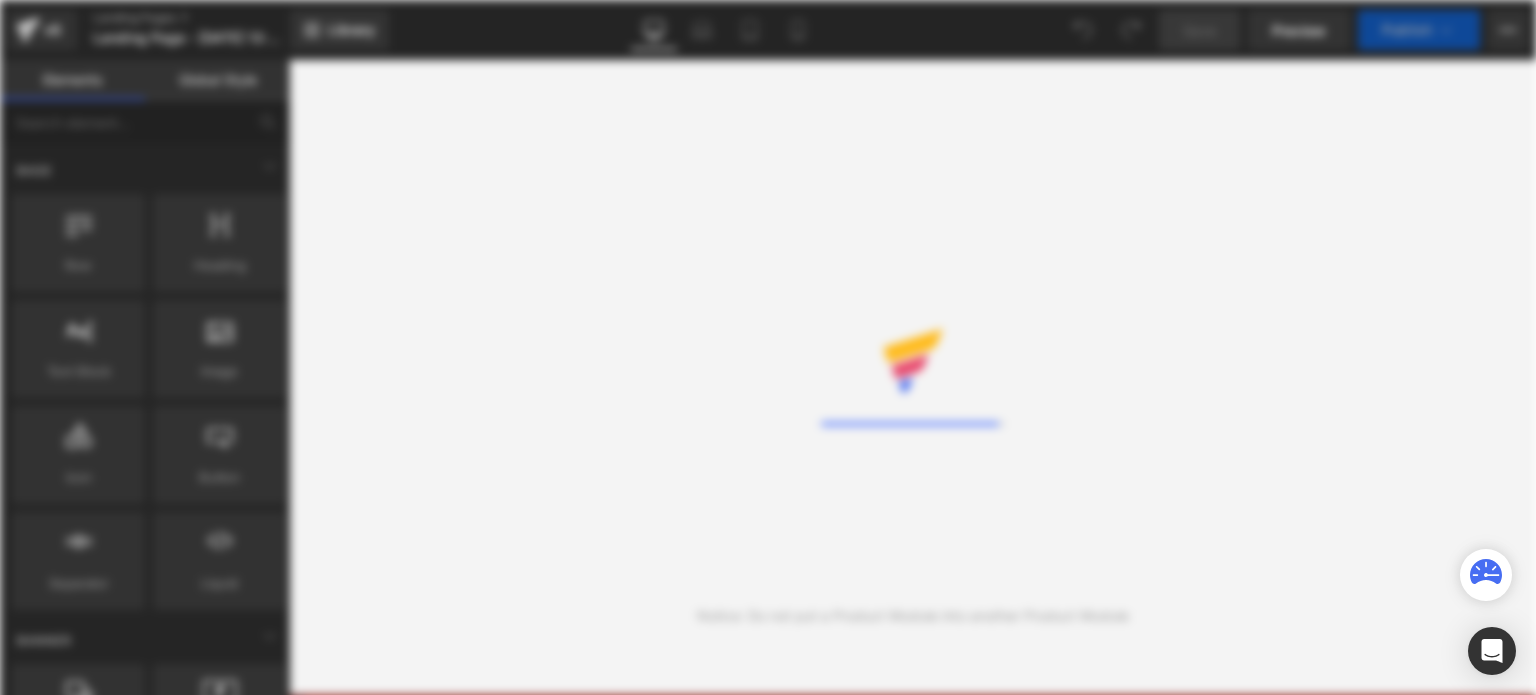 scroll, scrollTop: 0, scrollLeft: 0, axis: both 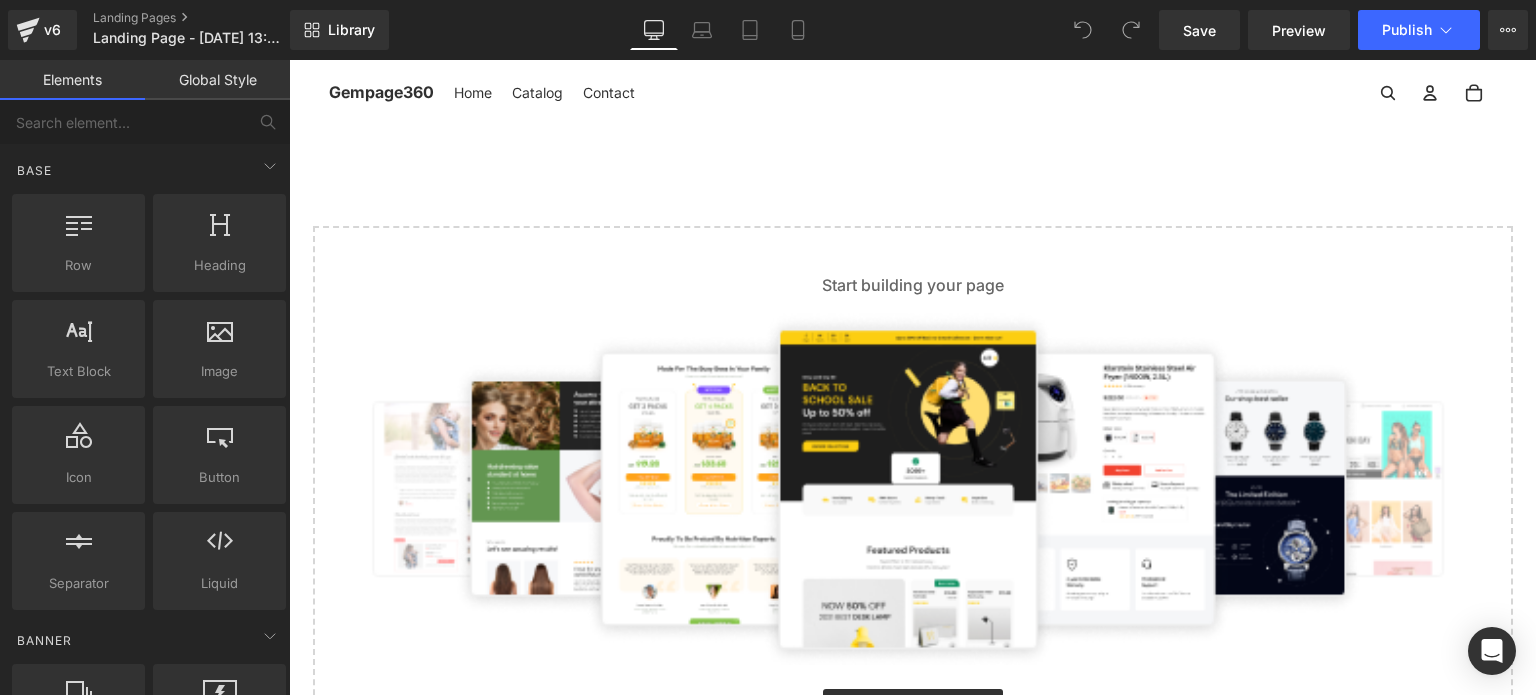 click at bounding box center (913, 488) 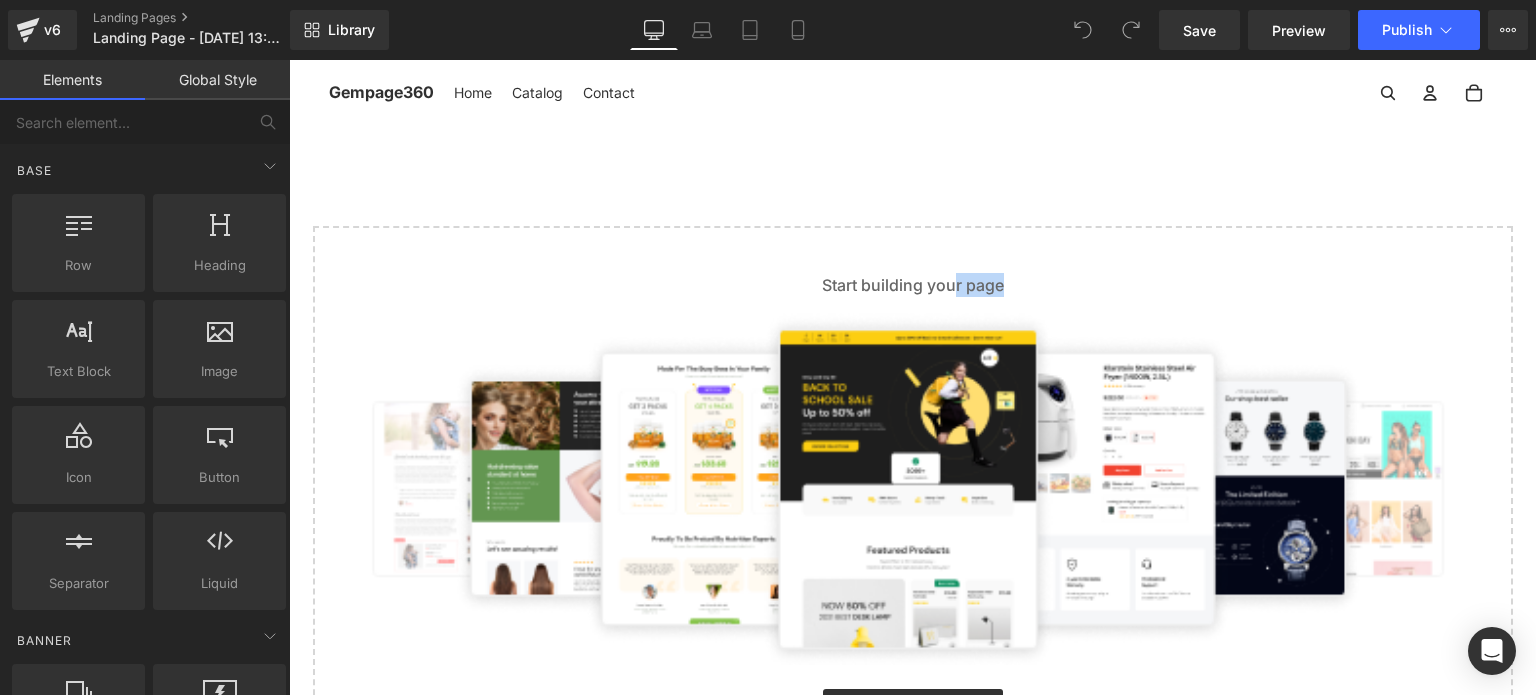 drag, startPoint x: 942, startPoint y: 279, endPoint x: 824, endPoint y: 415, distance: 180.05554 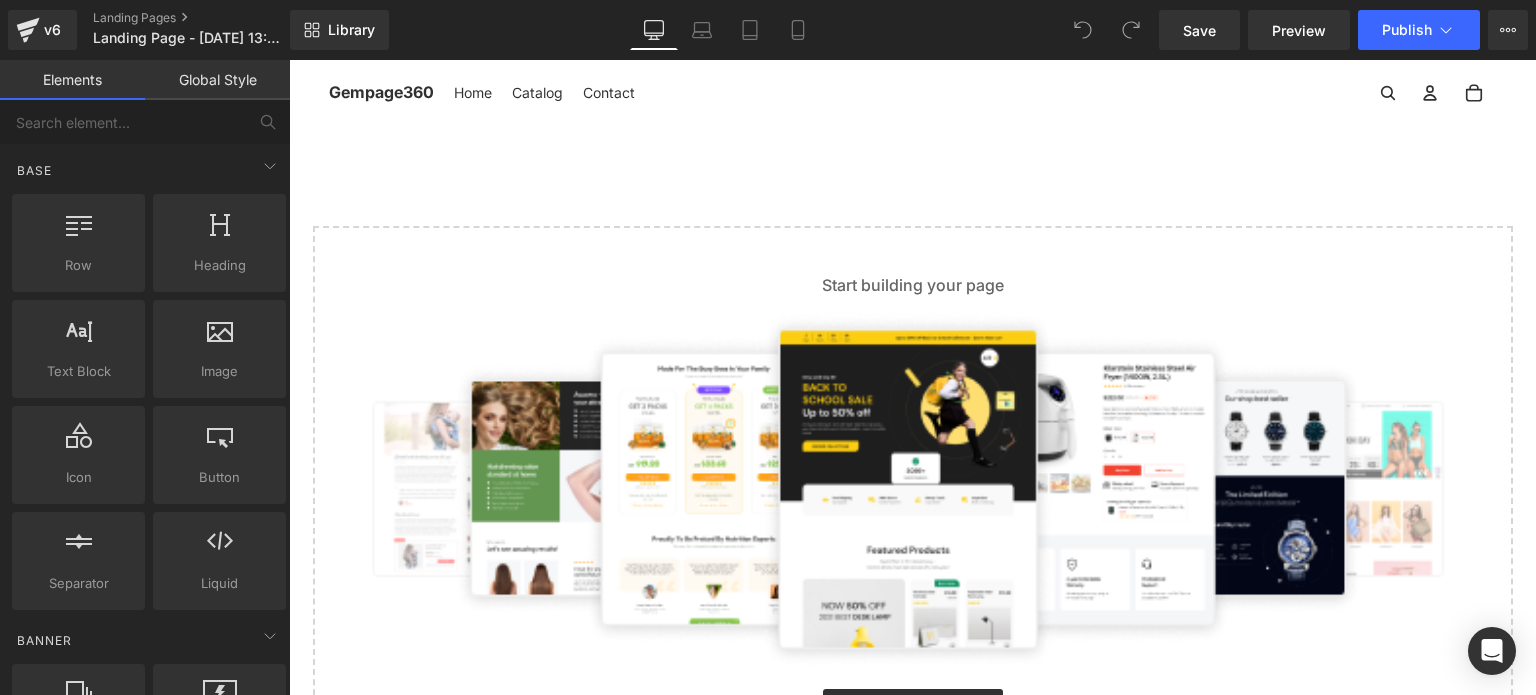 click on "Start building your page
Explore Template
or Drag & Drop elements from left sidebar" at bounding box center (913, 515) 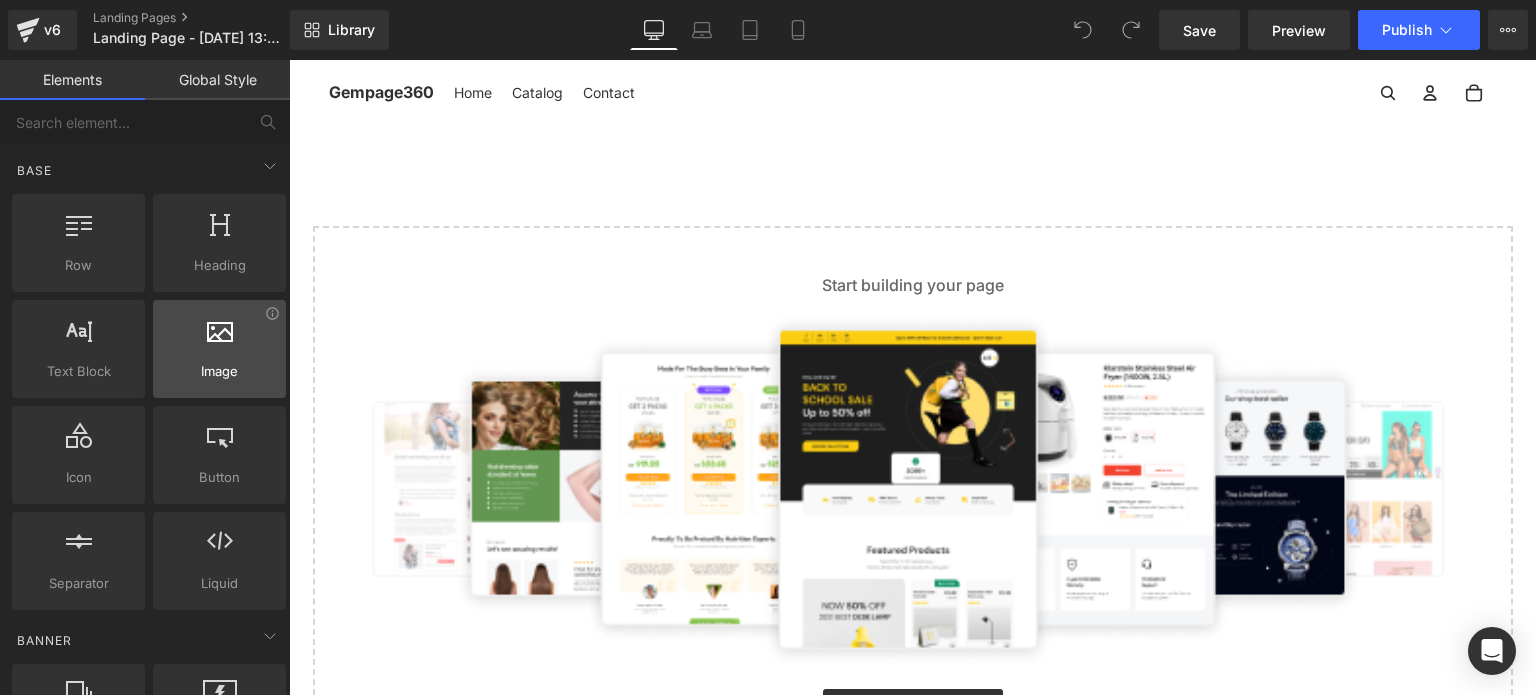 scroll, scrollTop: 0, scrollLeft: 0, axis: both 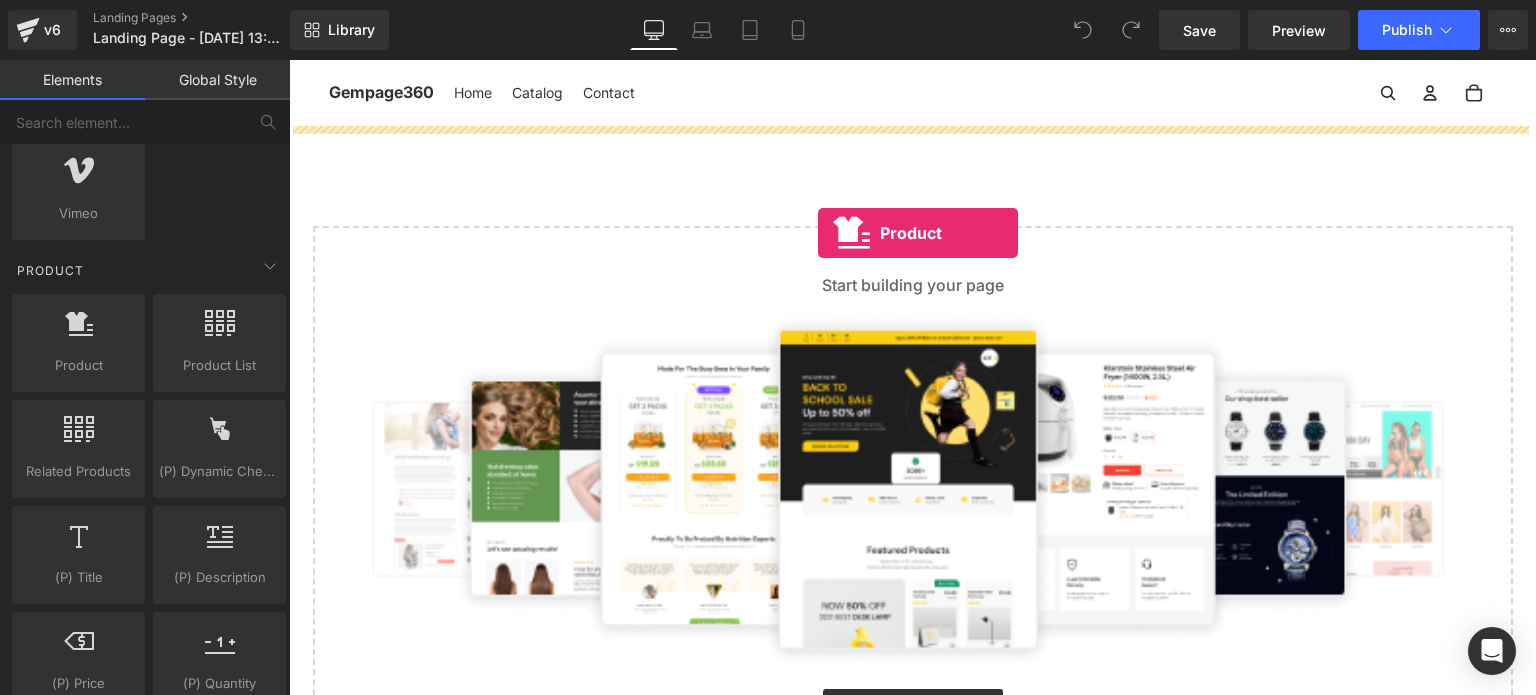 drag, startPoint x: 340, startPoint y: 411, endPoint x: 818, endPoint y: 233, distance: 510.06665 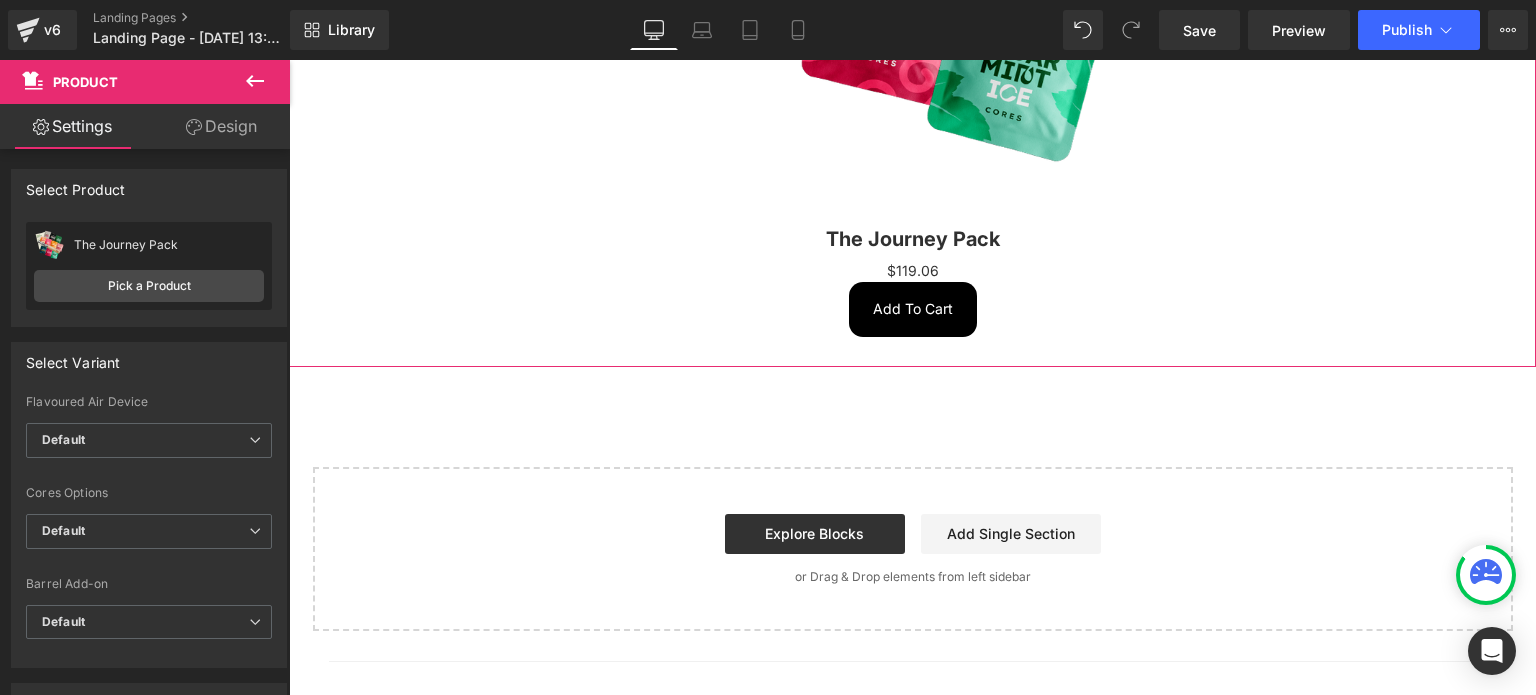 scroll, scrollTop: 700, scrollLeft: 0, axis: vertical 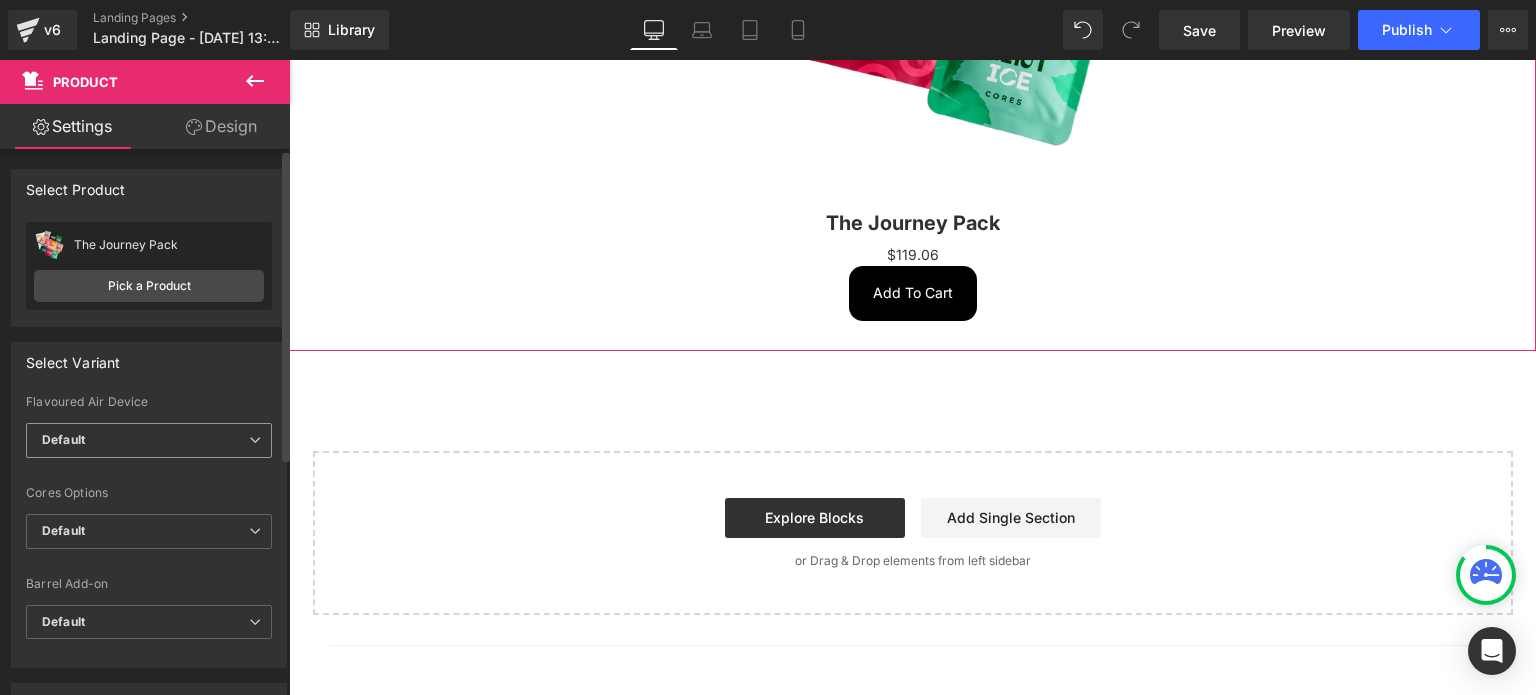 click on "Default" at bounding box center [149, 440] 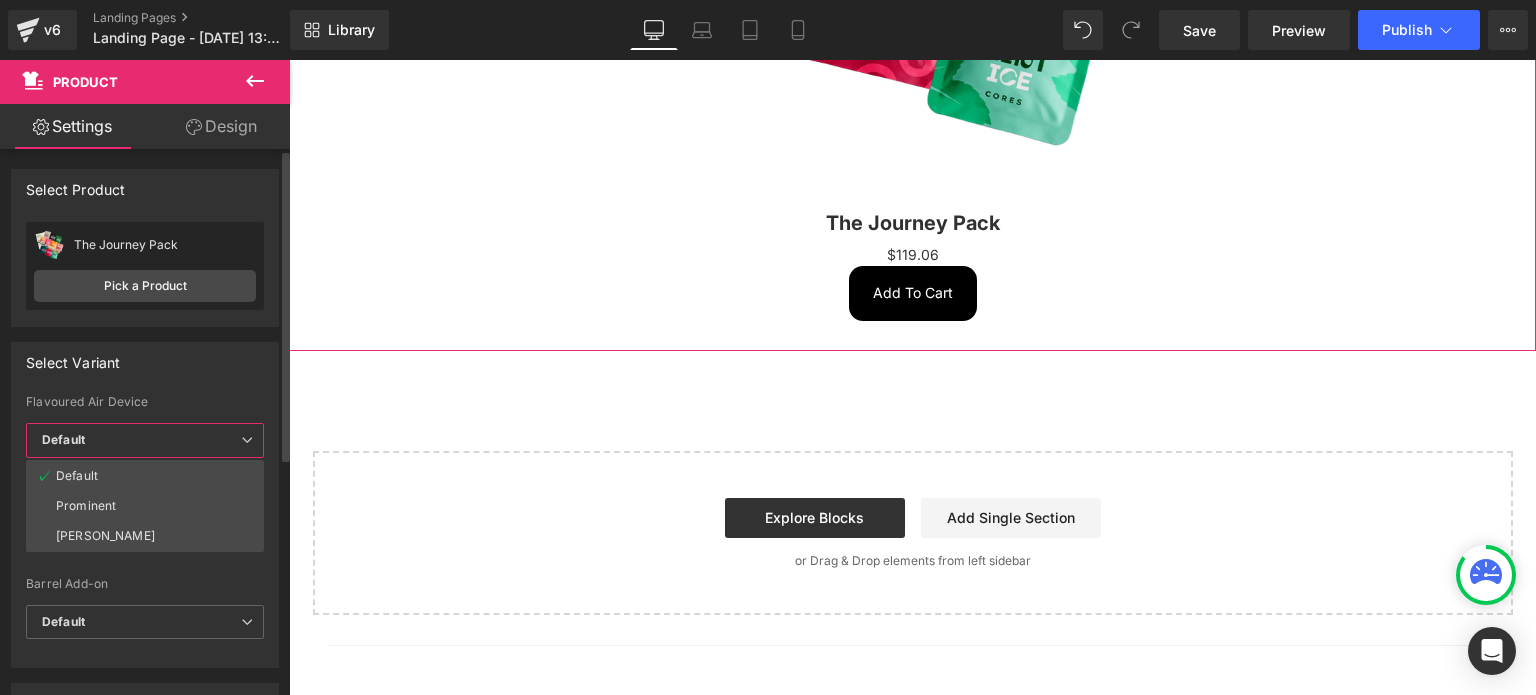 click on "Default" at bounding box center [145, 440] 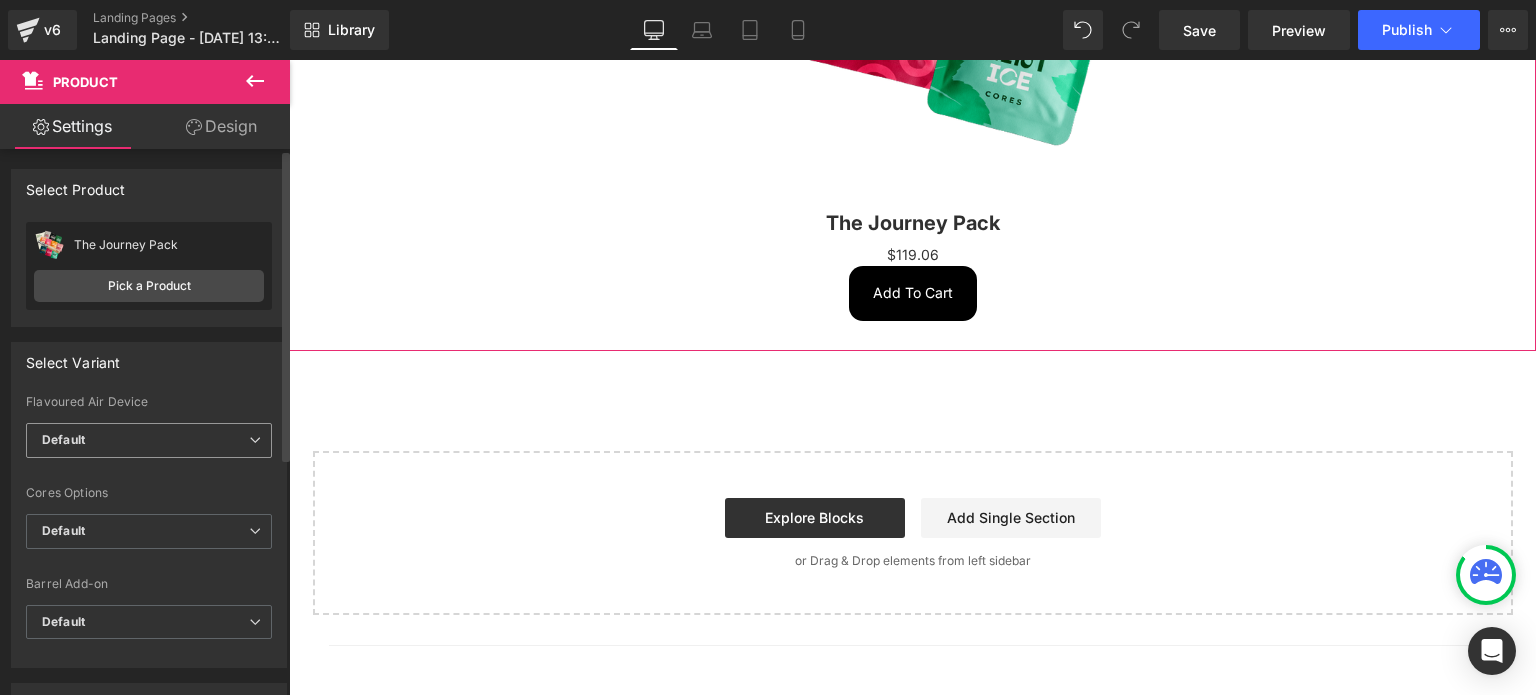 click on "Default" at bounding box center (149, 440) 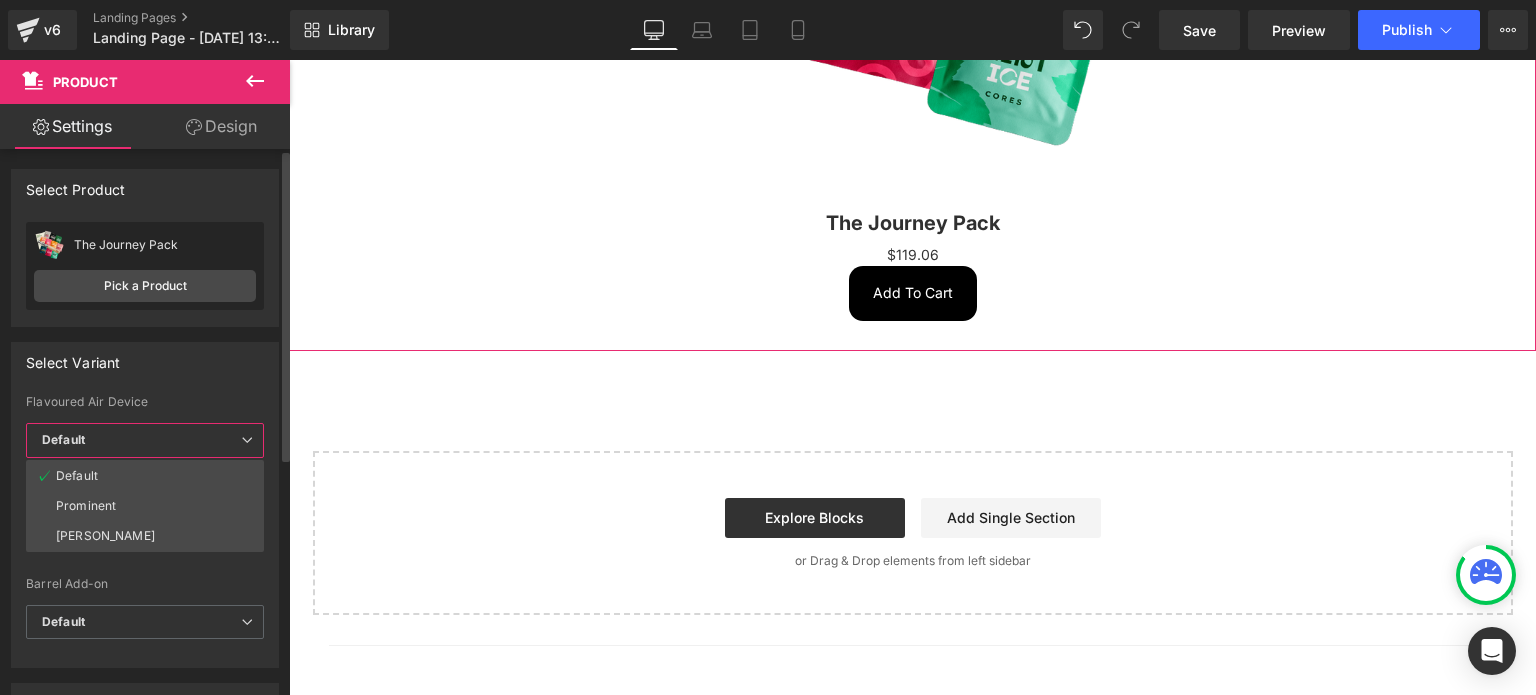 click on "Default" at bounding box center (145, 440) 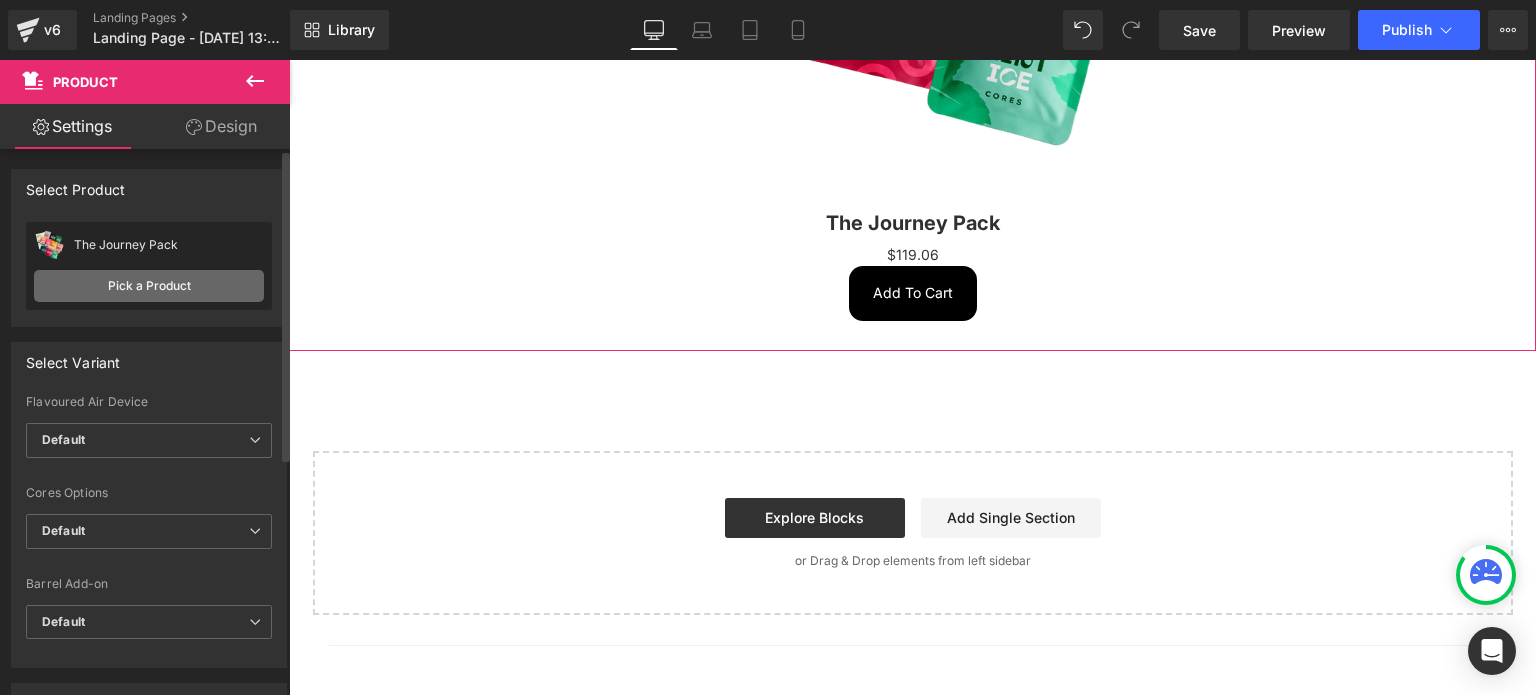 click on "Pick a Product" at bounding box center [149, 286] 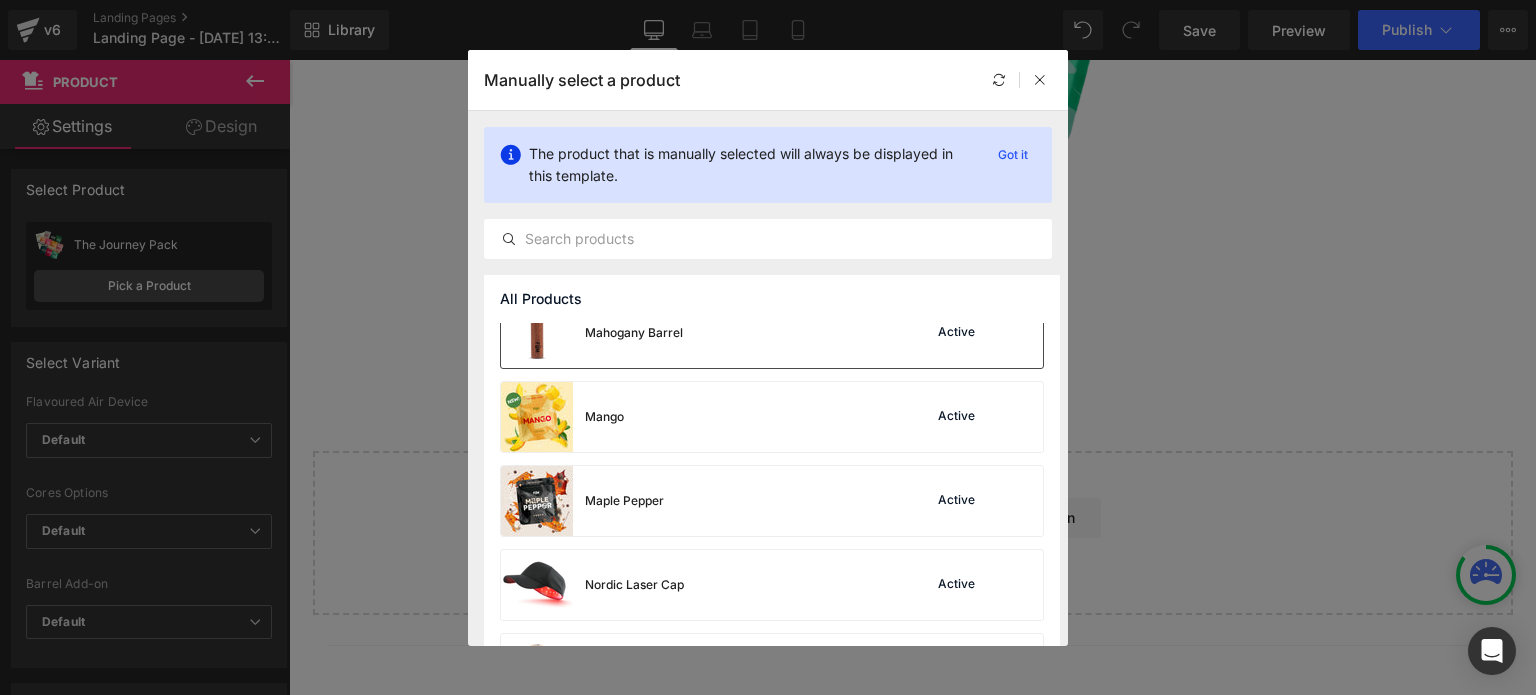scroll, scrollTop: 1730, scrollLeft: 0, axis: vertical 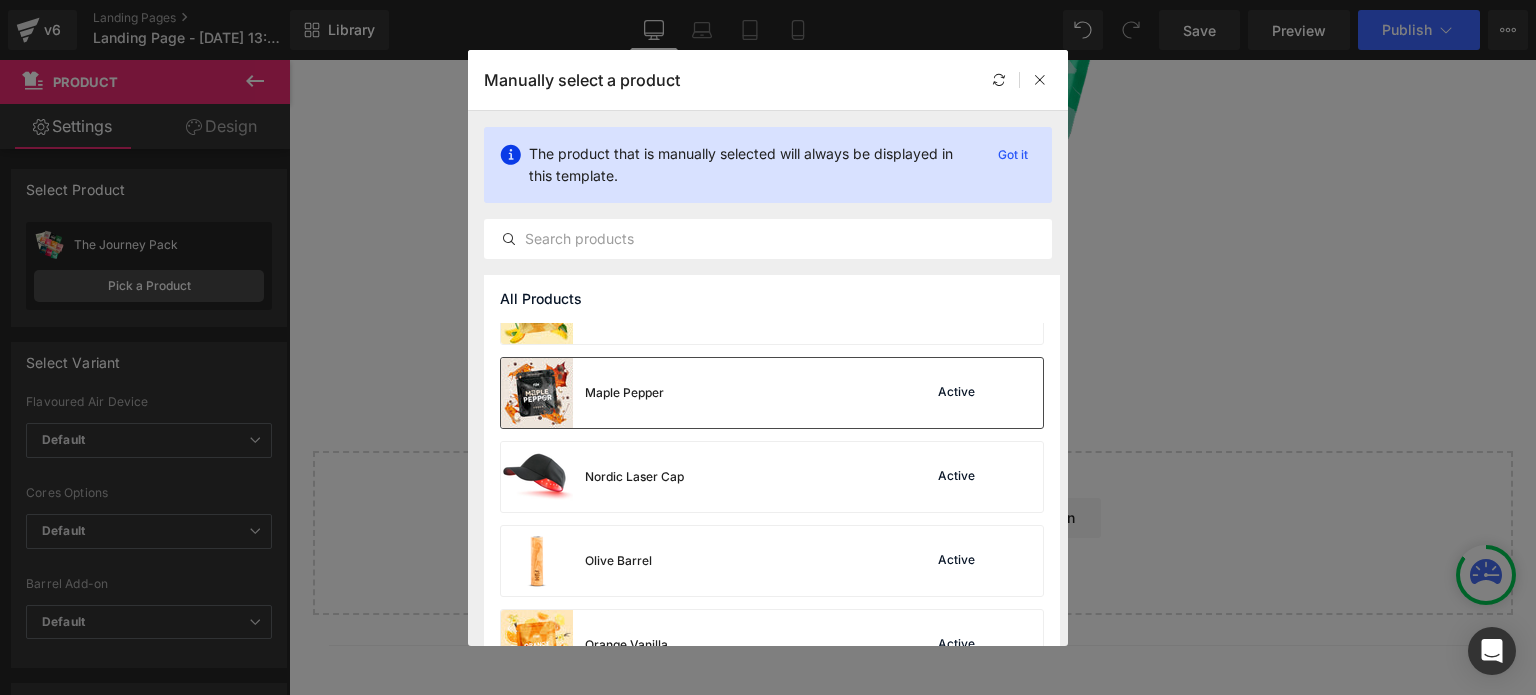 click on "Maple Pepper Active" at bounding box center (772, 393) 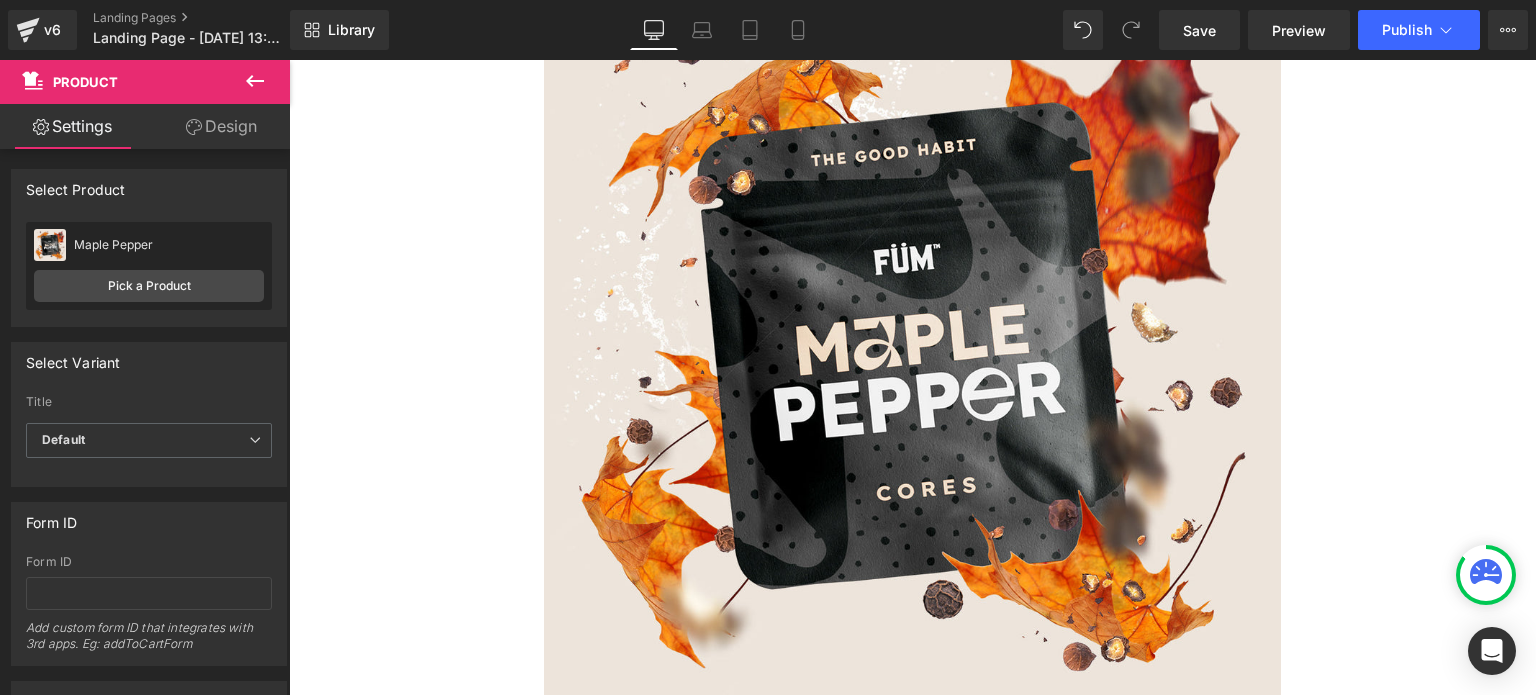 scroll, scrollTop: 0, scrollLeft: 0, axis: both 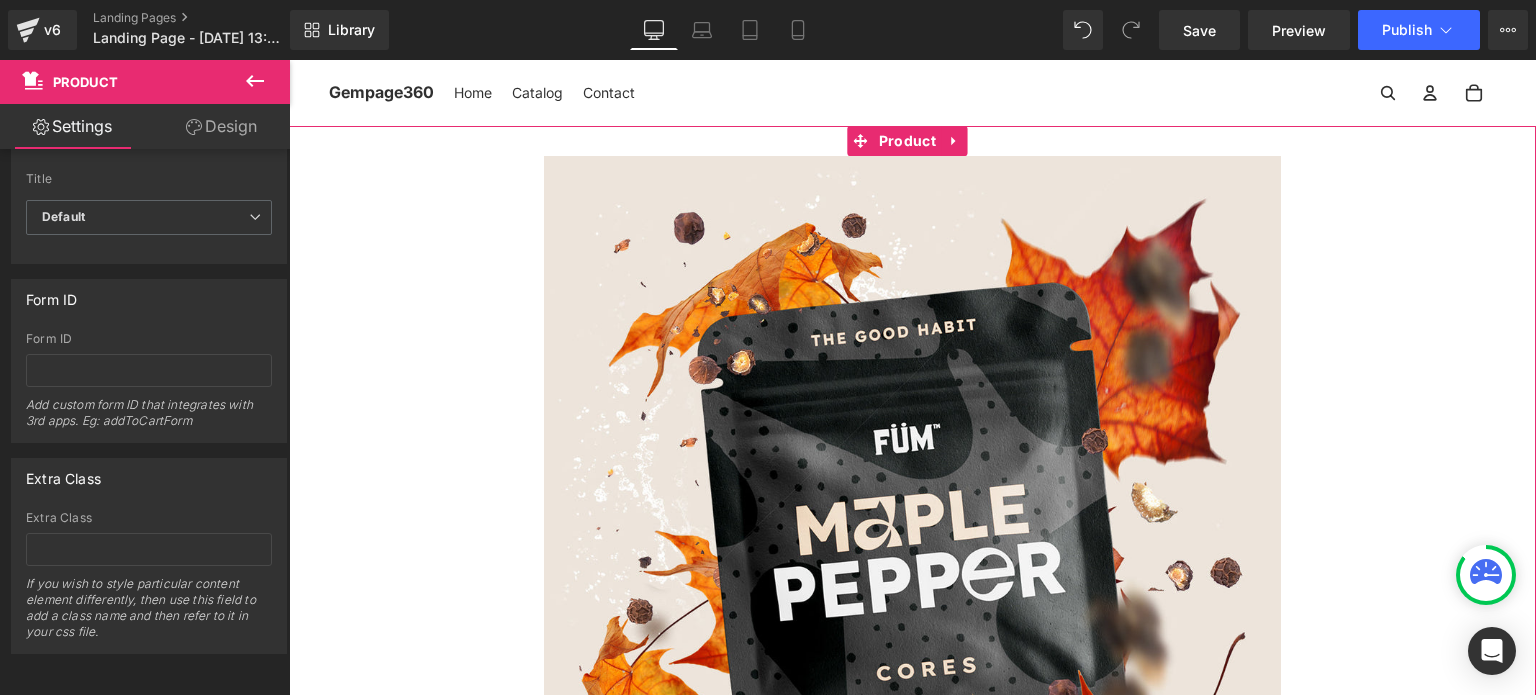 click on "Design" at bounding box center (221, 126) 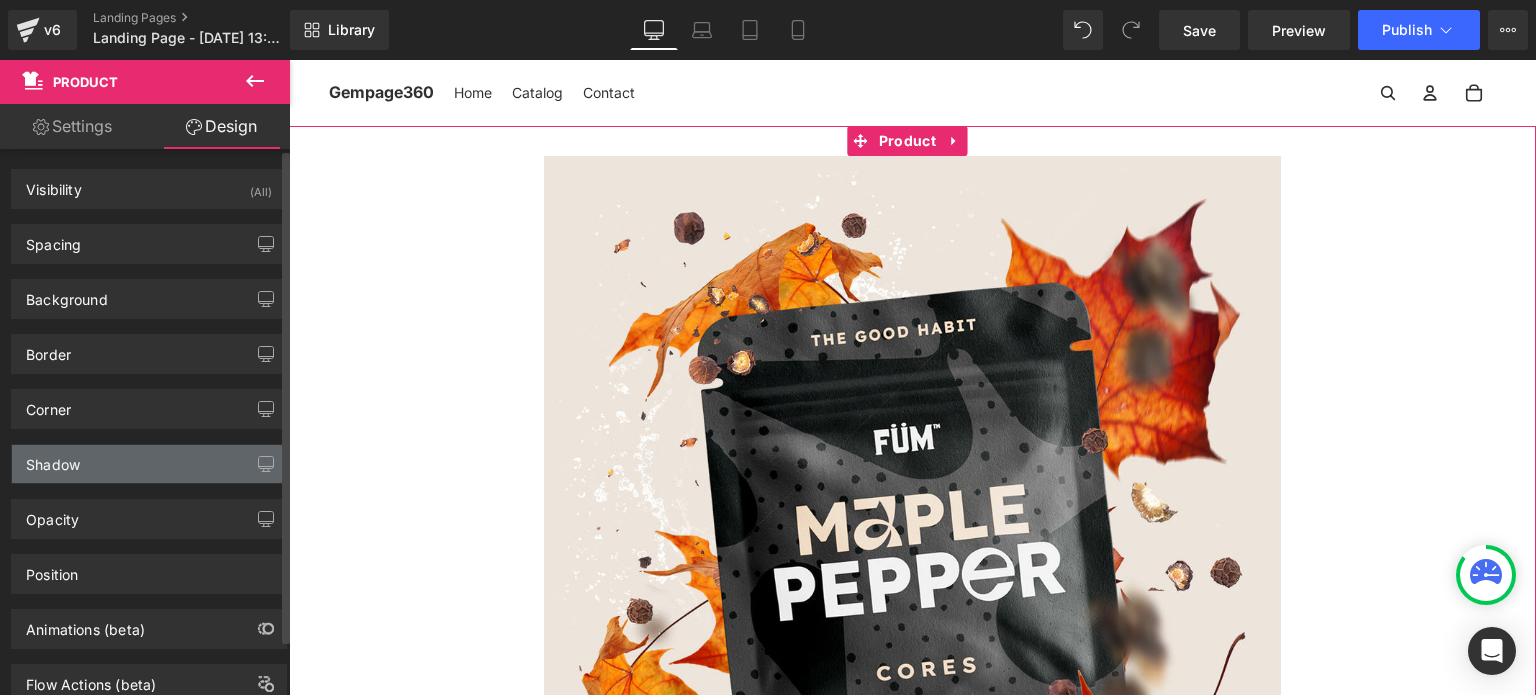 scroll, scrollTop: 60, scrollLeft: 0, axis: vertical 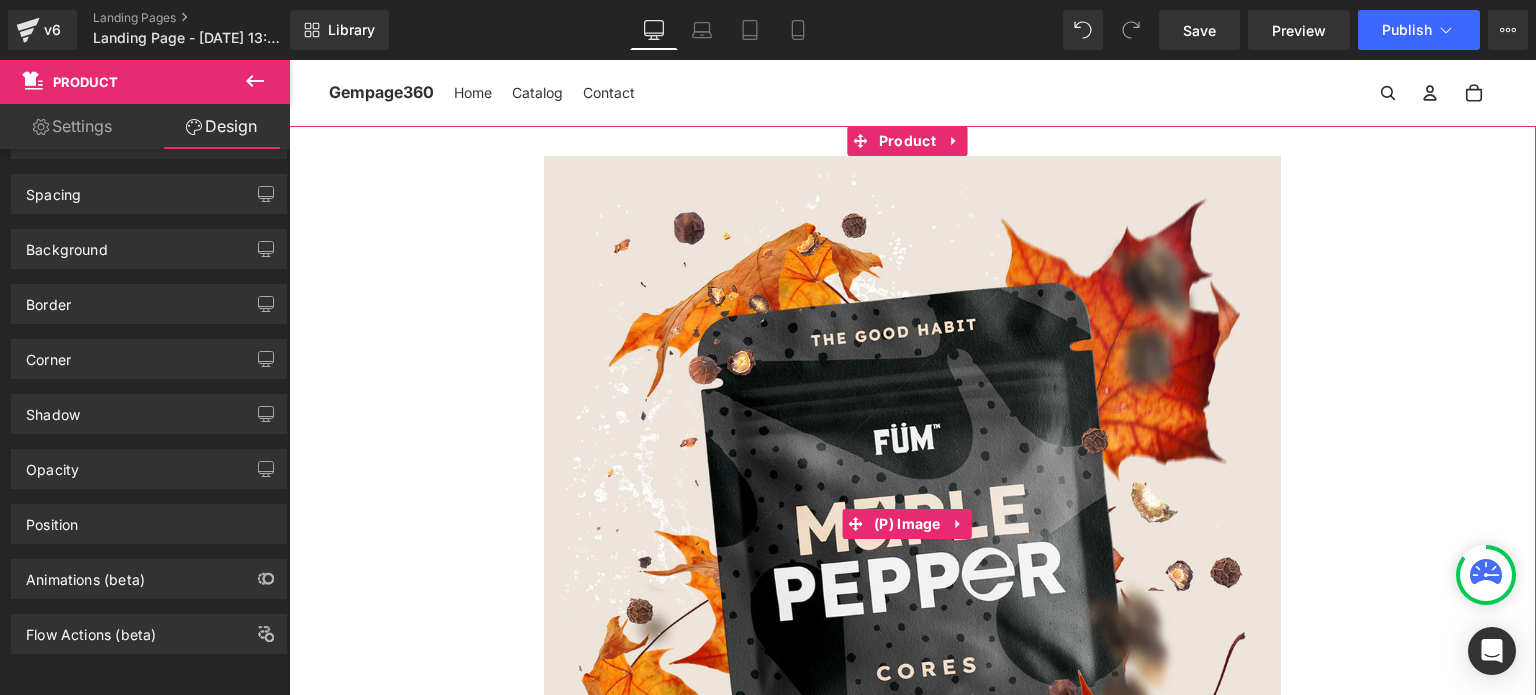 click on "Sale Off" at bounding box center (912, 524) 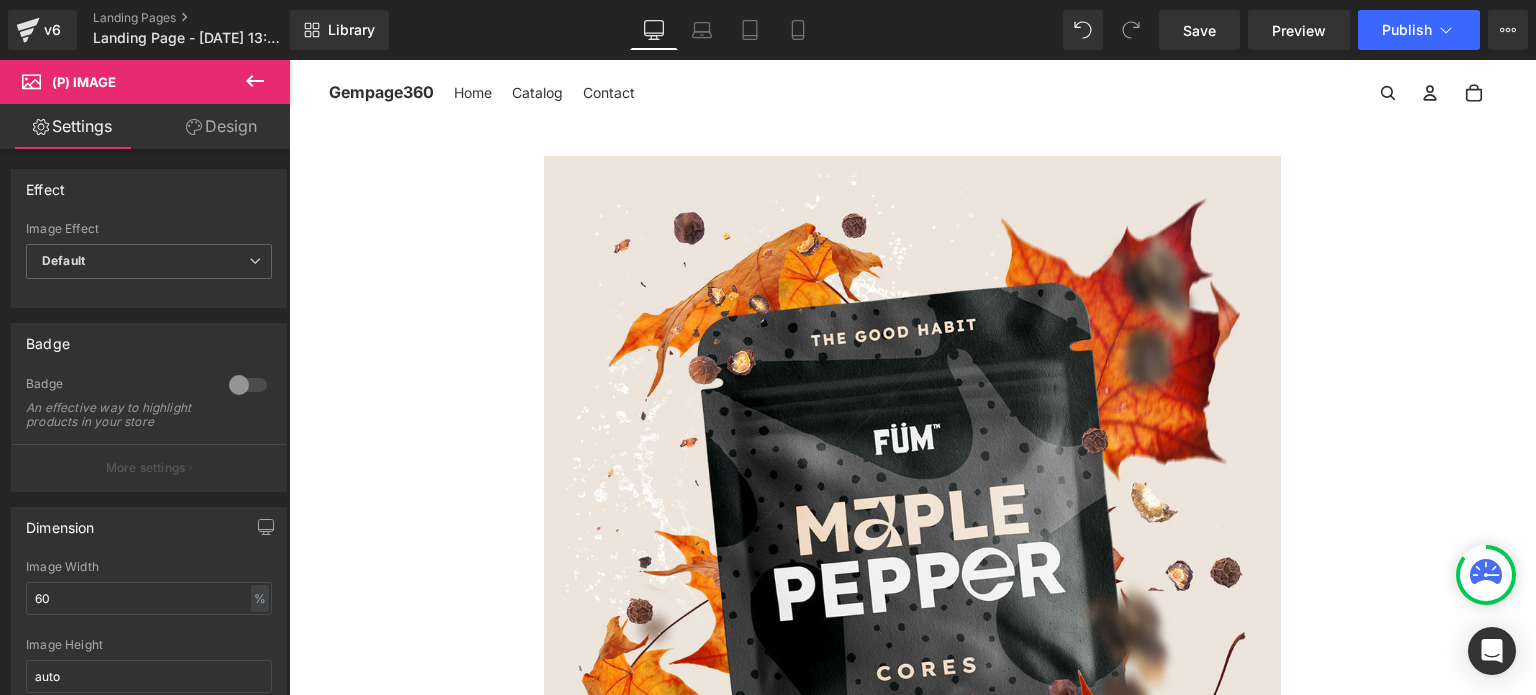 click on "Design" at bounding box center (221, 126) 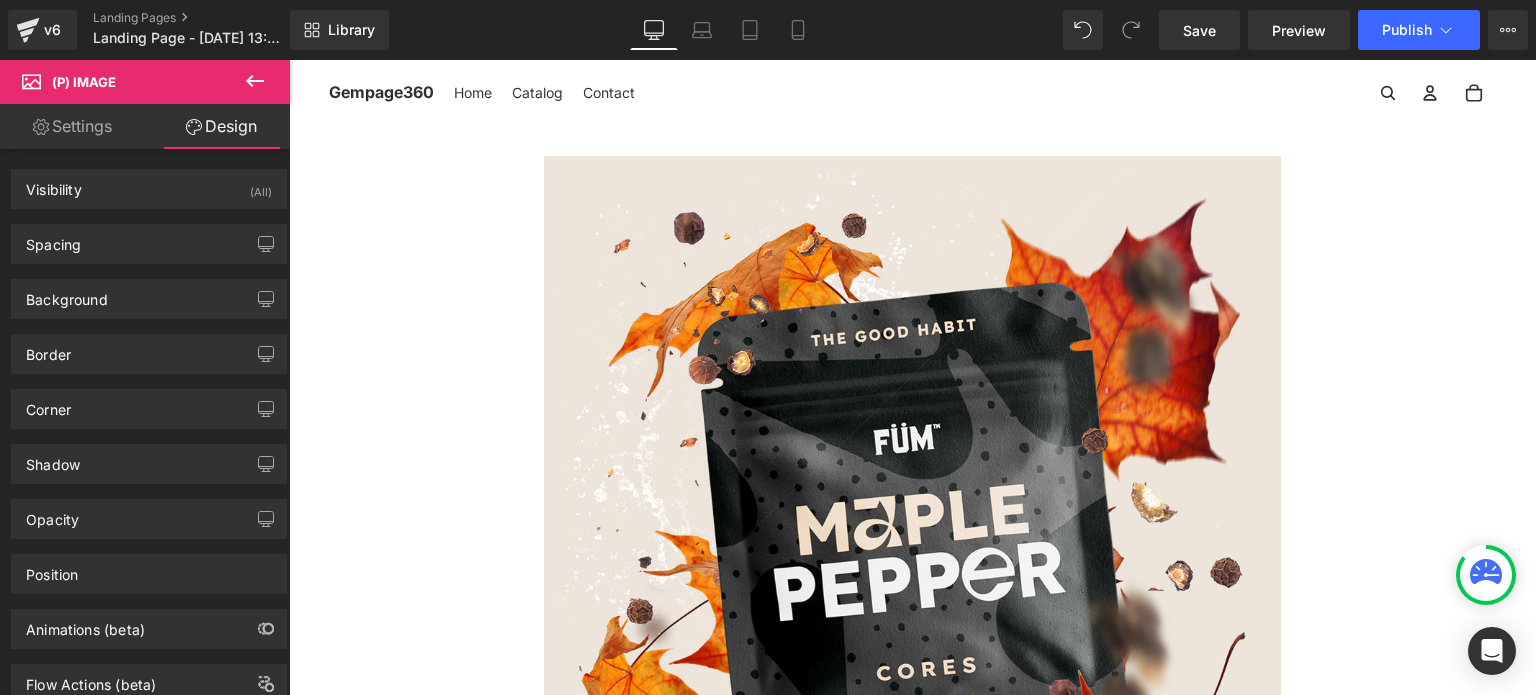 click 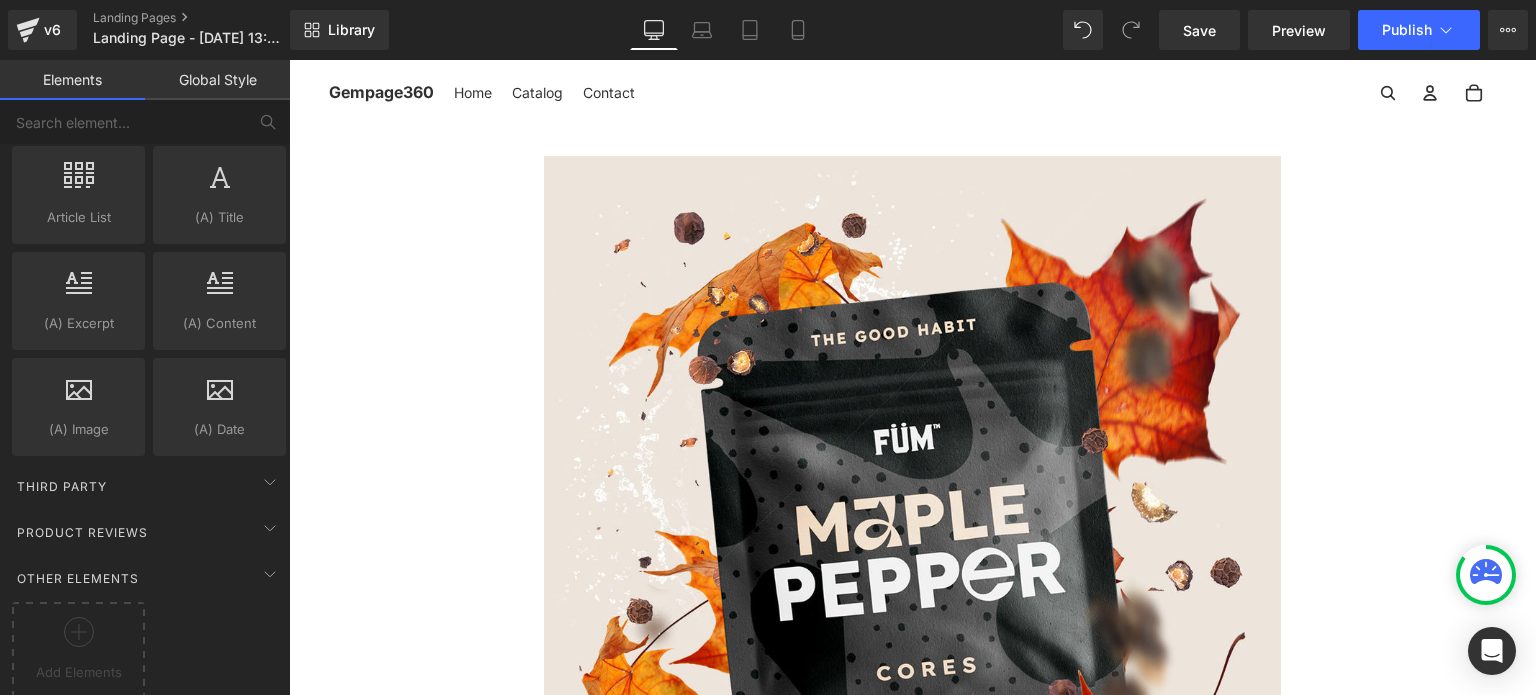 scroll, scrollTop: 3843, scrollLeft: 0, axis: vertical 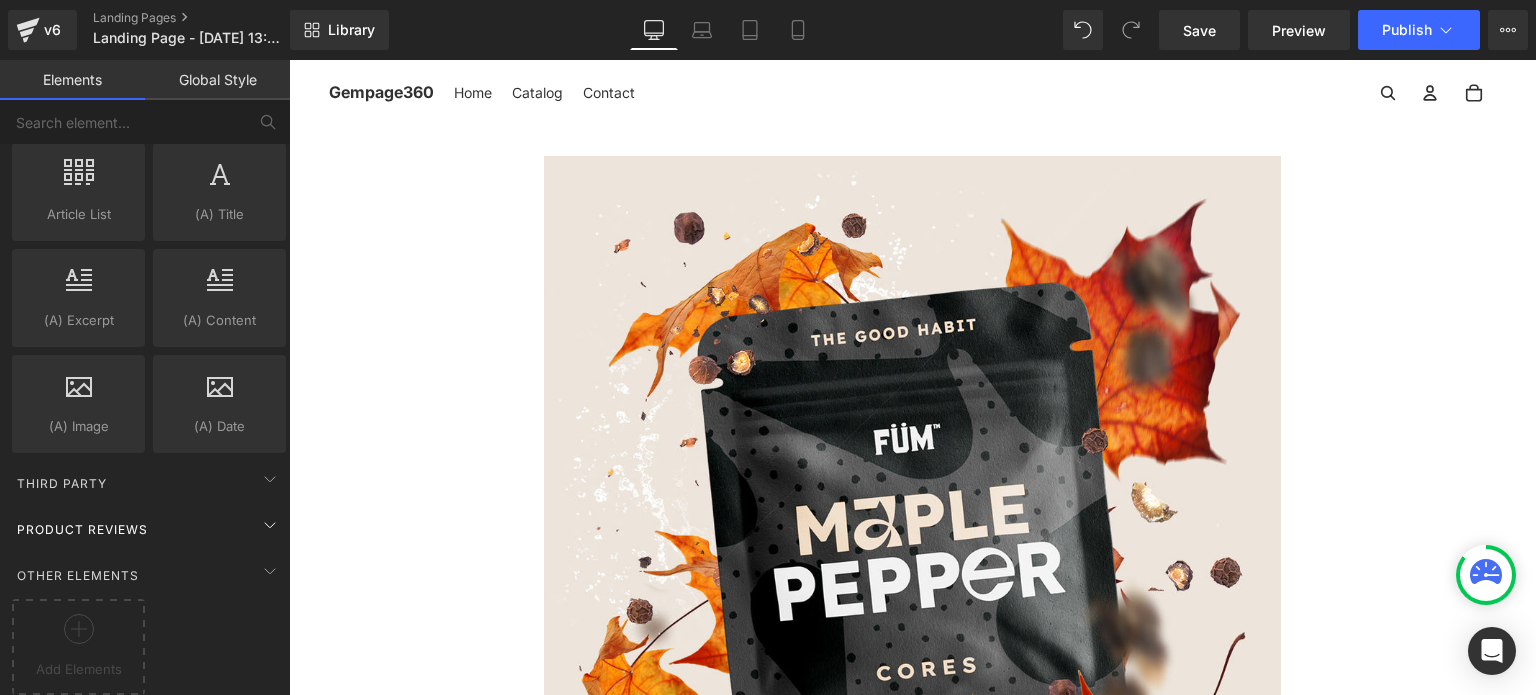 click on "Product Reviews" at bounding box center [149, 529] 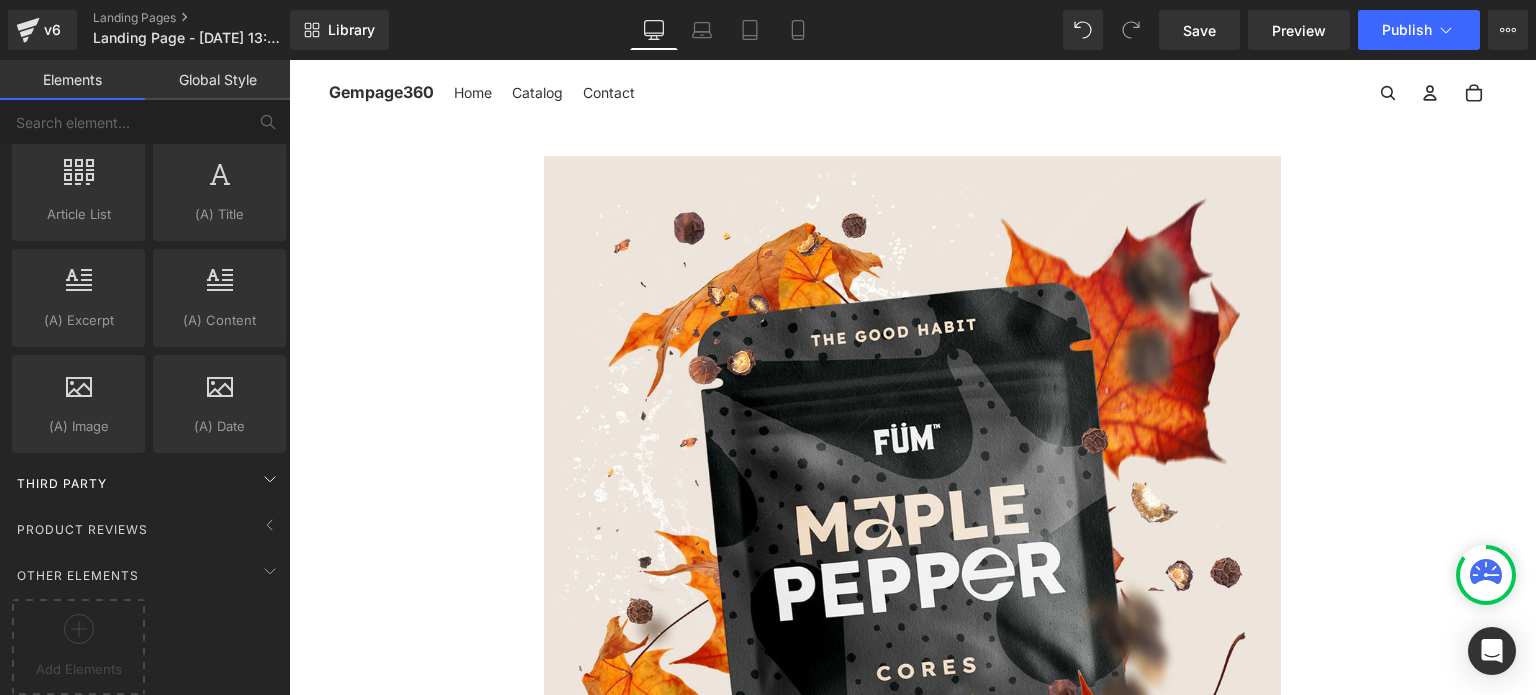 click on "Third Party" at bounding box center [149, 483] 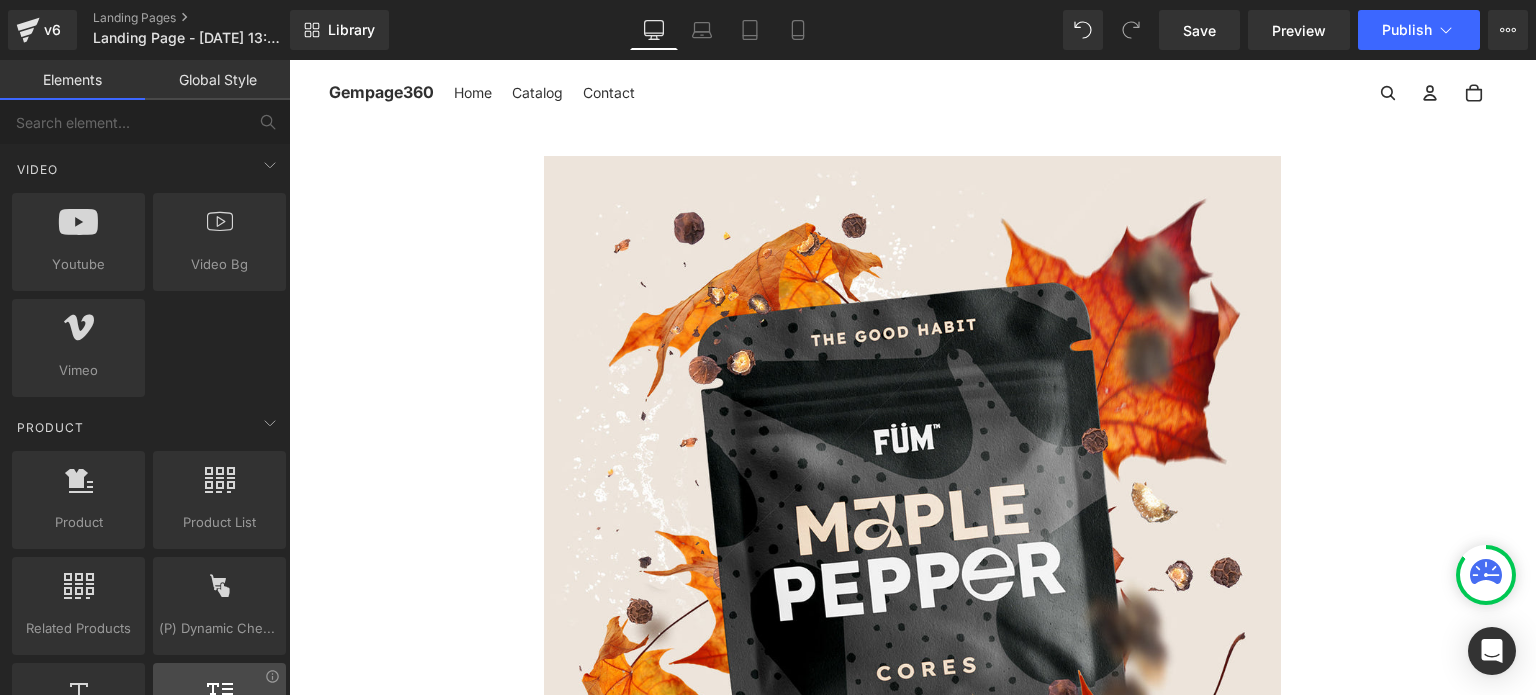 scroll, scrollTop: 743, scrollLeft: 0, axis: vertical 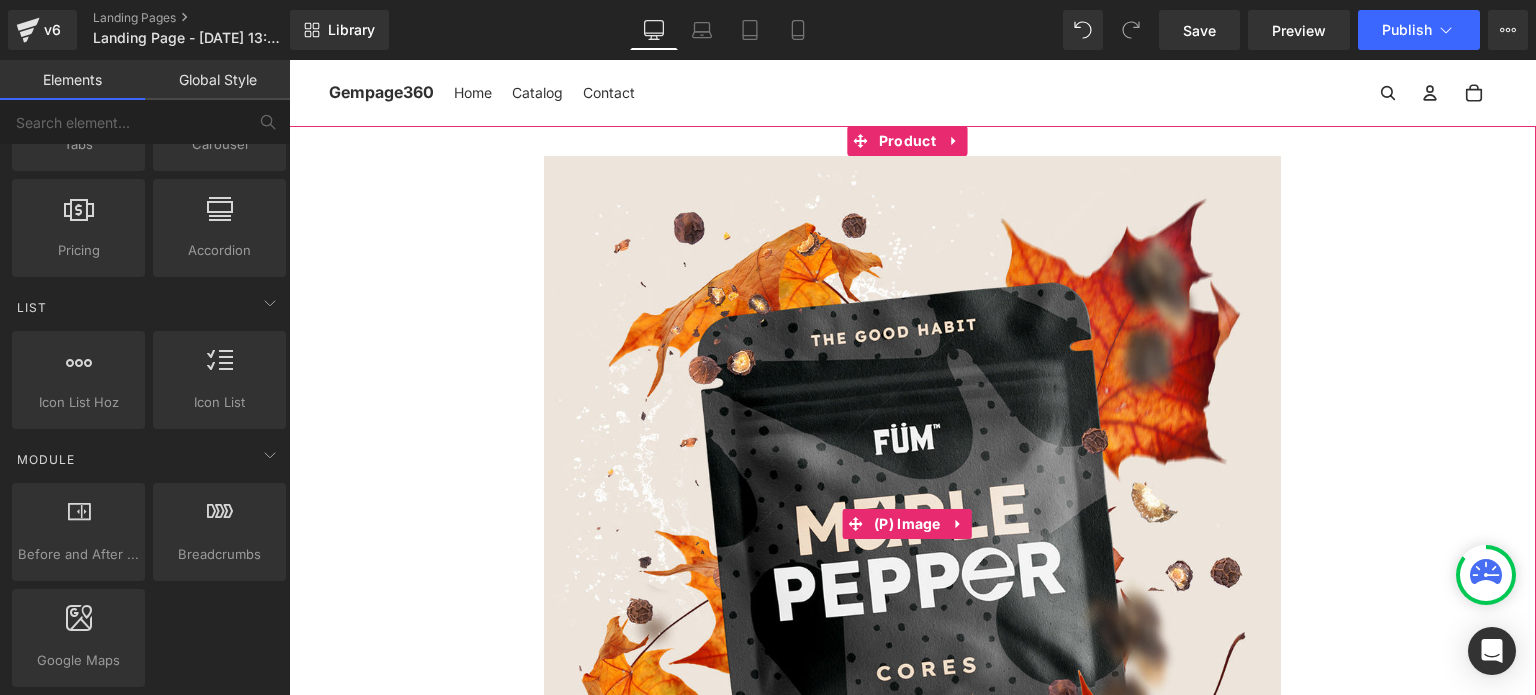click on "Sale Off" at bounding box center [912, 524] 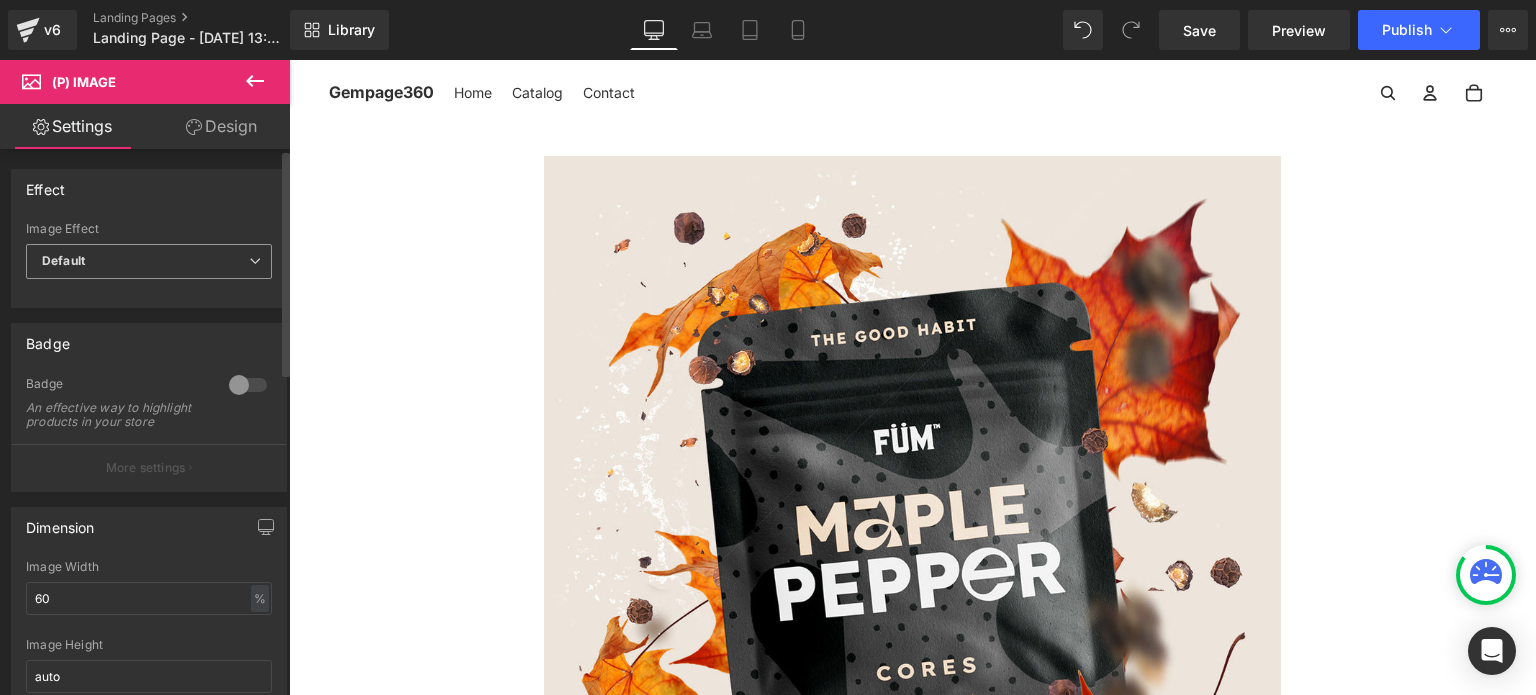 click on "Default" at bounding box center [149, 261] 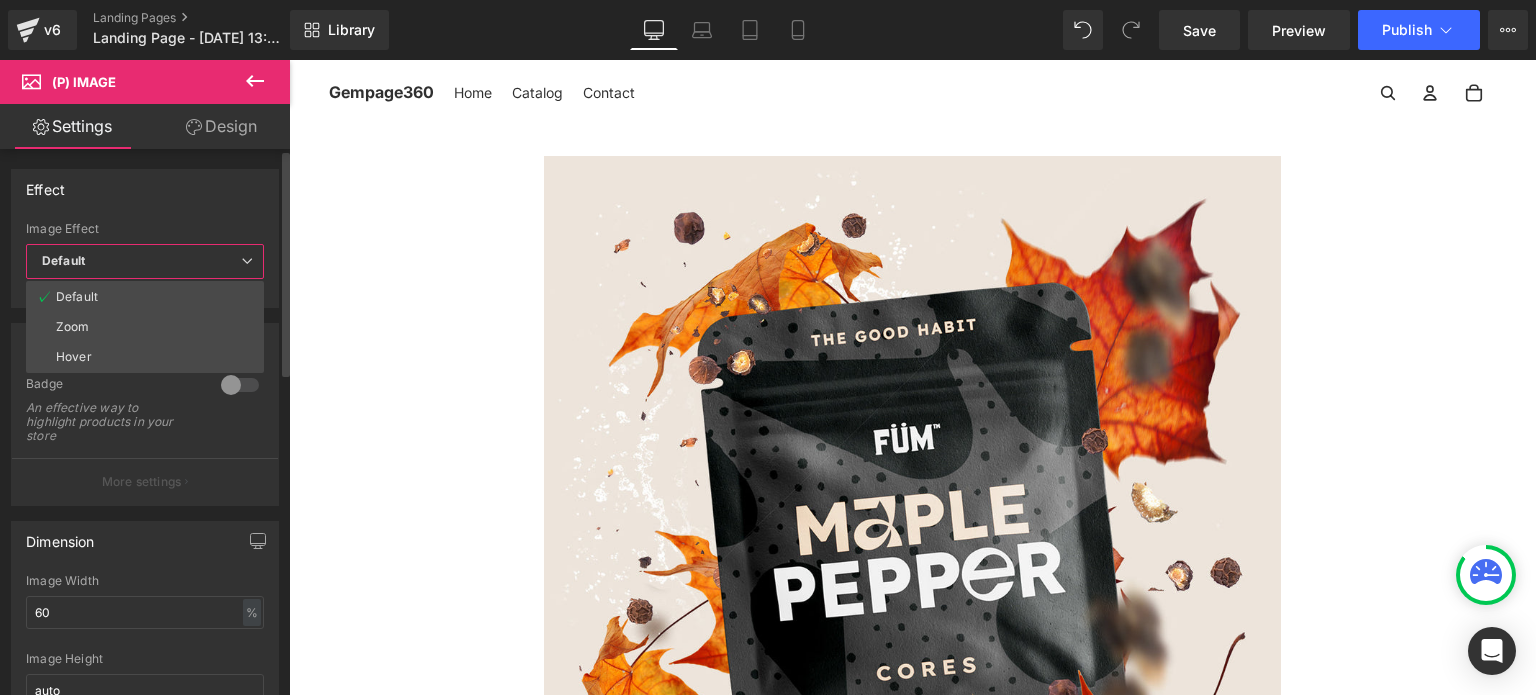 click on "Default" at bounding box center (145, 261) 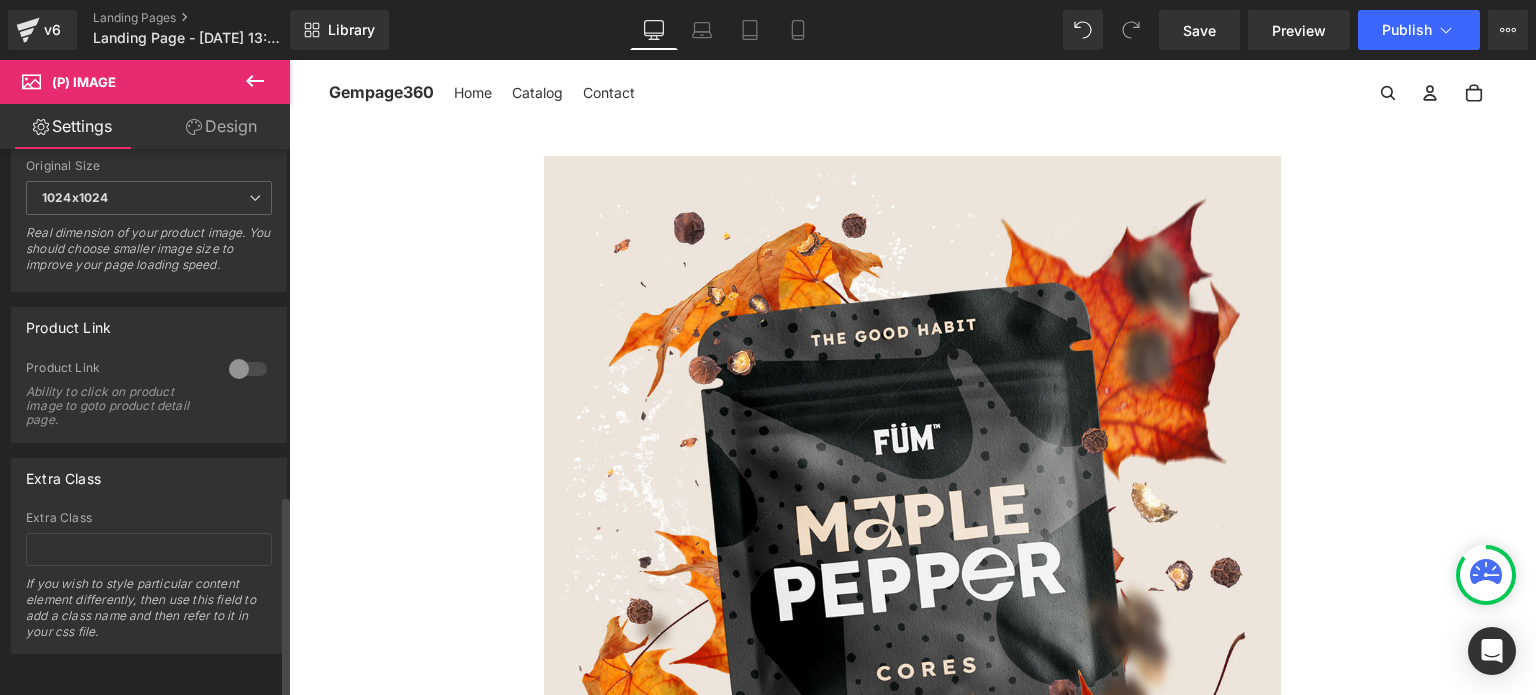 scroll, scrollTop: 929, scrollLeft: 0, axis: vertical 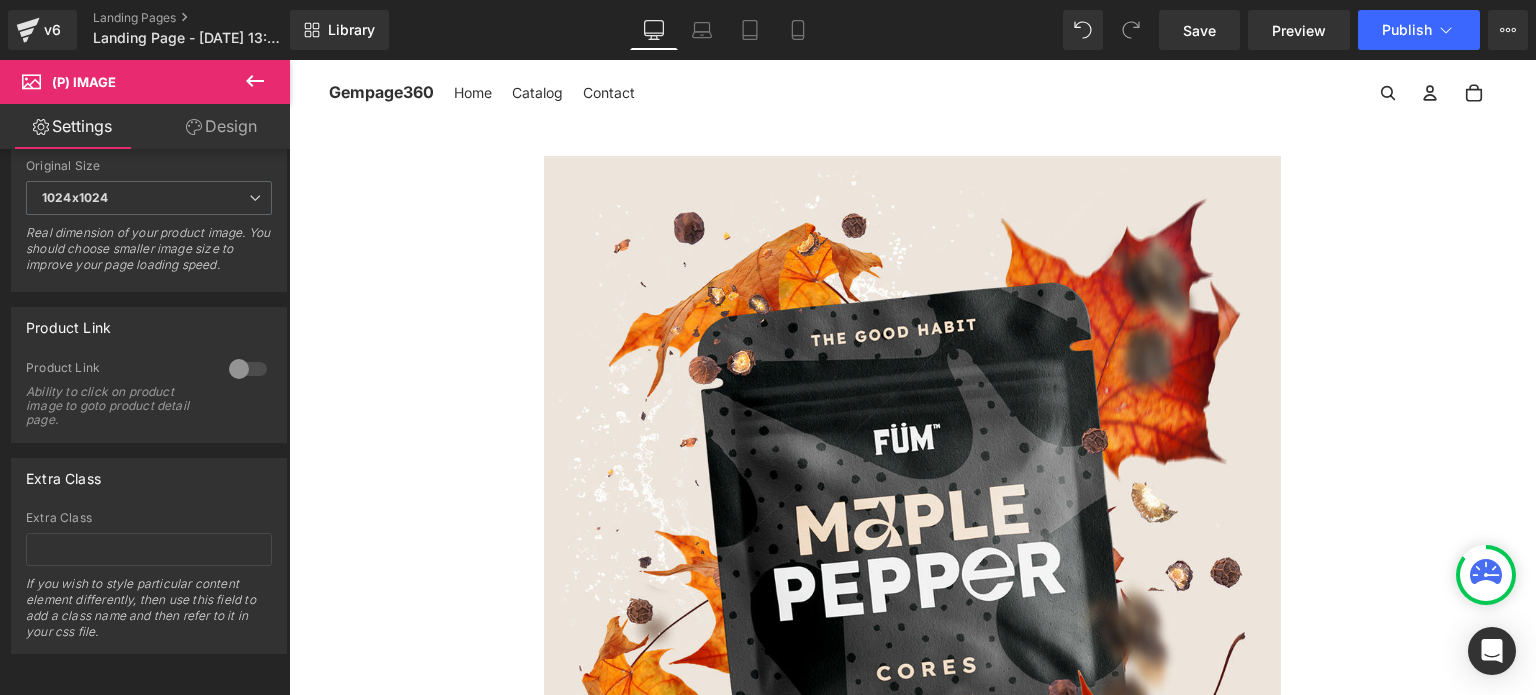 click on "Design" at bounding box center (221, 126) 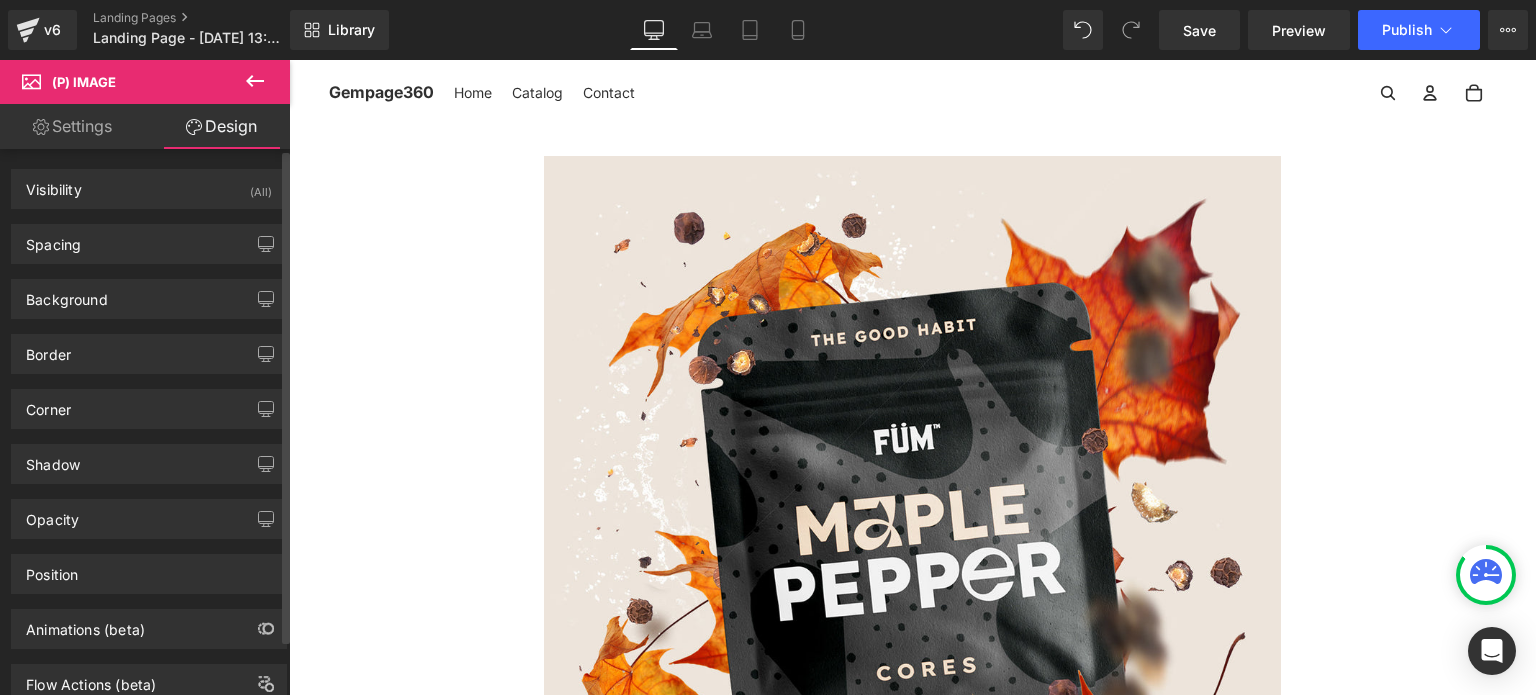 scroll, scrollTop: 60, scrollLeft: 0, axis: vertical 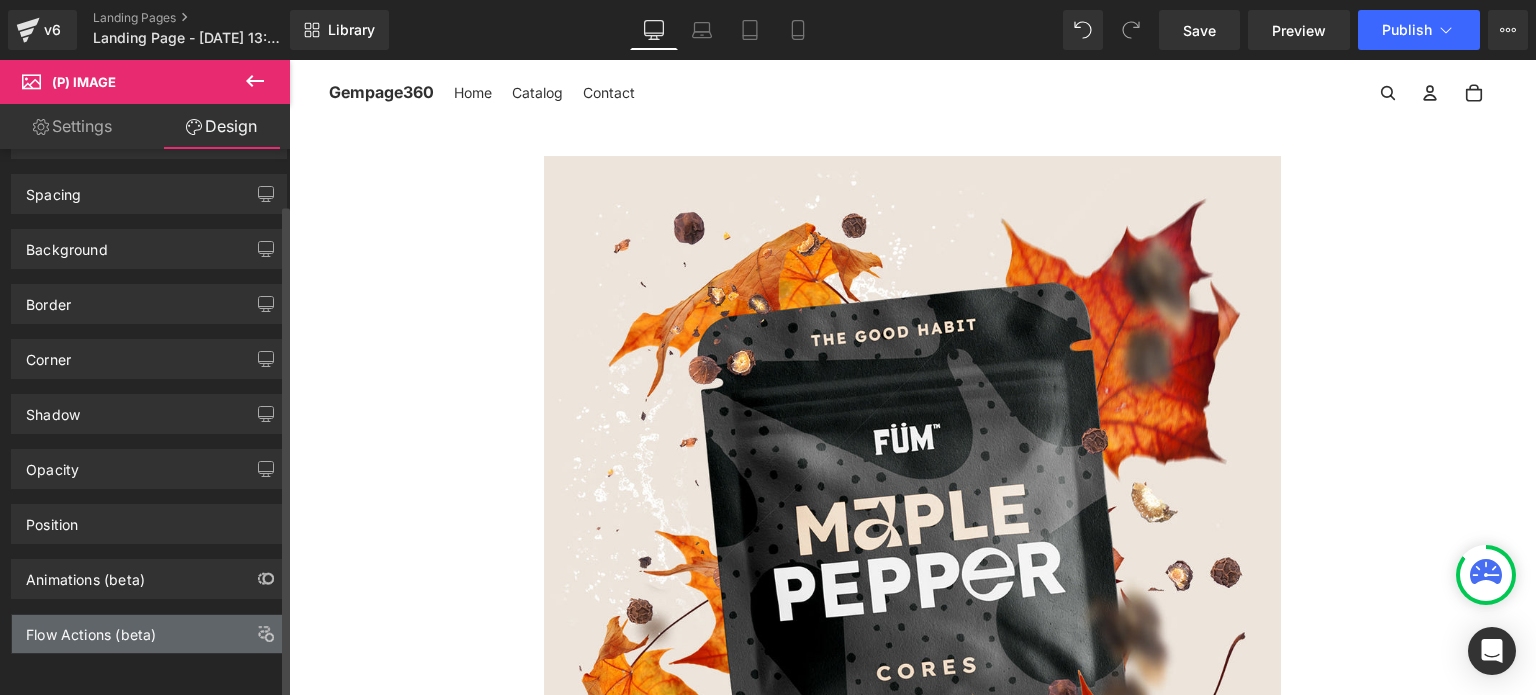 click on "Flow Actions (beta)" at bounding box center (149, 634) 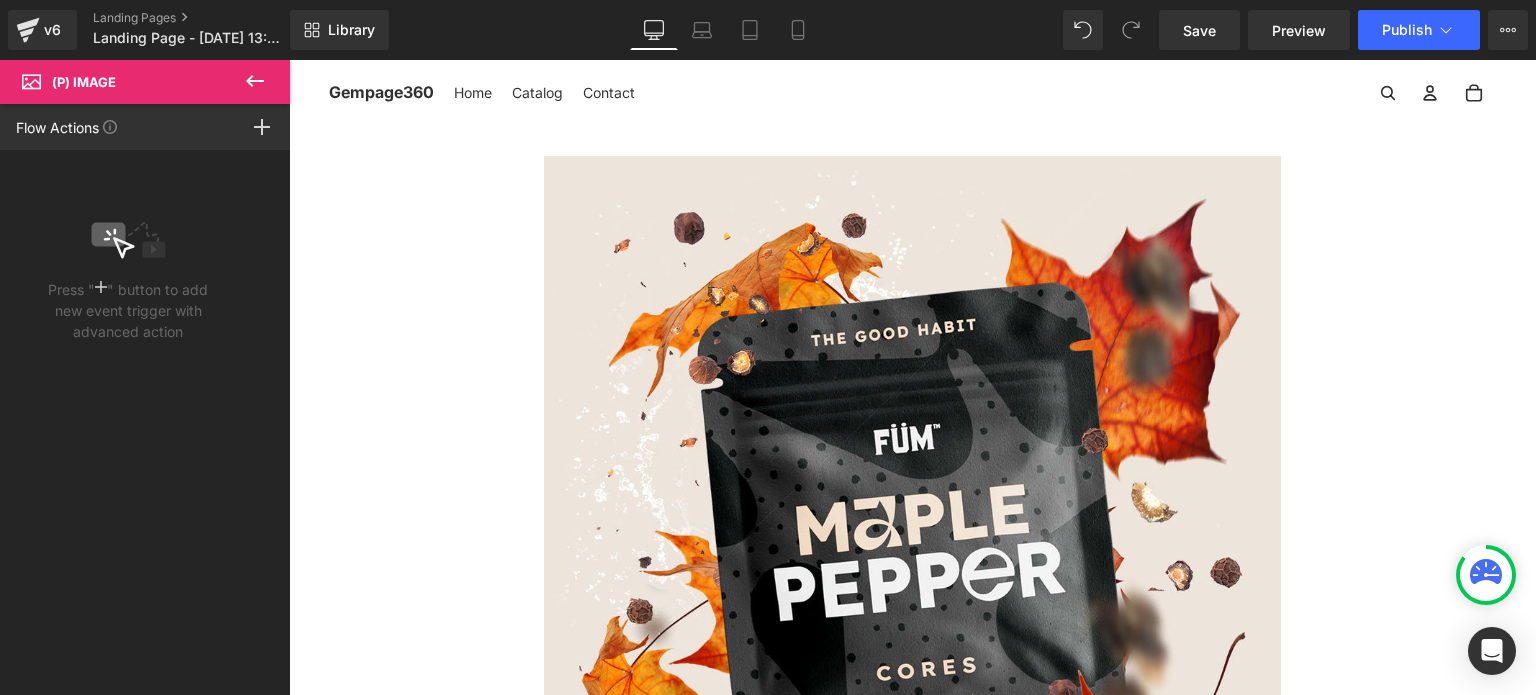 click 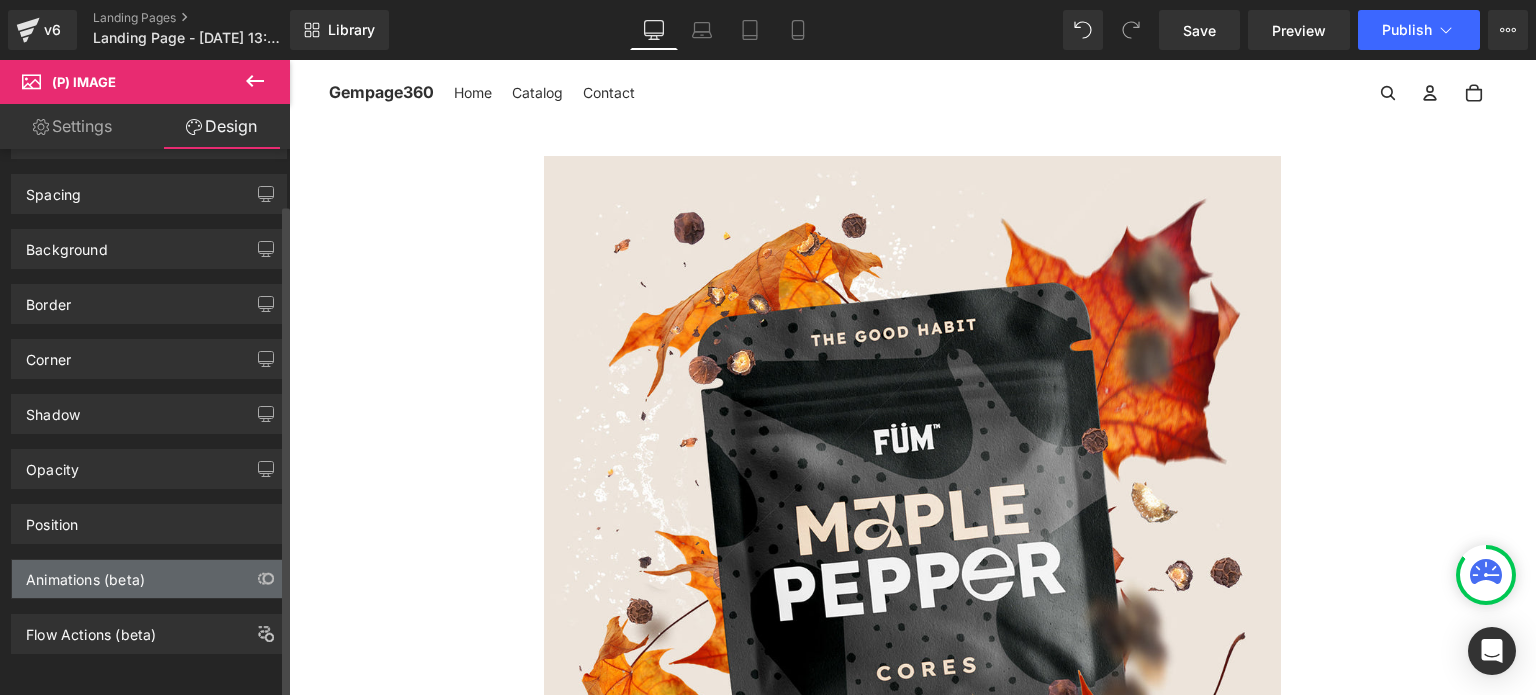 click on "Animations (beta)" at bounding box center (85, 574) 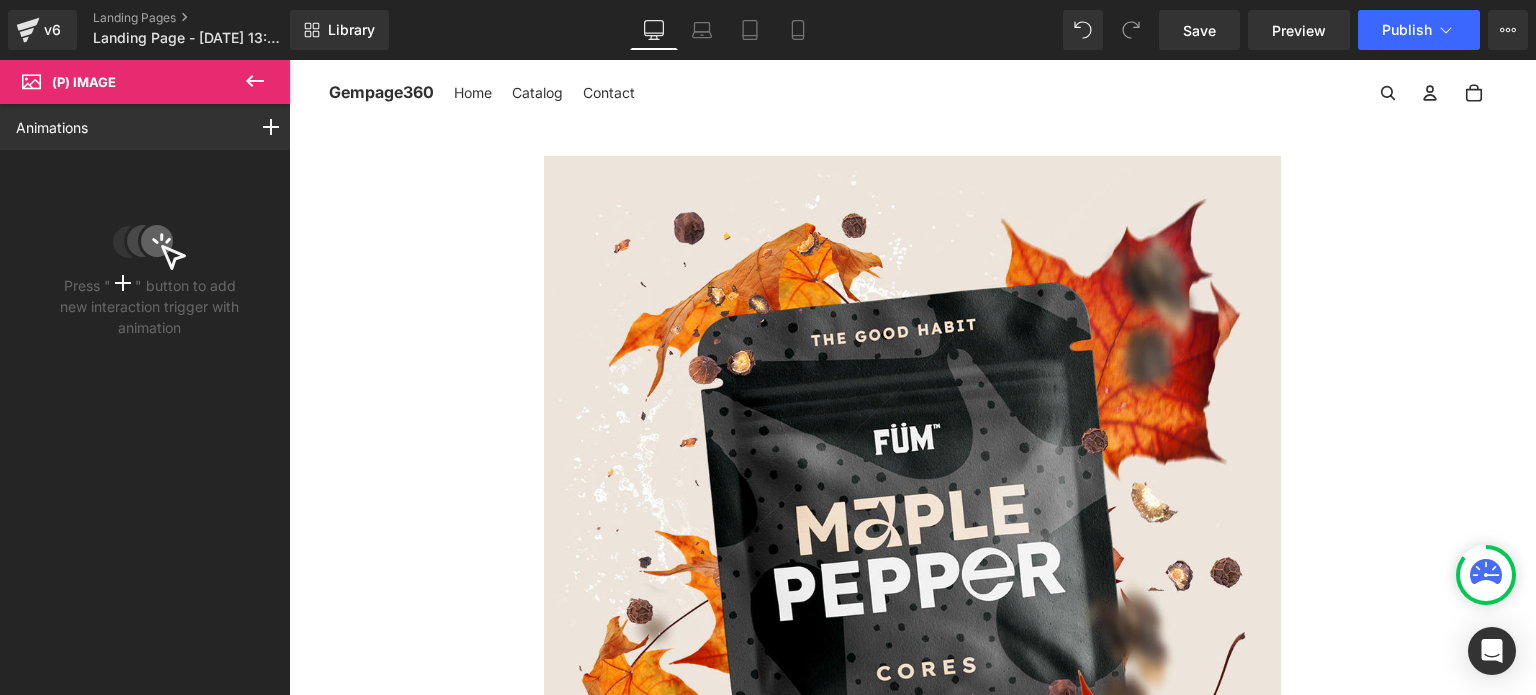 click 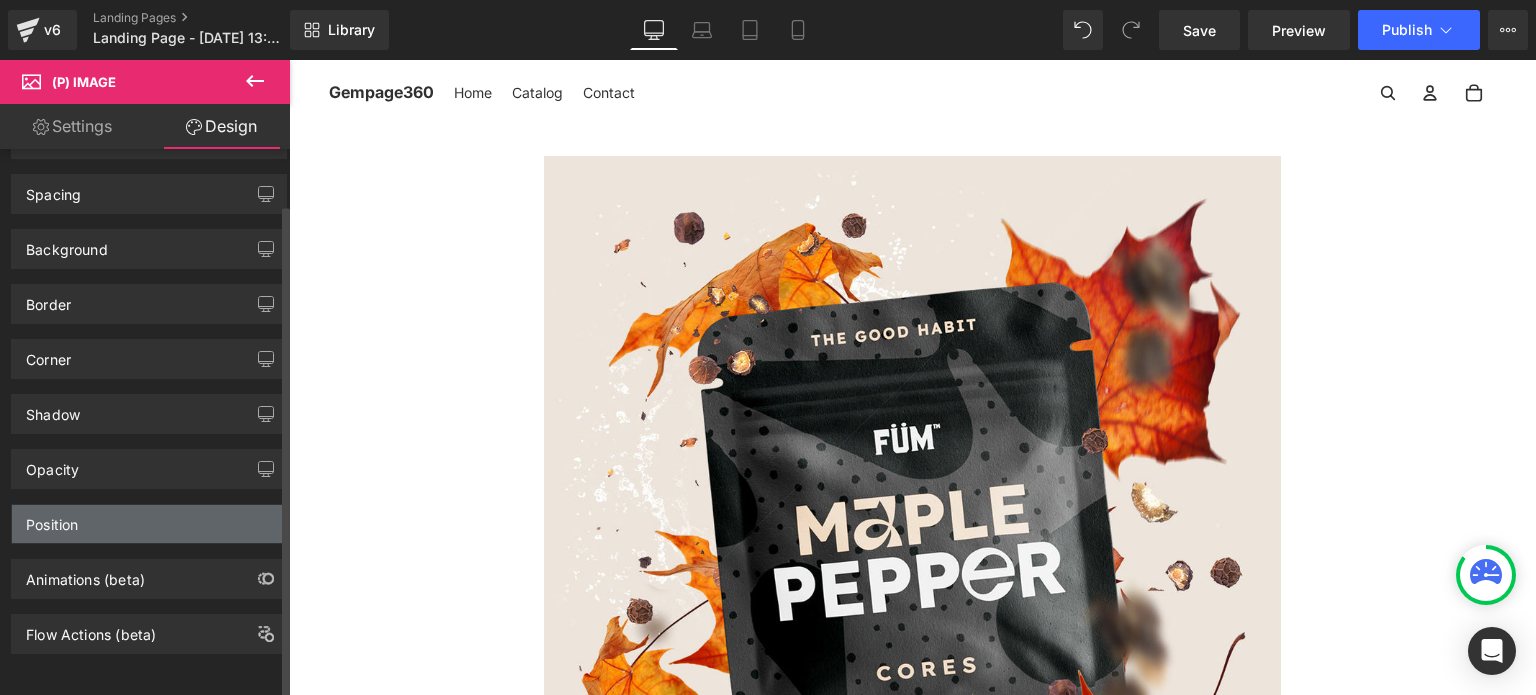 click on "Position" at bounding box center (149, 524) 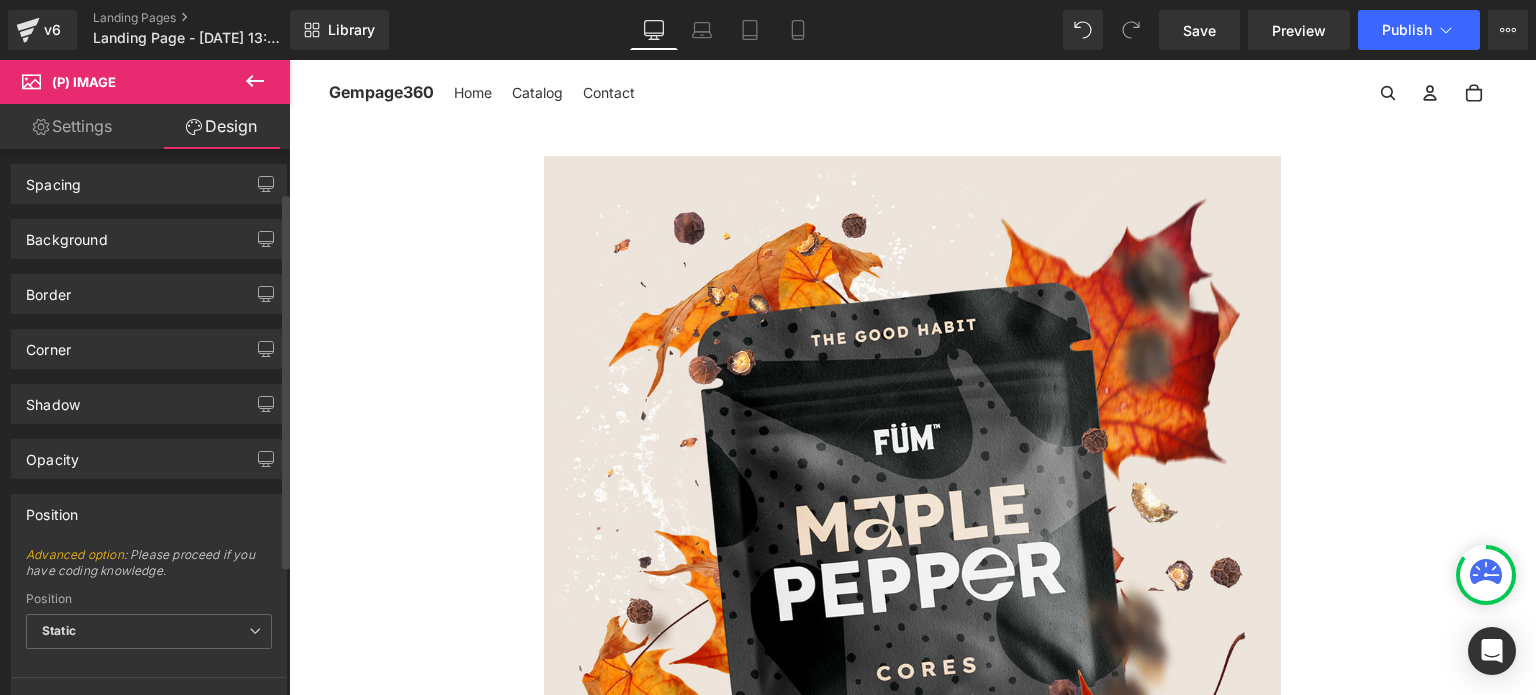 scroll, scrollTop: 251, scrollLeft: 0, axis: vertical 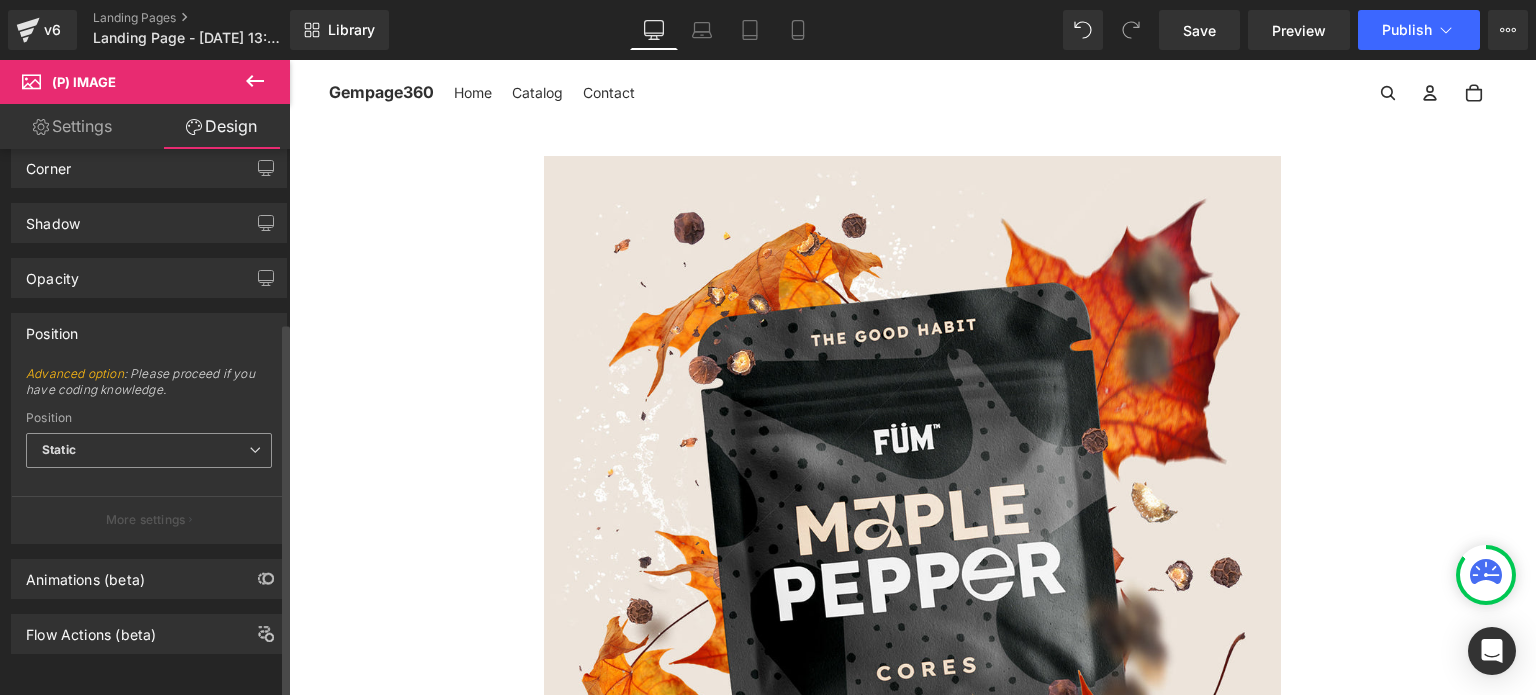 click on "Static" at bounding box center [149, 450] 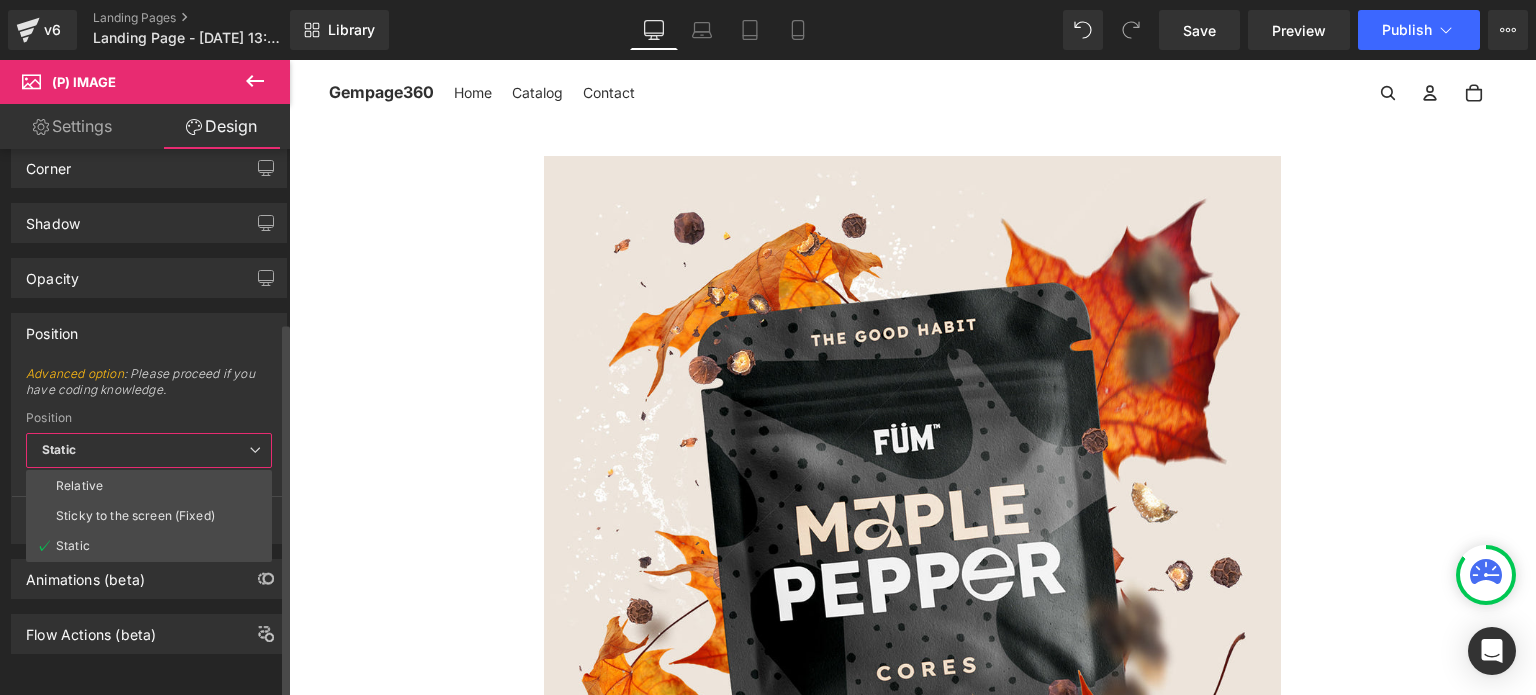 click on "Static" at bounding box center [149, 450] 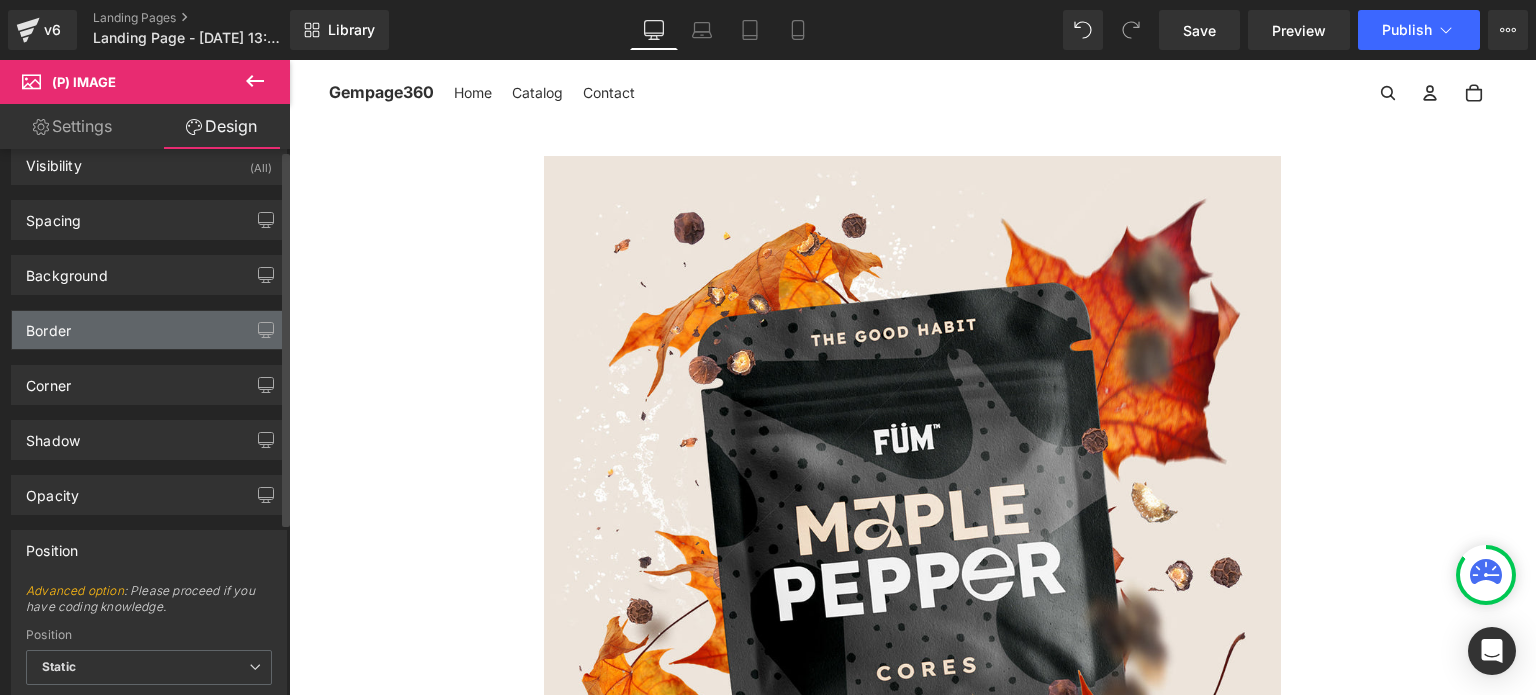 scroll, scrollTop: 0, scrollLeft: 0, axis: both 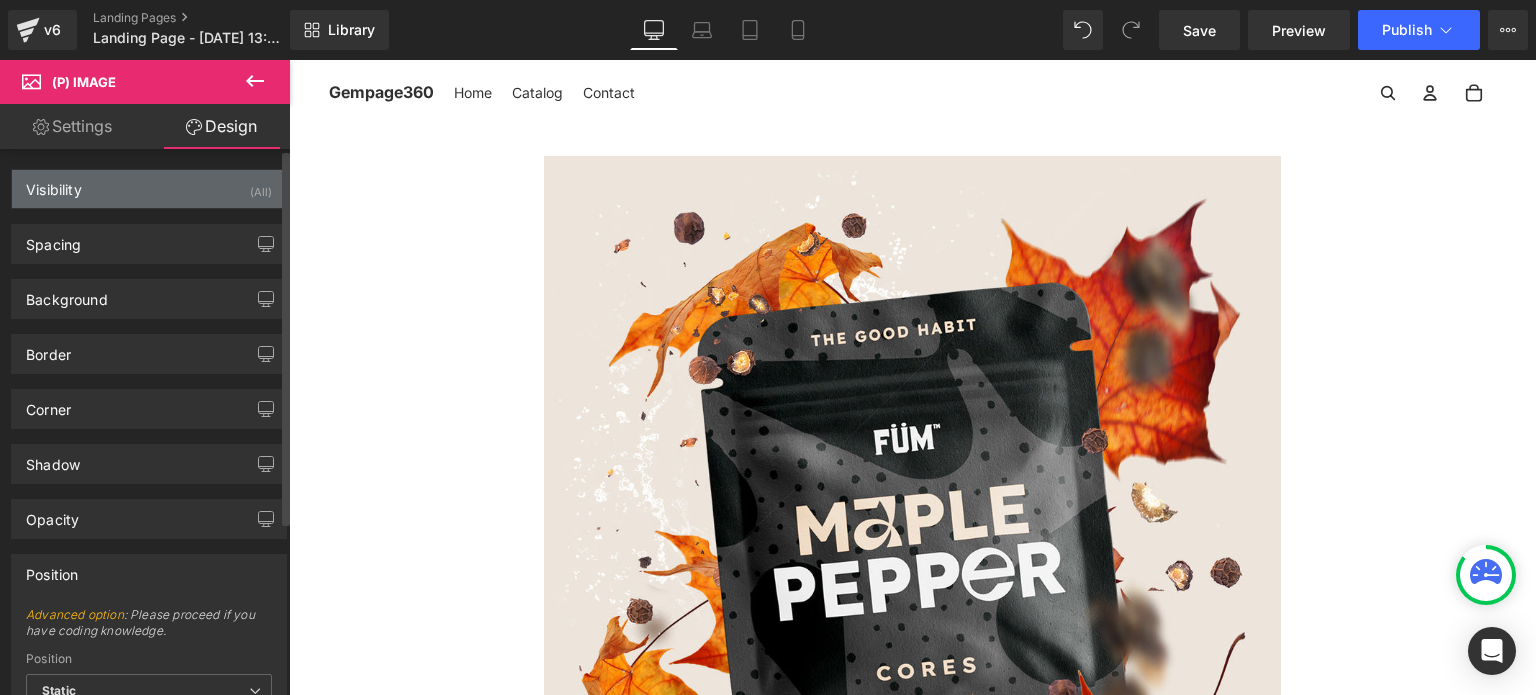 click on "Visibility
(All)" at bounding box center [149, 189] 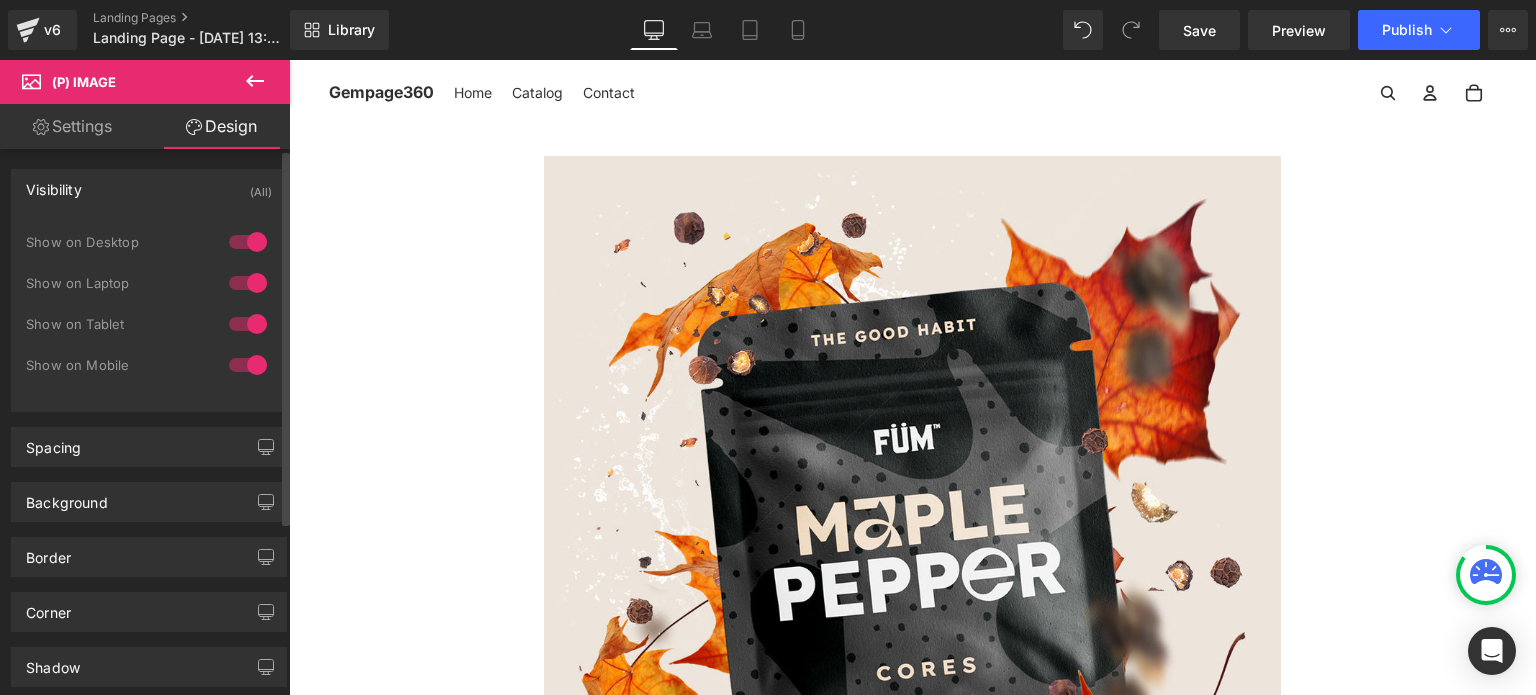 click on "Visibility
(All)" at bounding box center [149, 189] 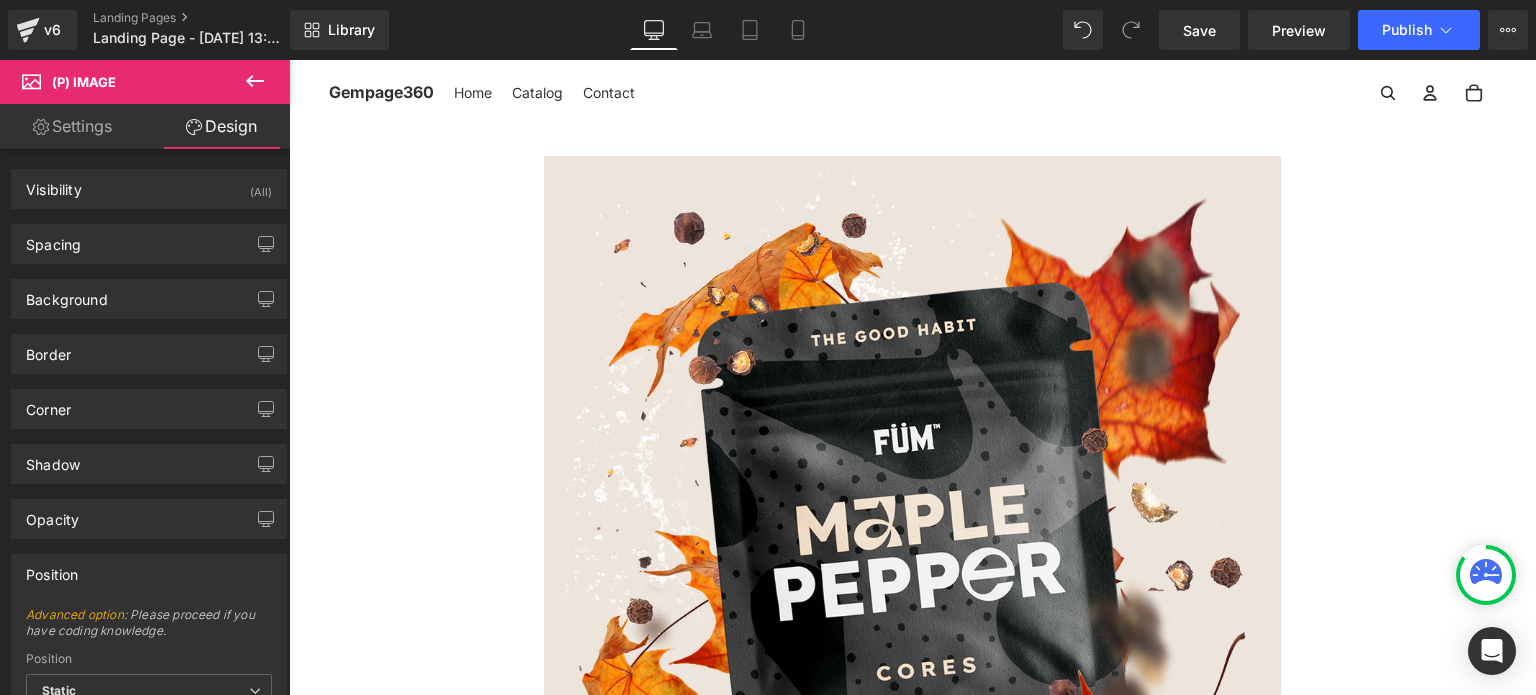 click 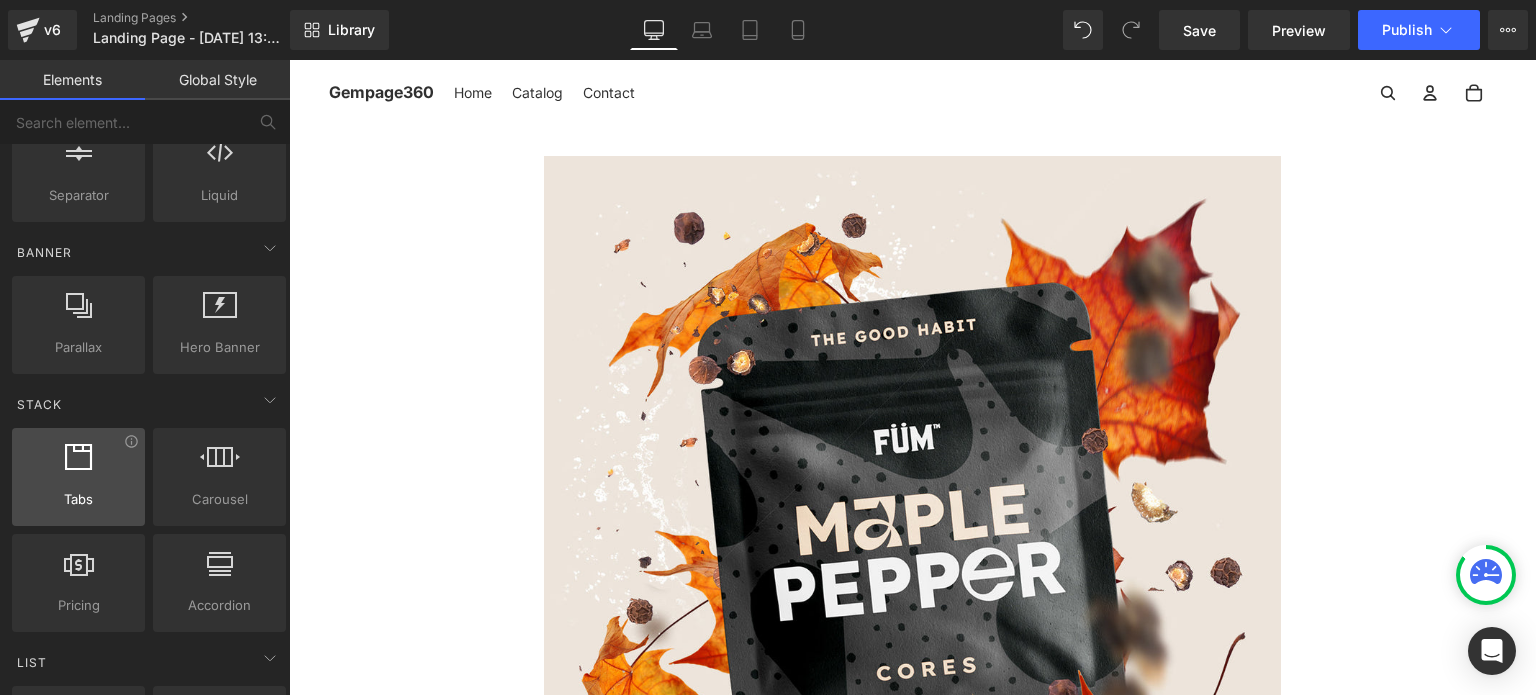 scroll, scrollTop: 343, scrollLeft: 0, axis: vertical 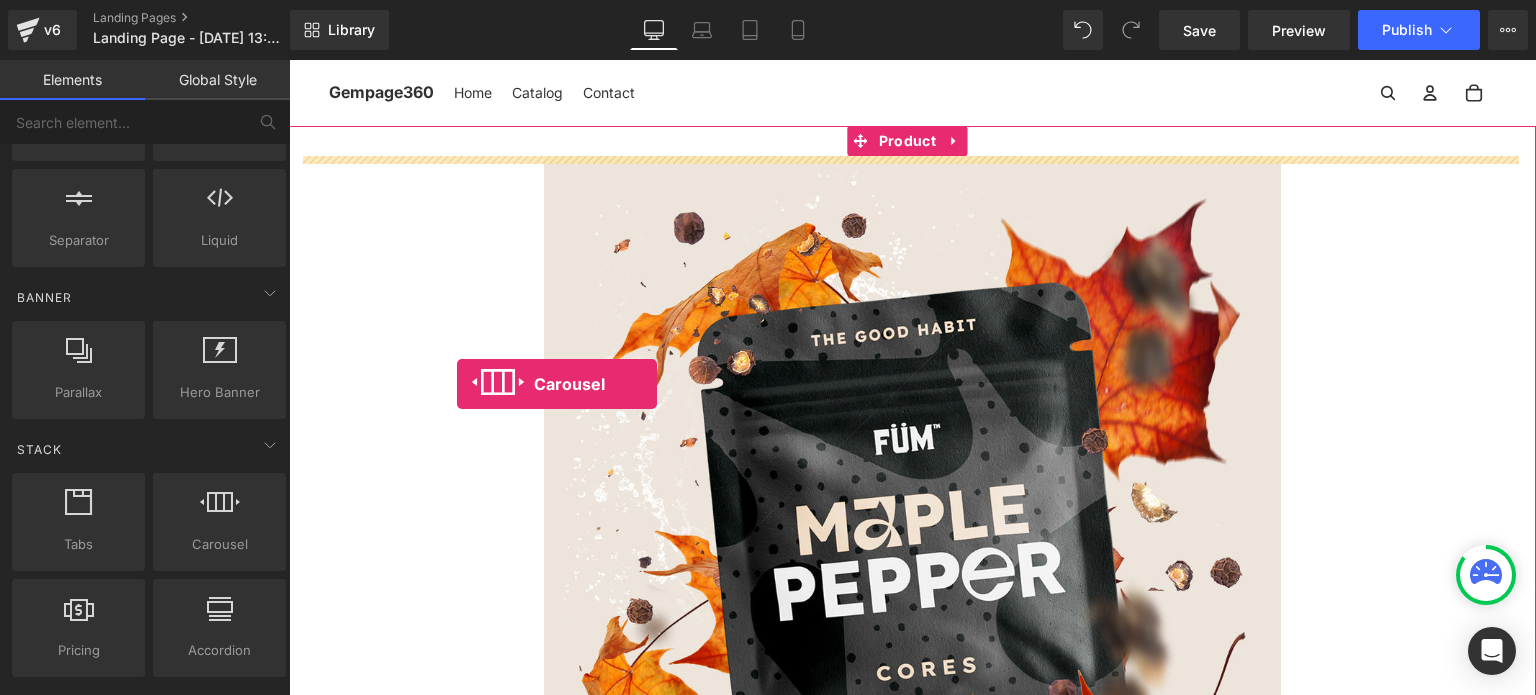 drag, startPoint x: 505, startPoint y: 579, endPoint x: 457, endPoint y: 384, distance: 200.82082 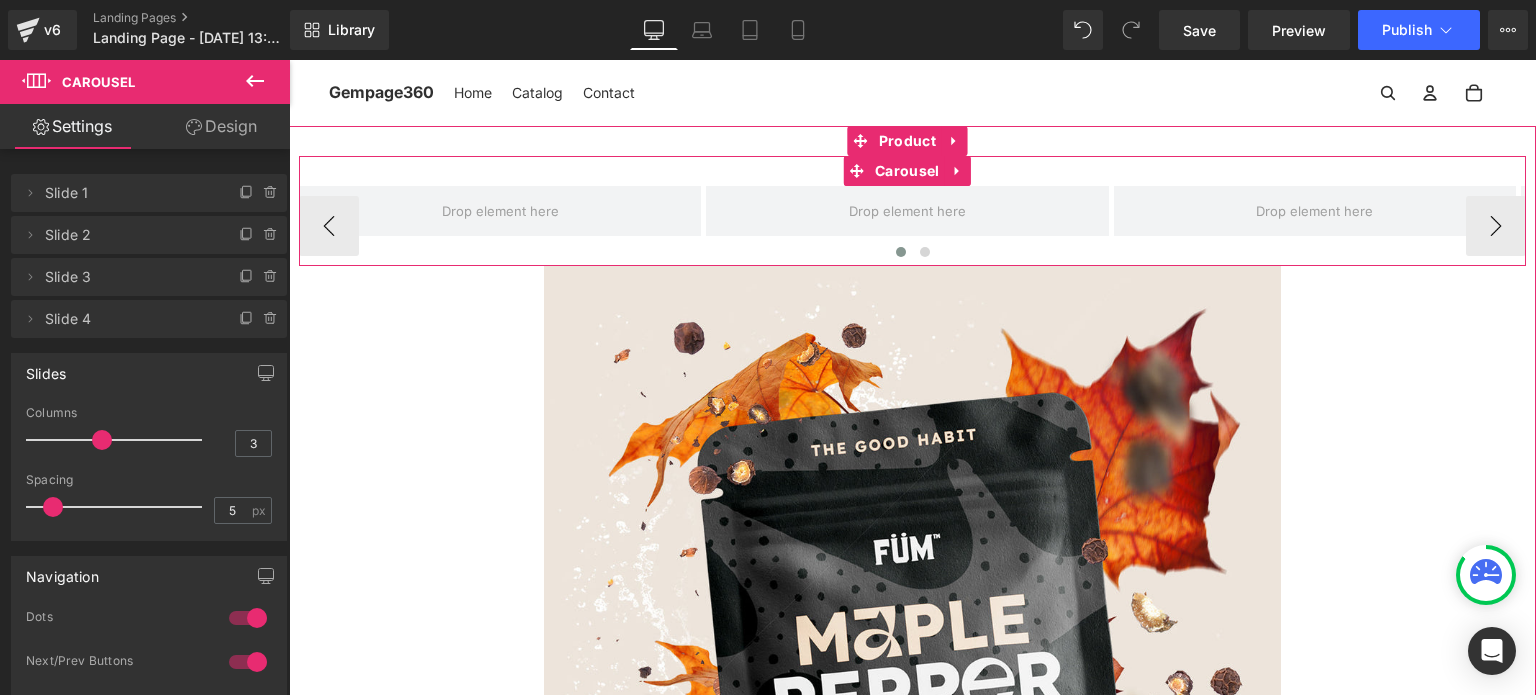 click at bounding box center [912, 255] 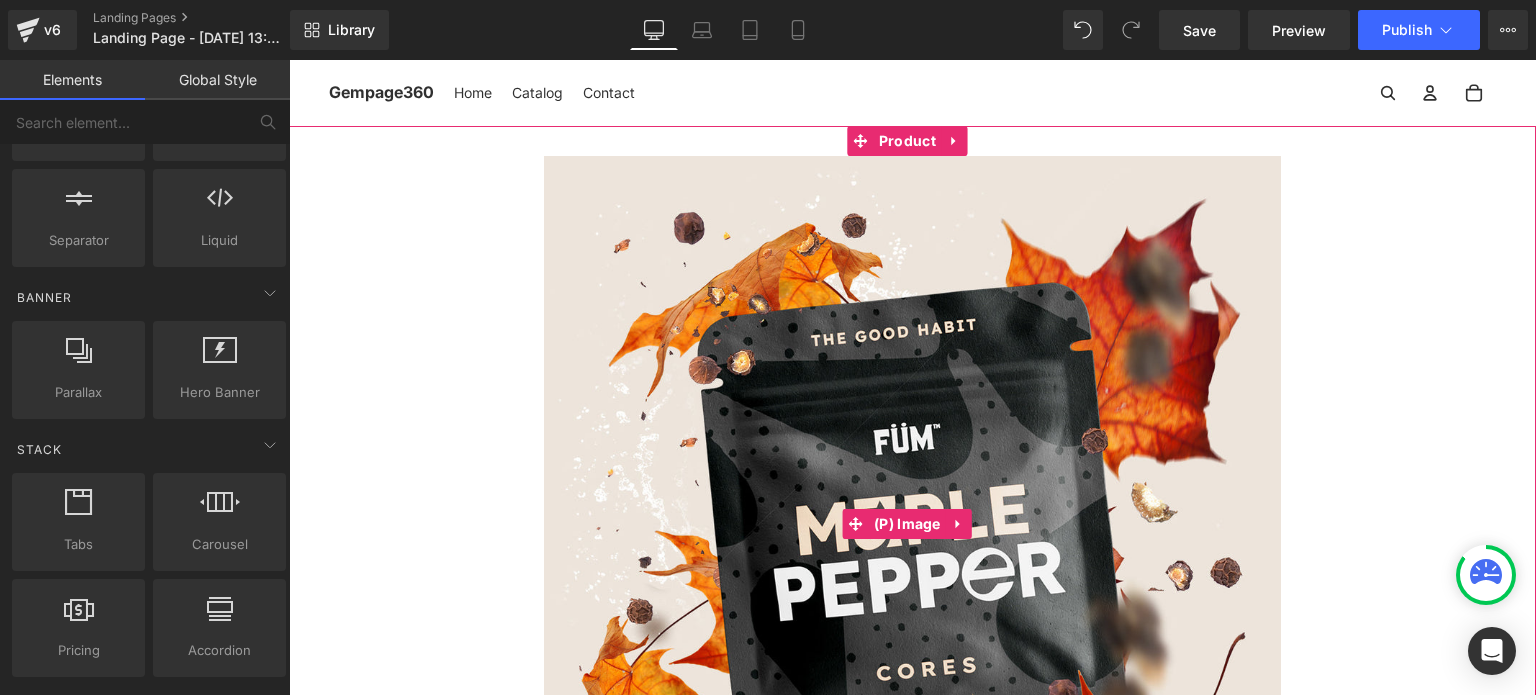 click on "Sale Off" at bounding box center [912, 524] 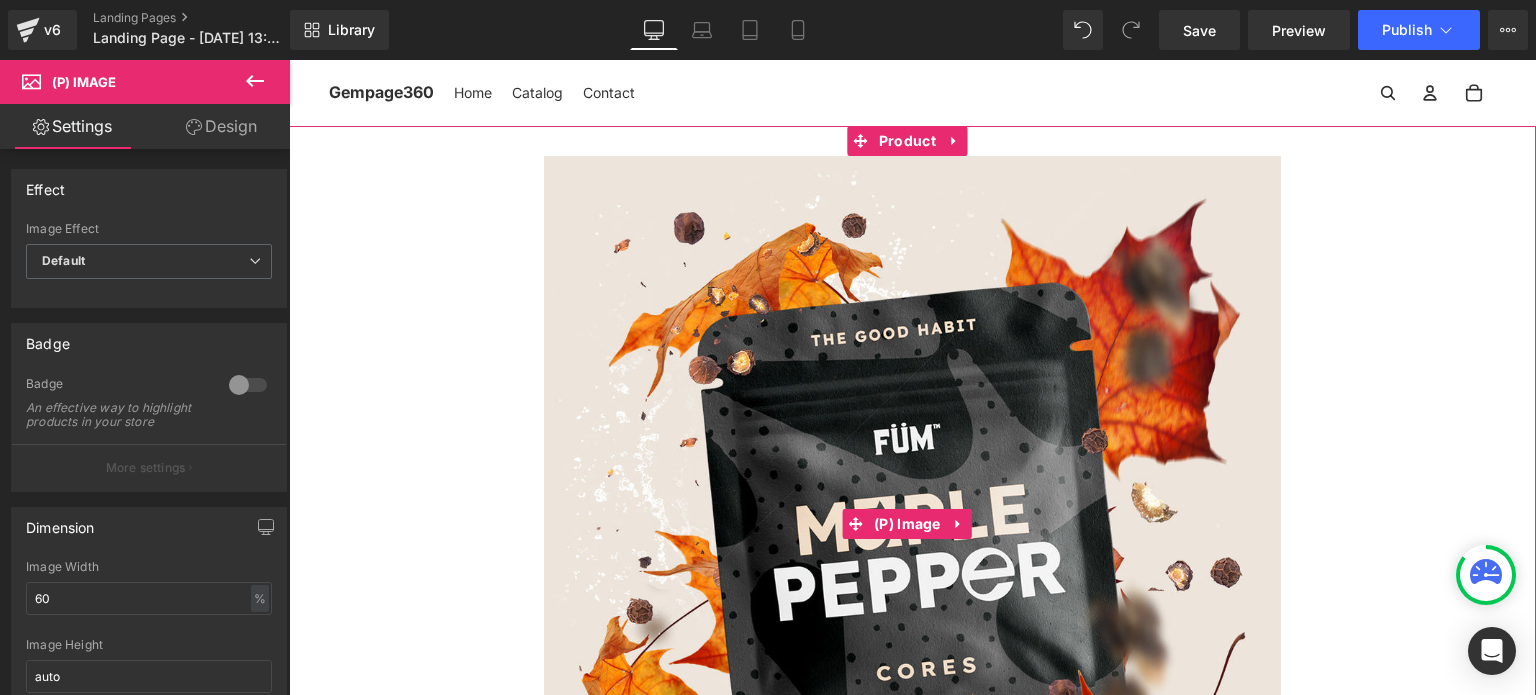 click on "Sale Off" at bounding box center (912, 524) 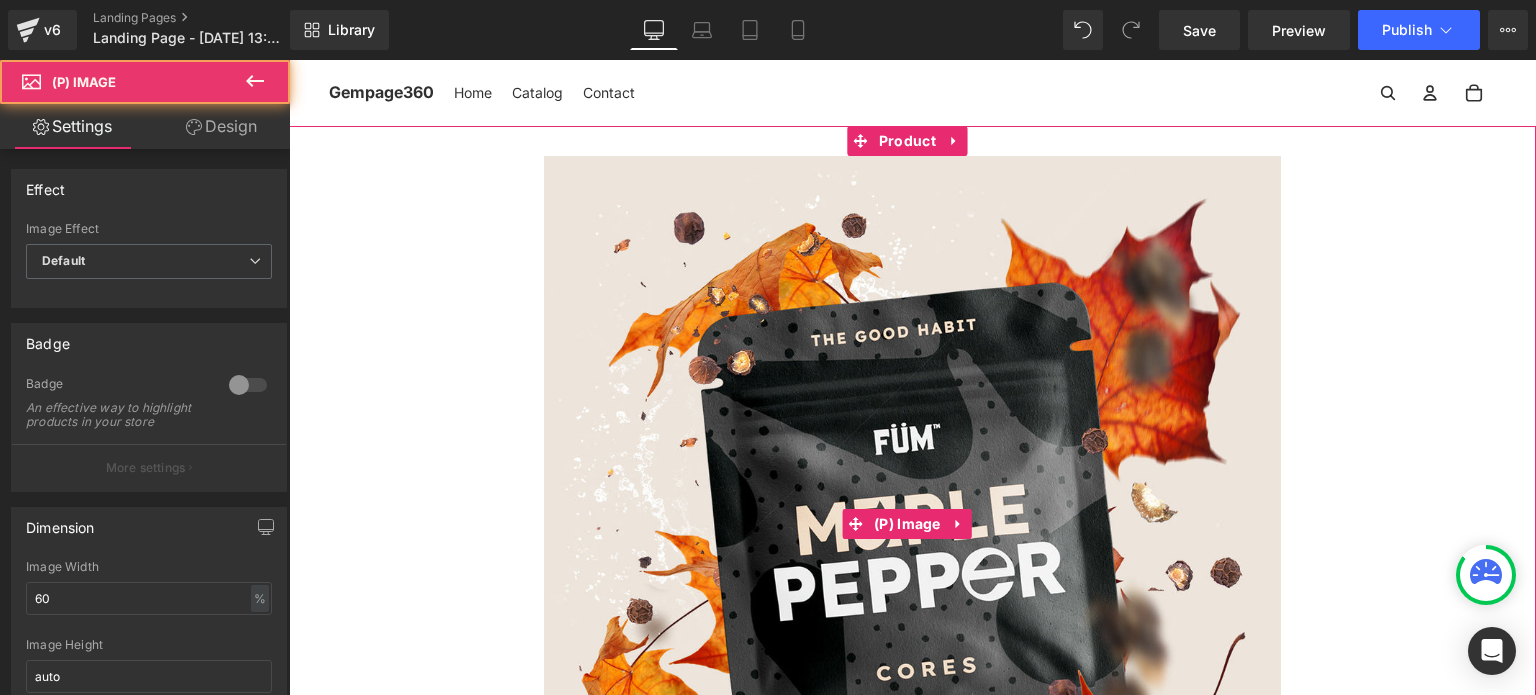 click at bounding box center (912, 524) 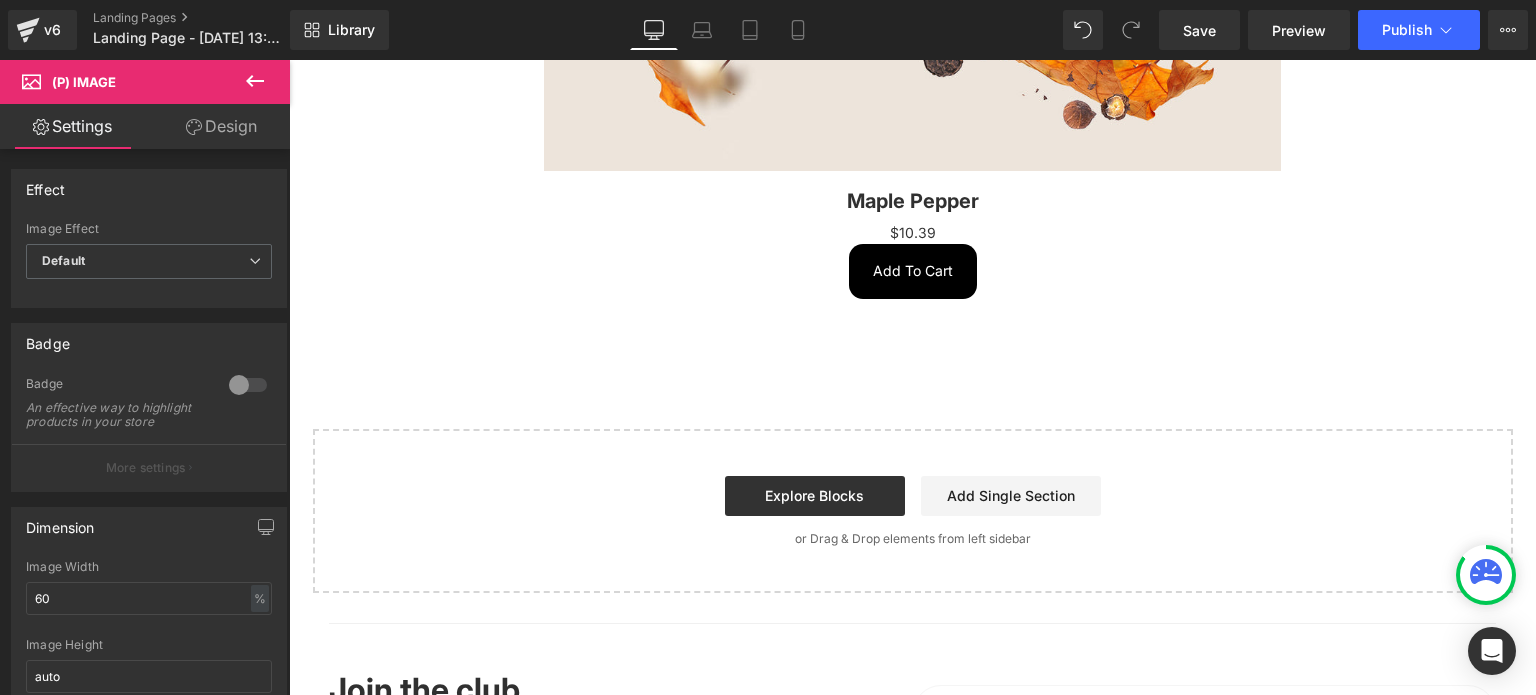scroll, scrollTop: 600, scrollLeft: 0, axis: vertical 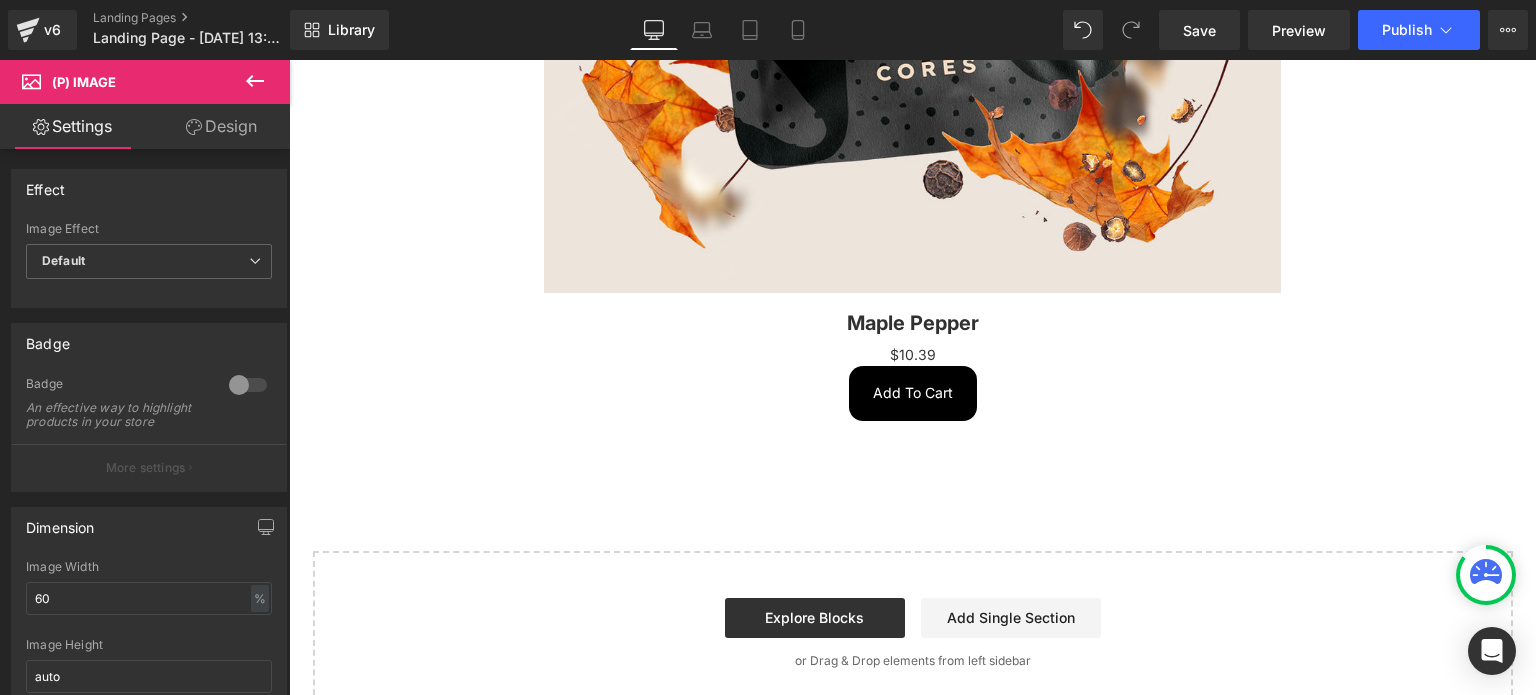 click on "Maple Pepper" at bounding box center (912, 318) 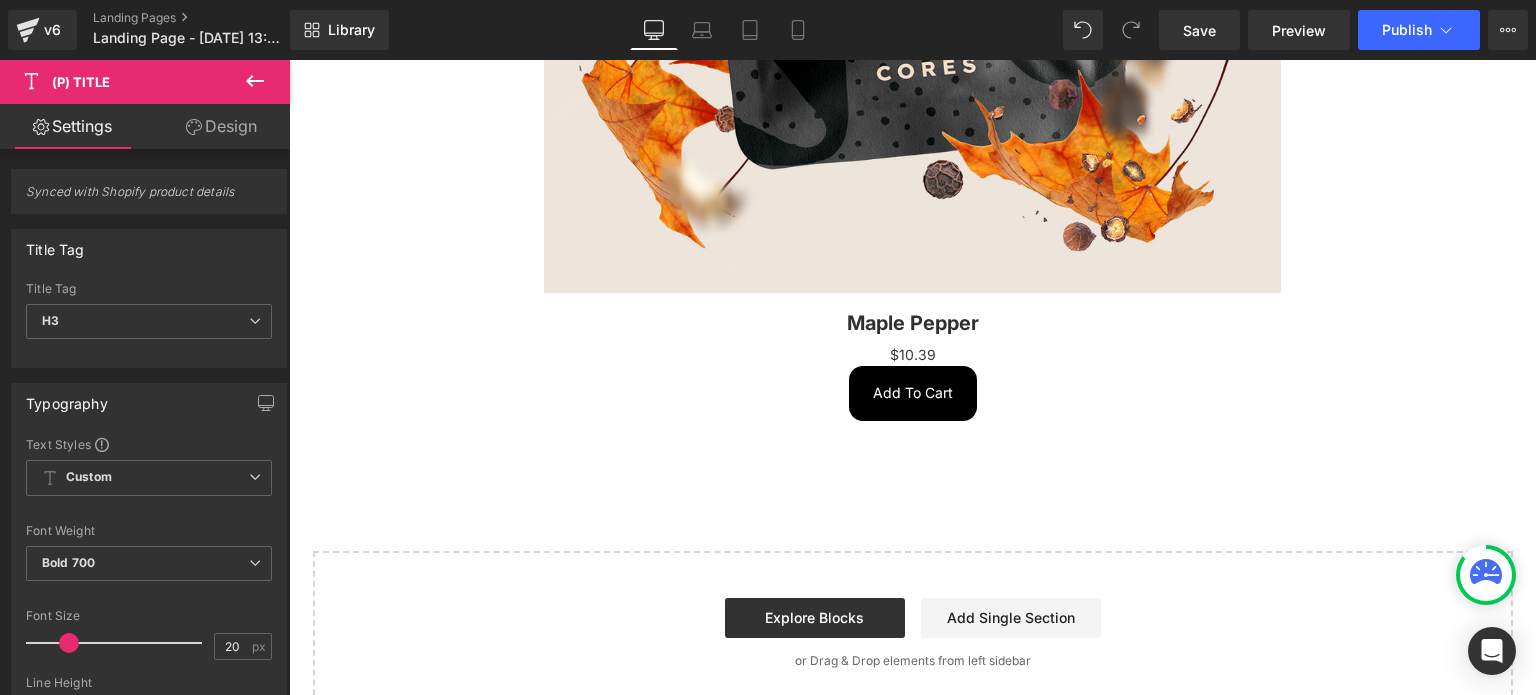 click on "Design" at bounding box center (221, 126) 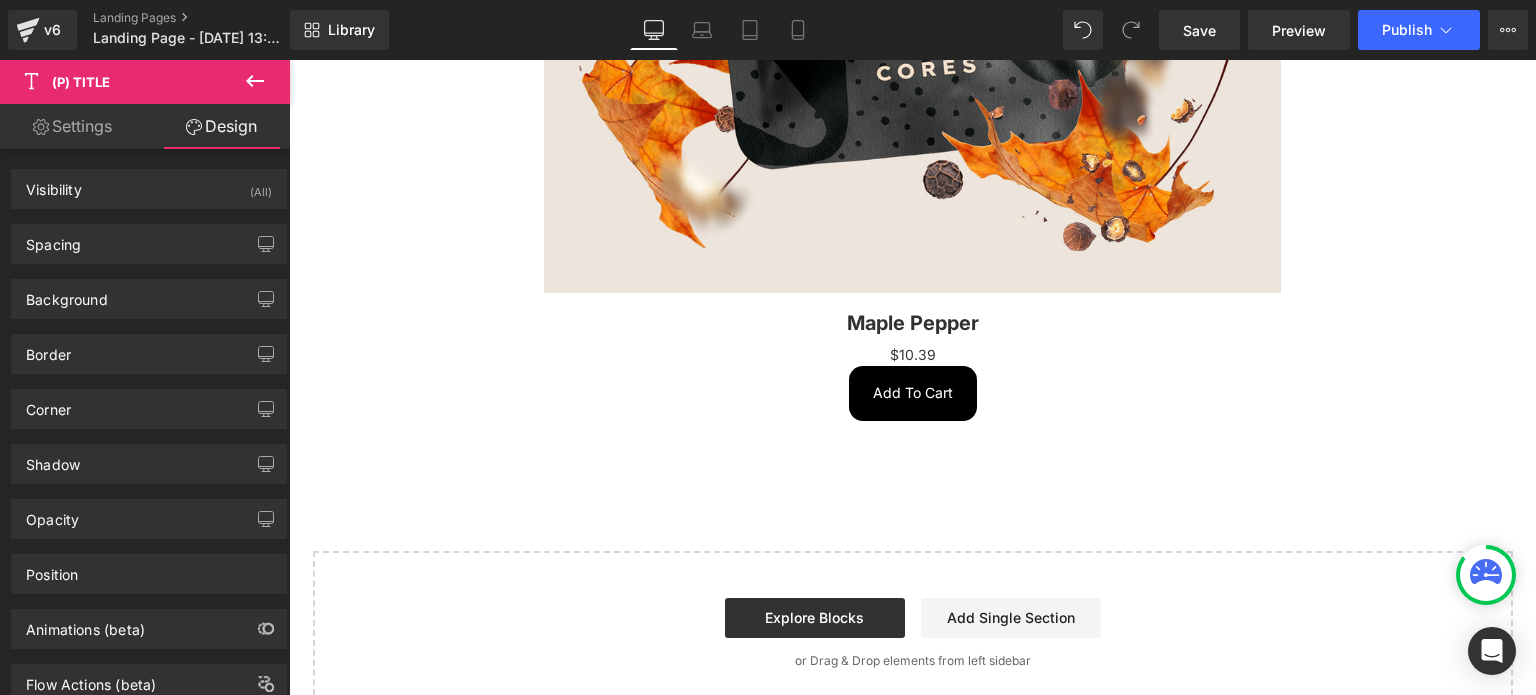 click 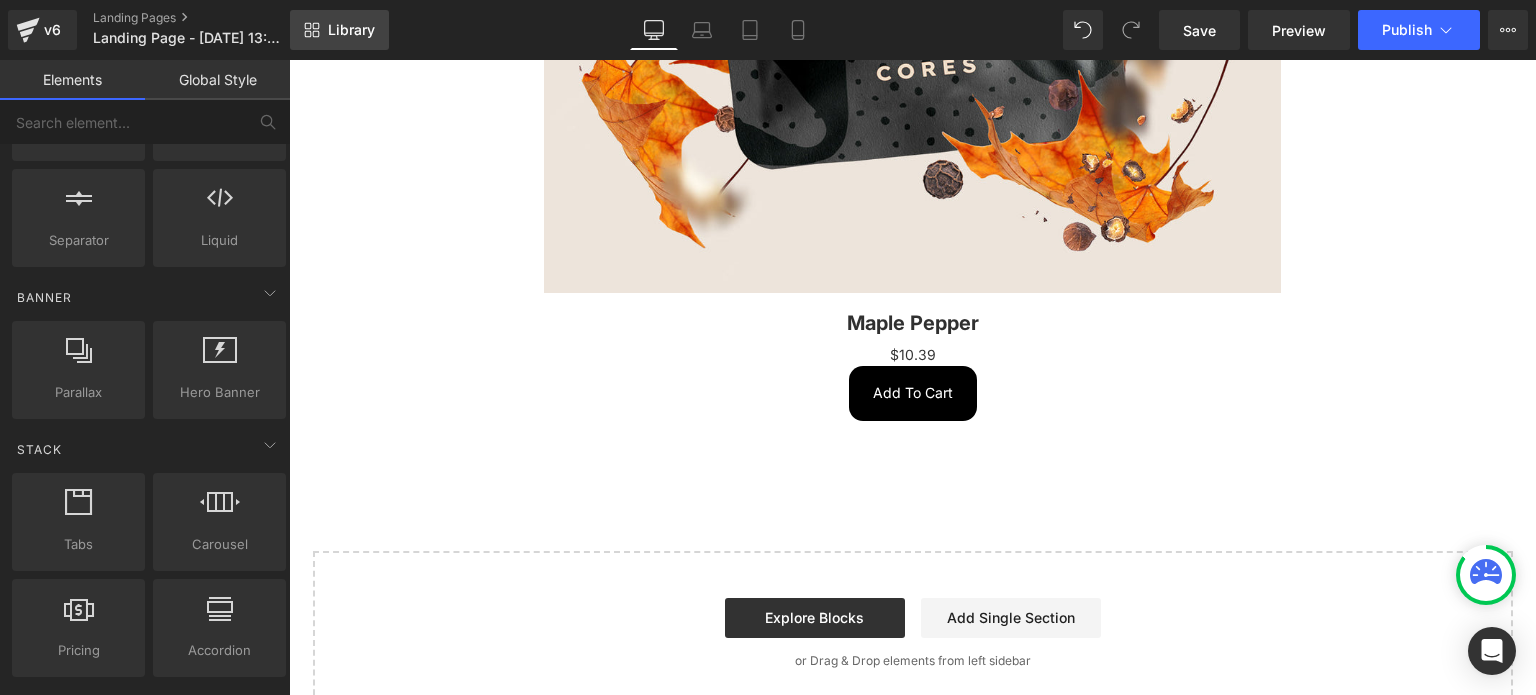 click on "Library" at bounding box center [351, 30] 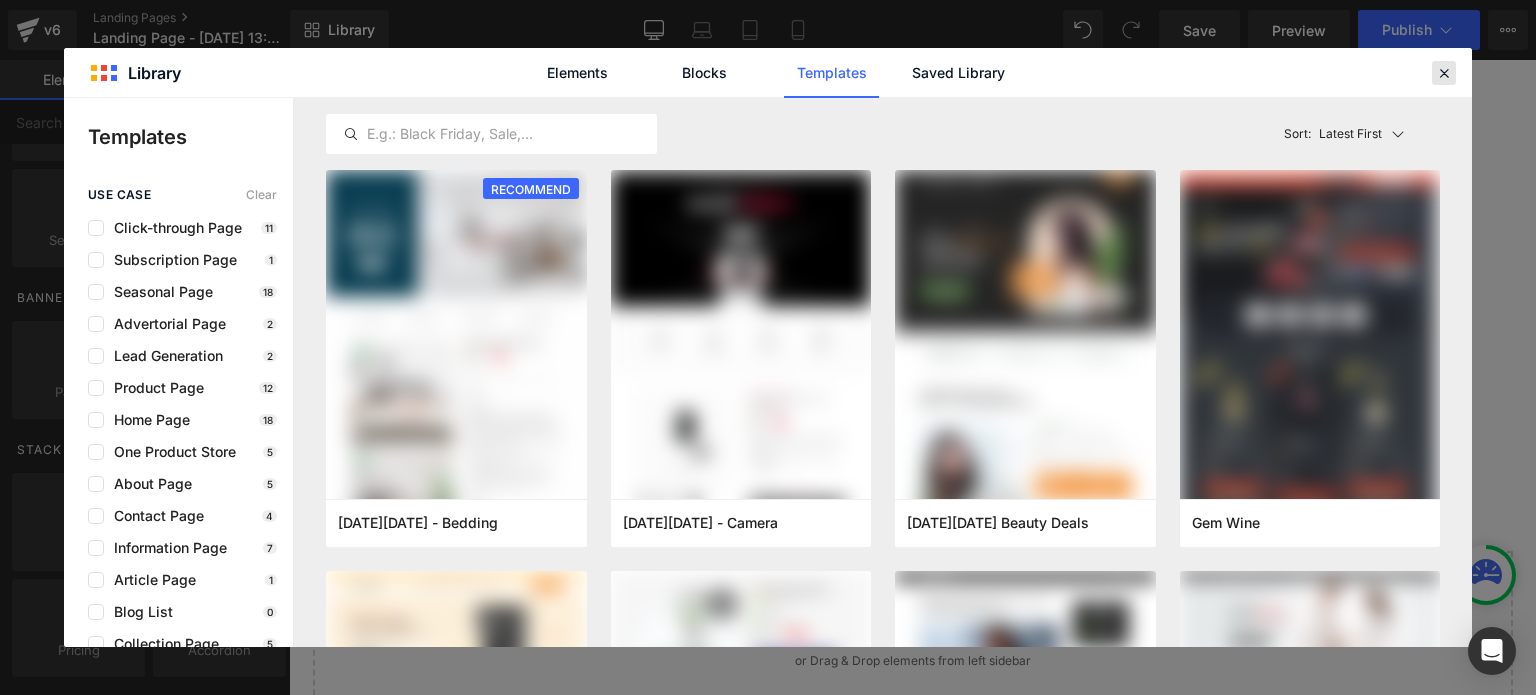 click at bounding box center [1444, 73] 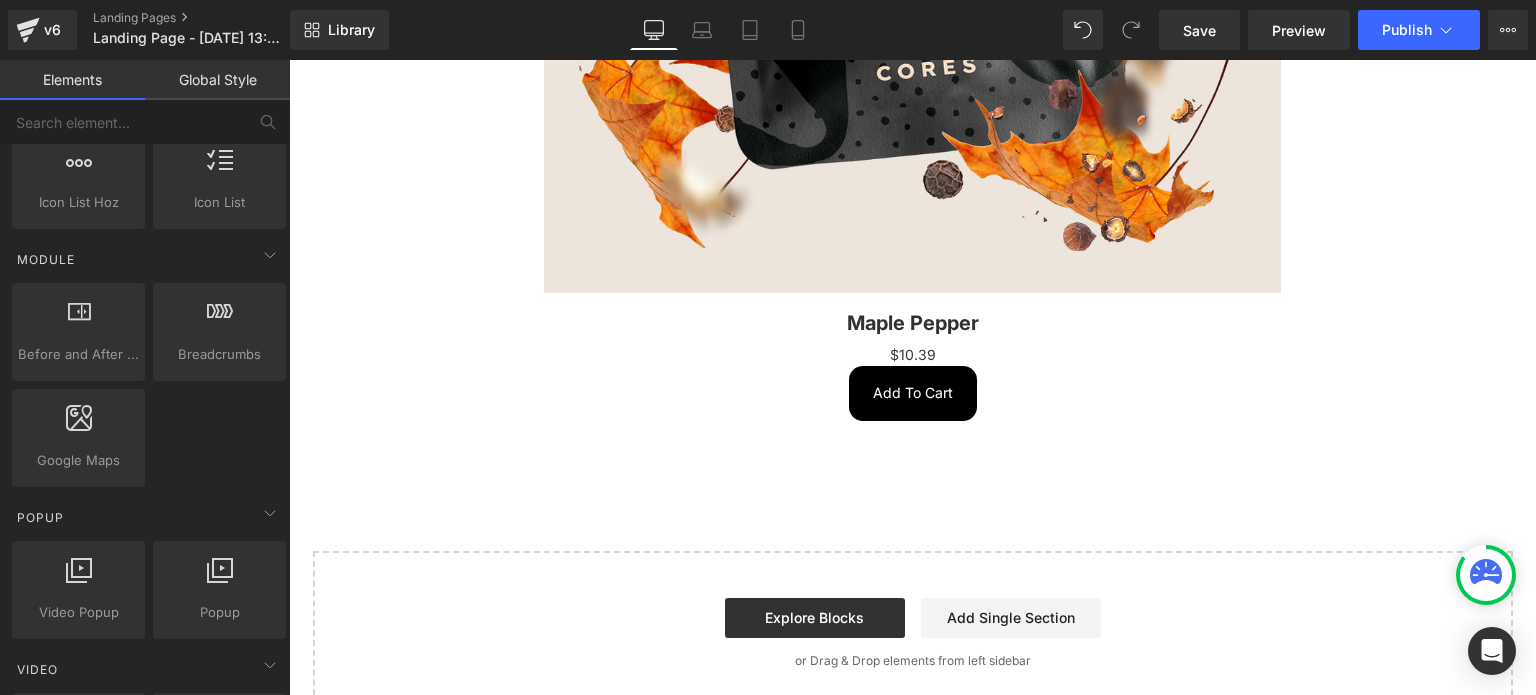 scroll, scrollTop: 1443, scrollLeft: 0, axis: vertical 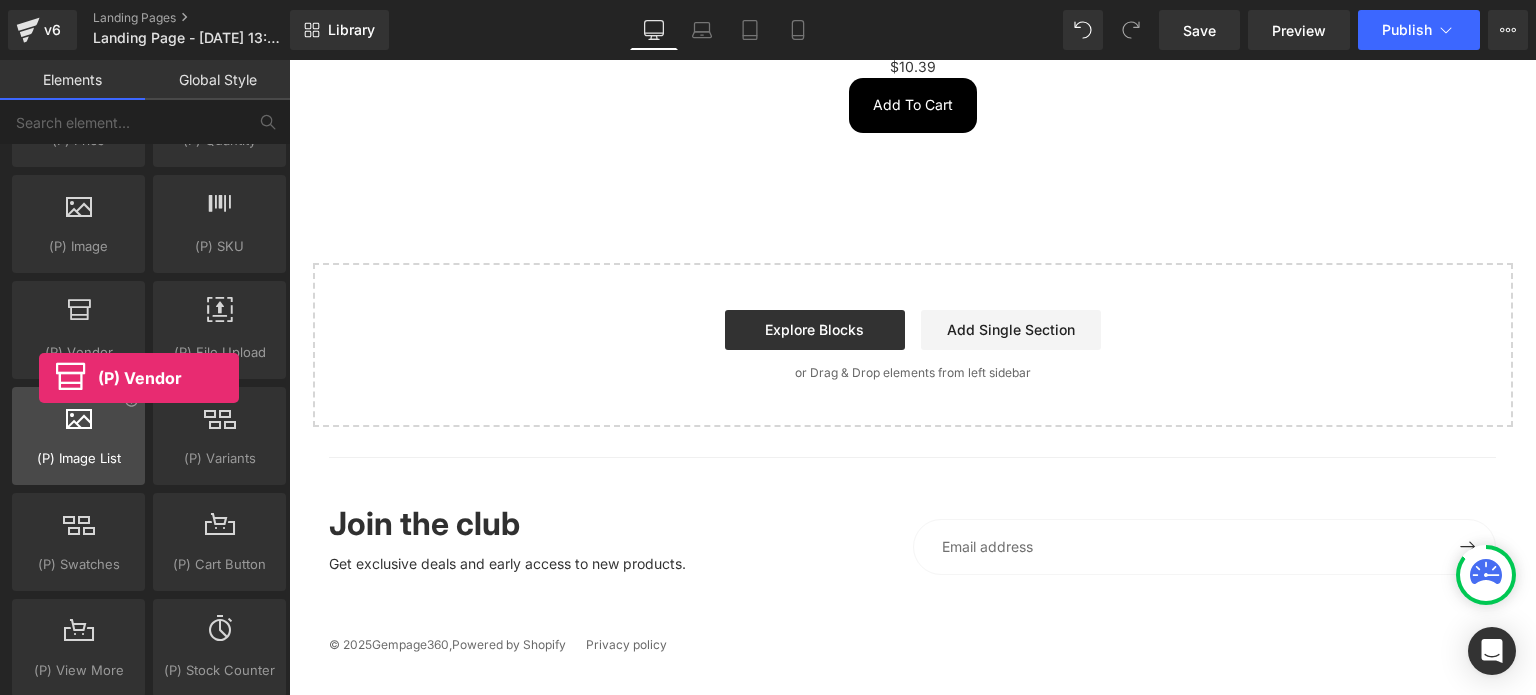 drag, startPoint x: 122, startPoint y: 323, endPoint x: 39, endPoint y: 378, distance: 99.56907 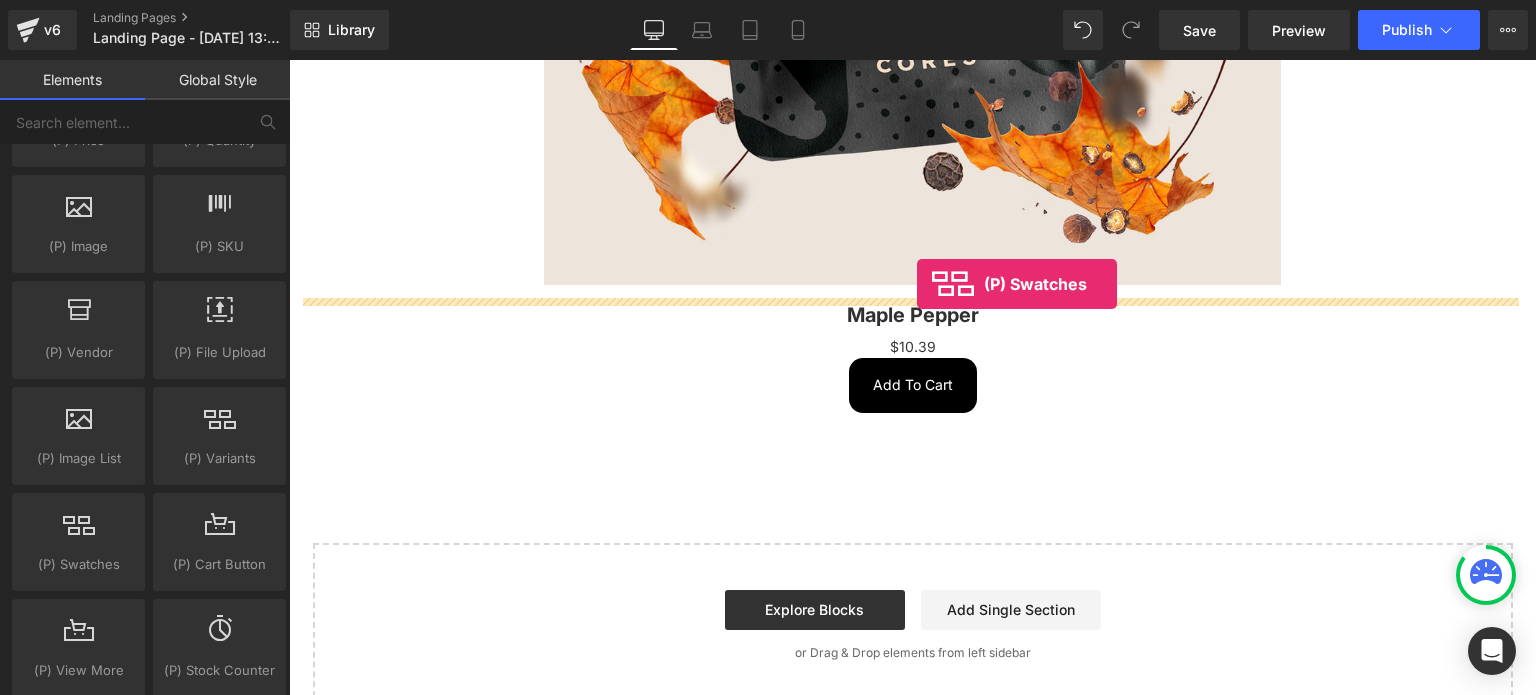 scroll, scrollTop: 588, scrollLeft: 0, axis: vertical 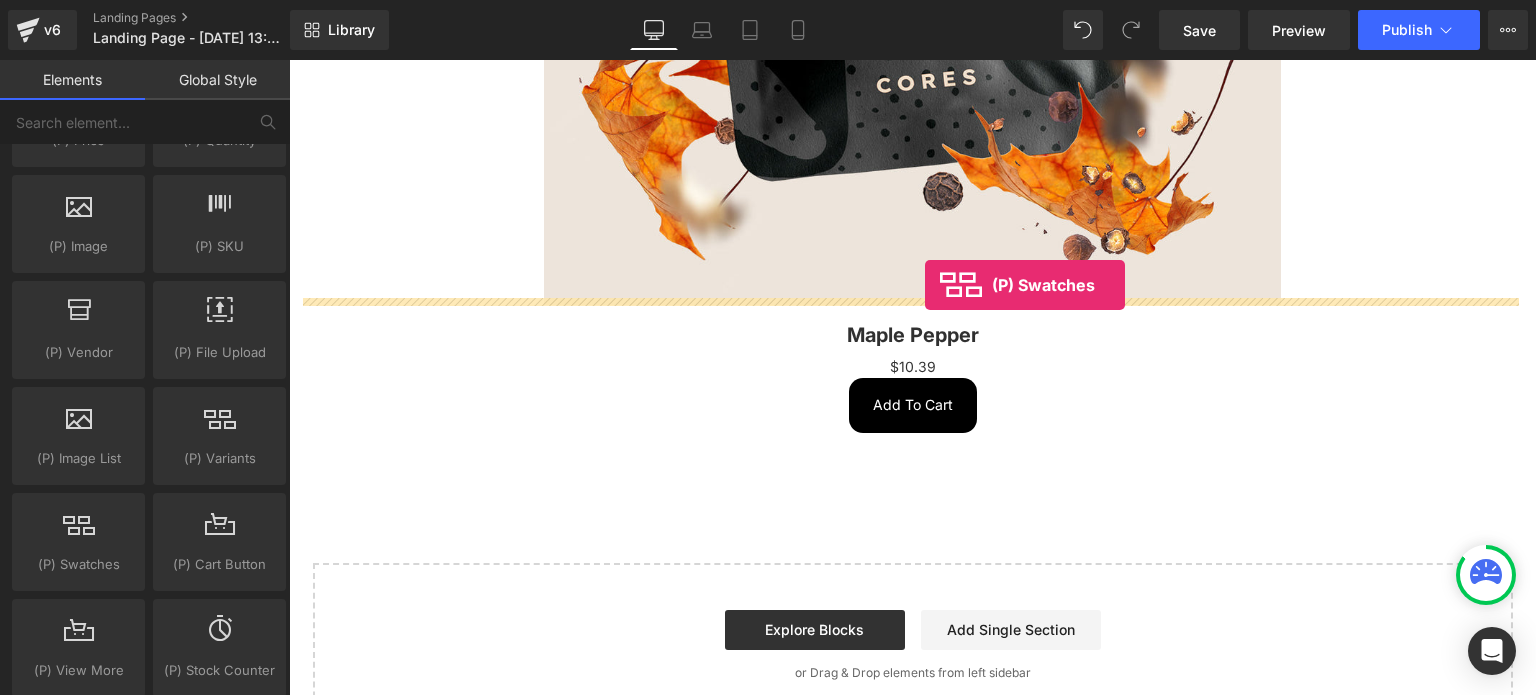 drag, startPoint x: 373, startPoint y: 603, endPoint x: 925, endPoint y: 285, distance: 637.0463 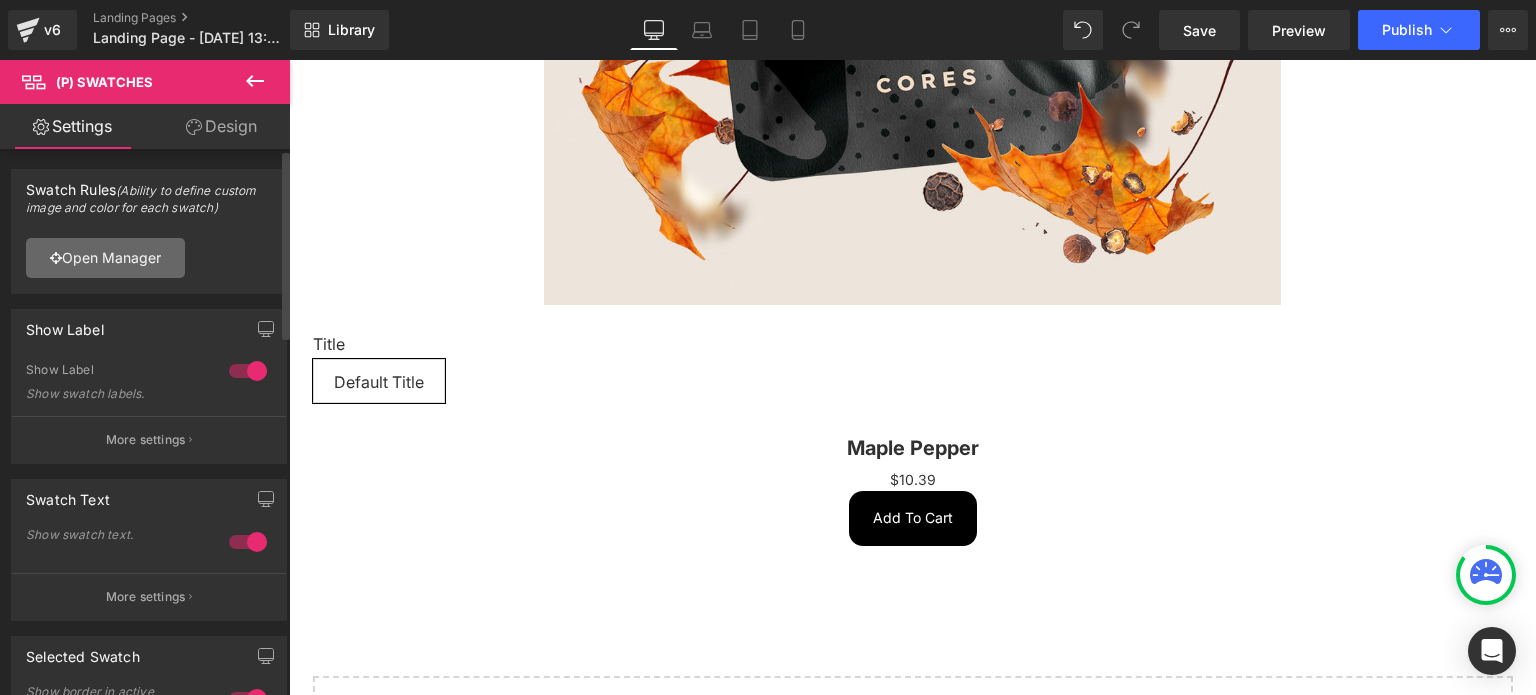 click on "Open Manager" at bounding box center (105, 258) 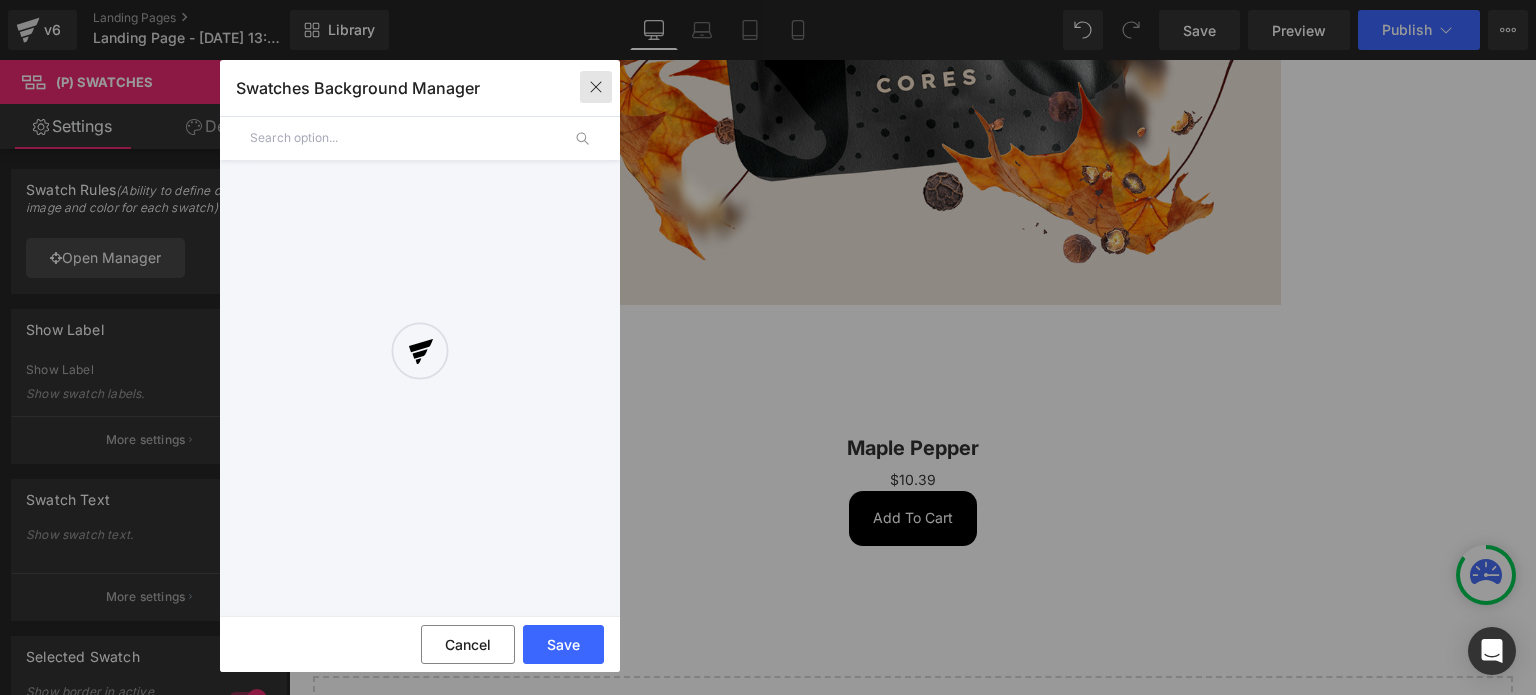 click 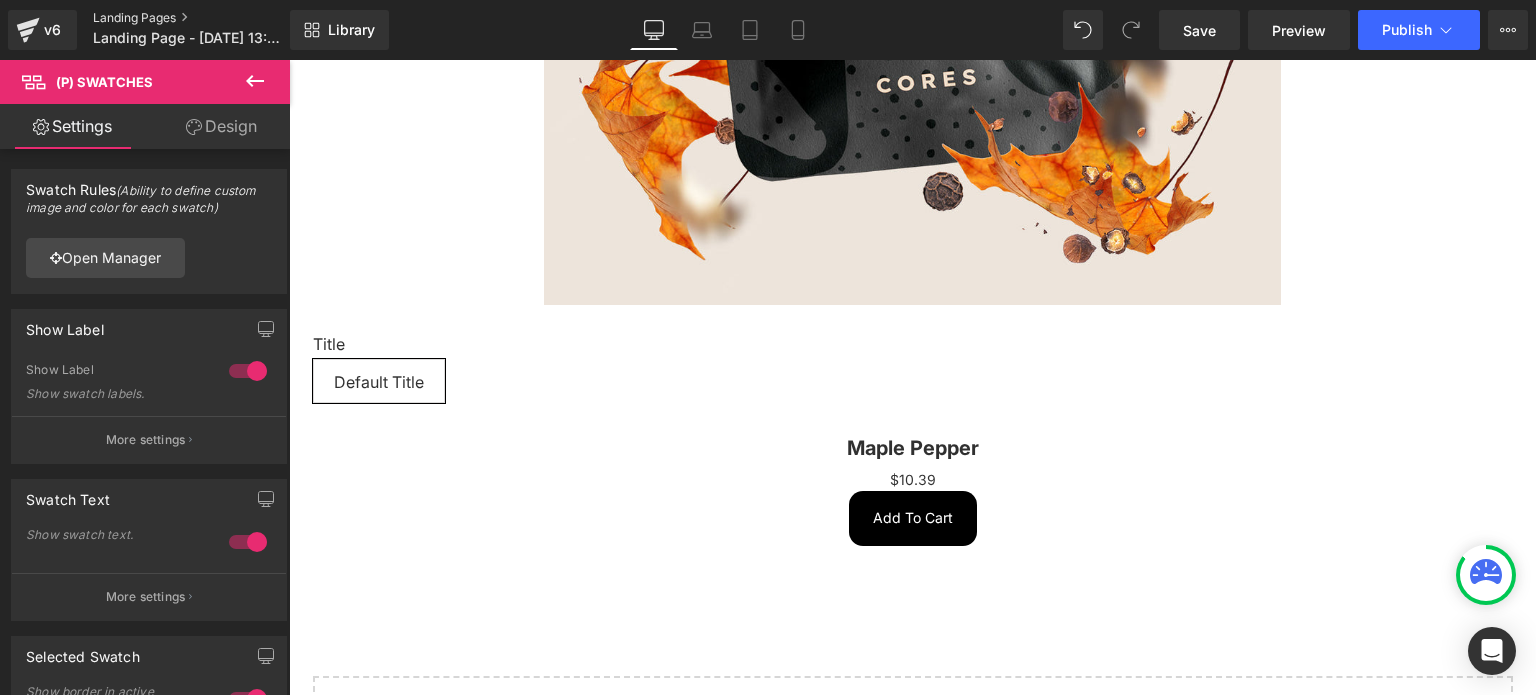 click on "Landing Pages" at bounding box center [208, 18] 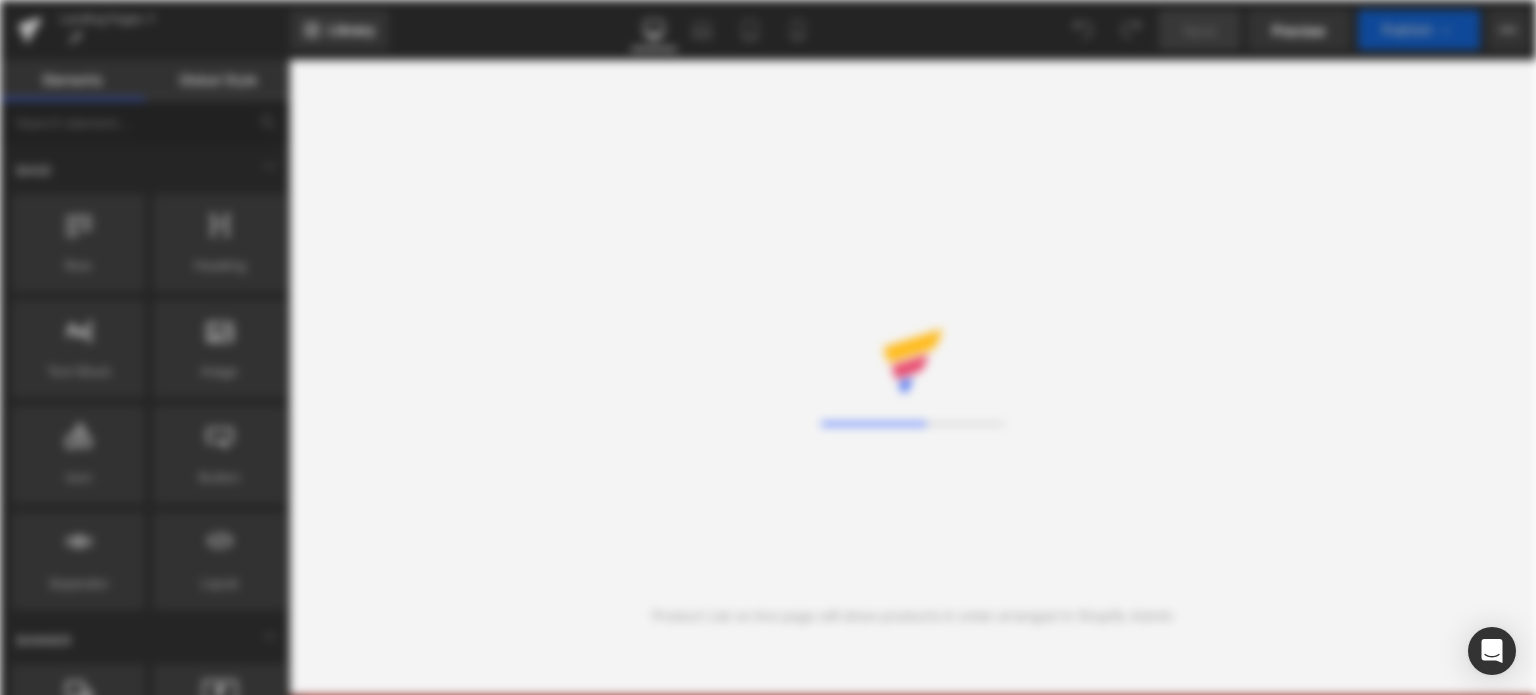 scroll, scrollTop: 0, scrollLeft: 0, axis: both 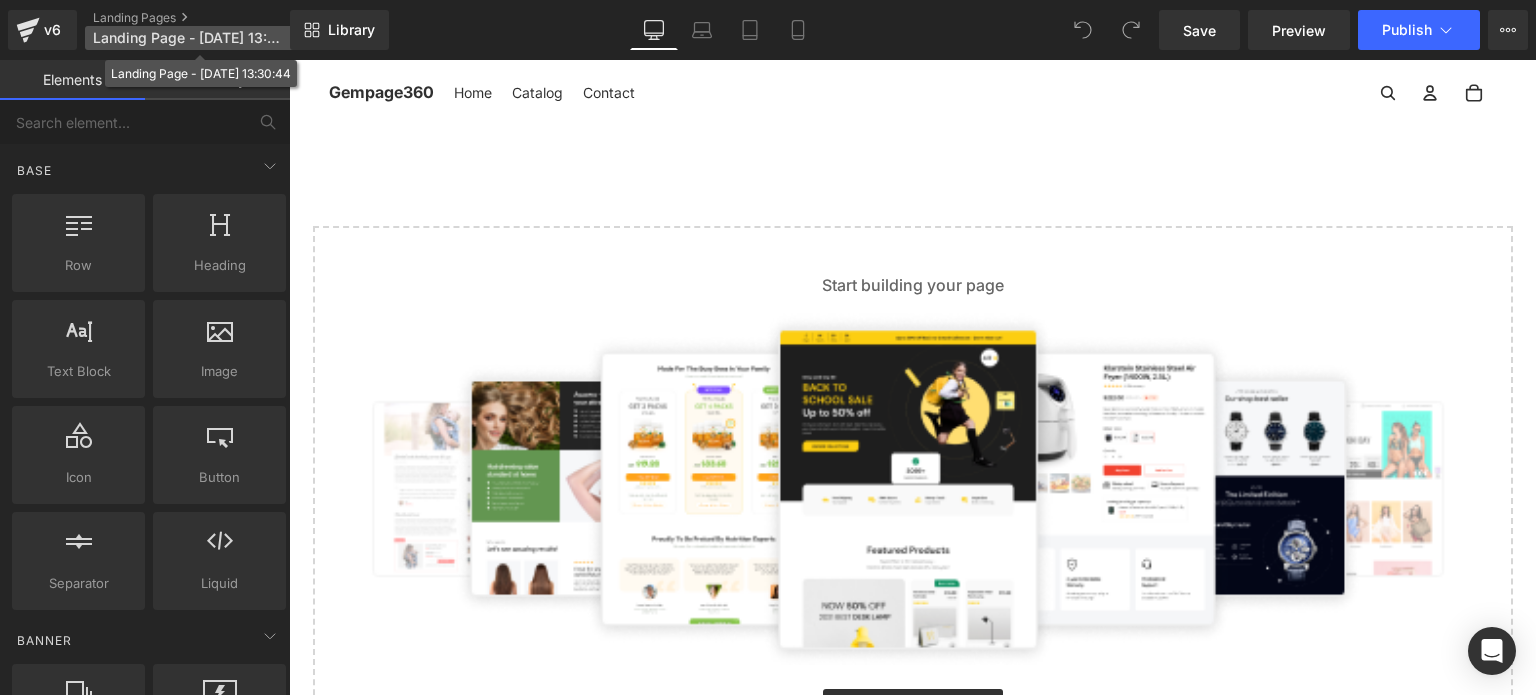 click on "Landing Page - Jul 17, 13:30:44" at bounding box center (189, 38) 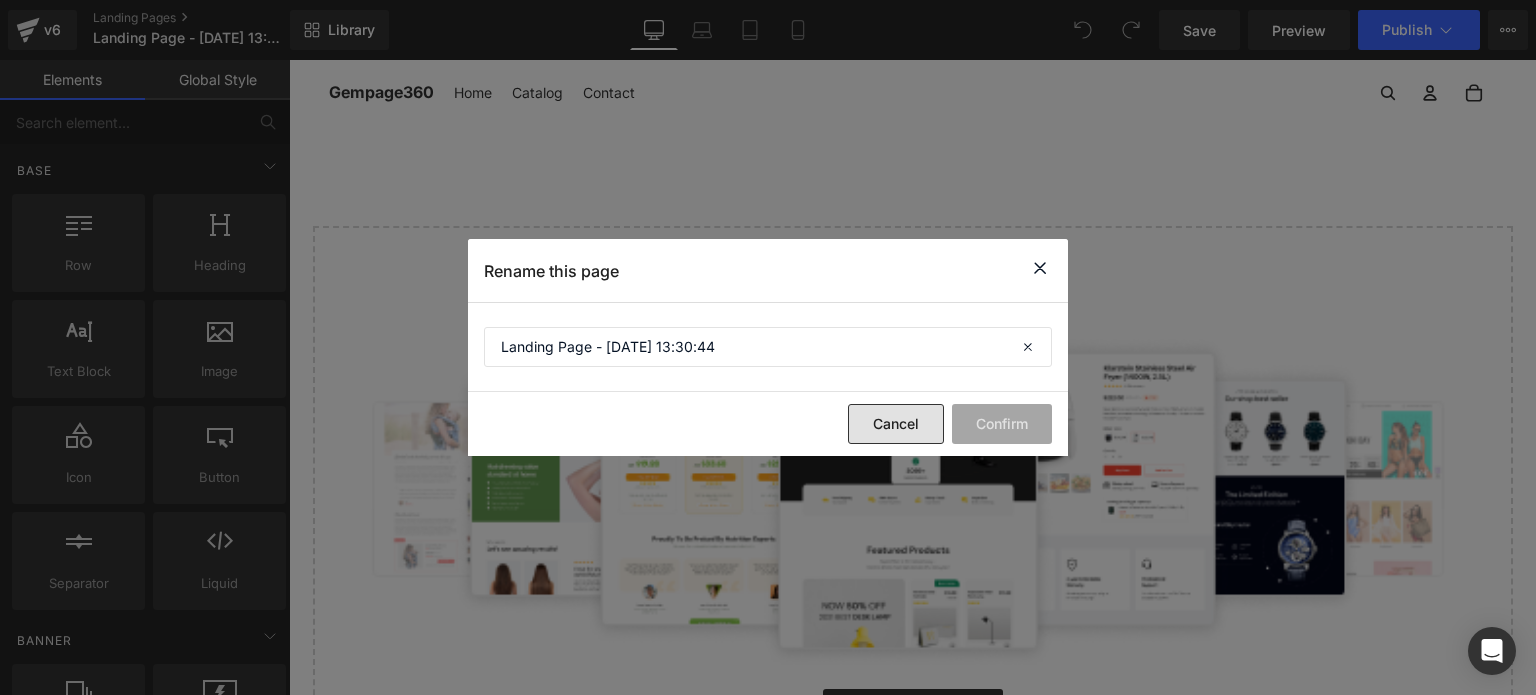 click on "Cancel" at bounding box center (896, 424) 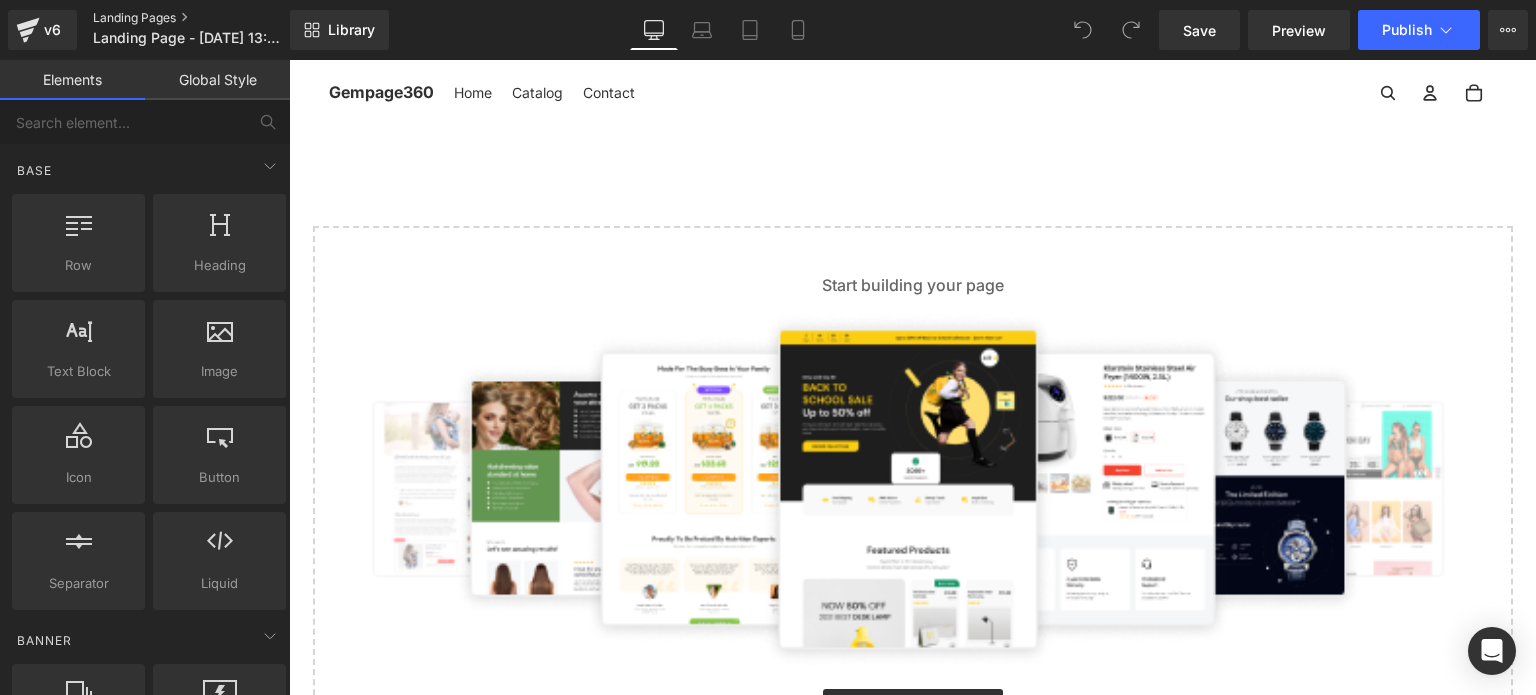click on "Landing Pages" at bounding box center [208, 18] 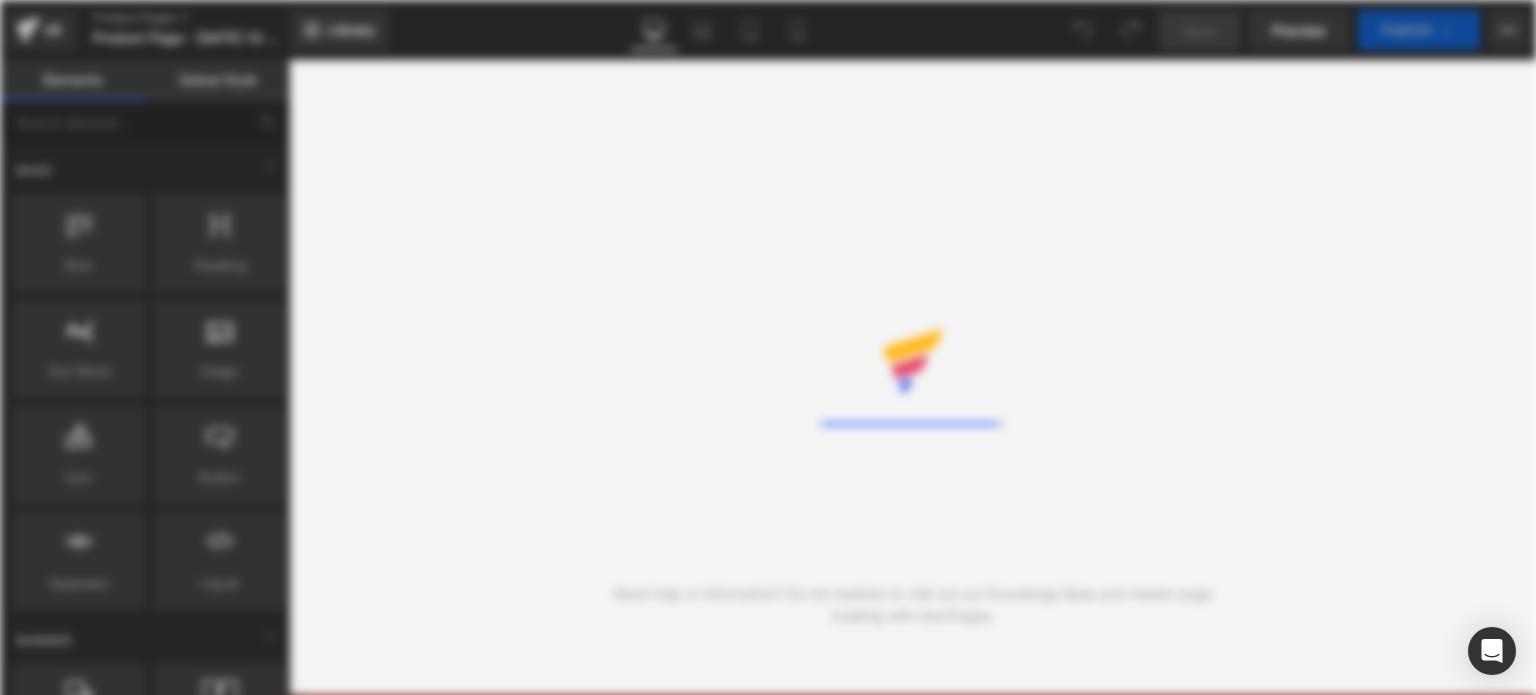 scroll, scrollTop: 0, scrollLeft: 0, axis: both 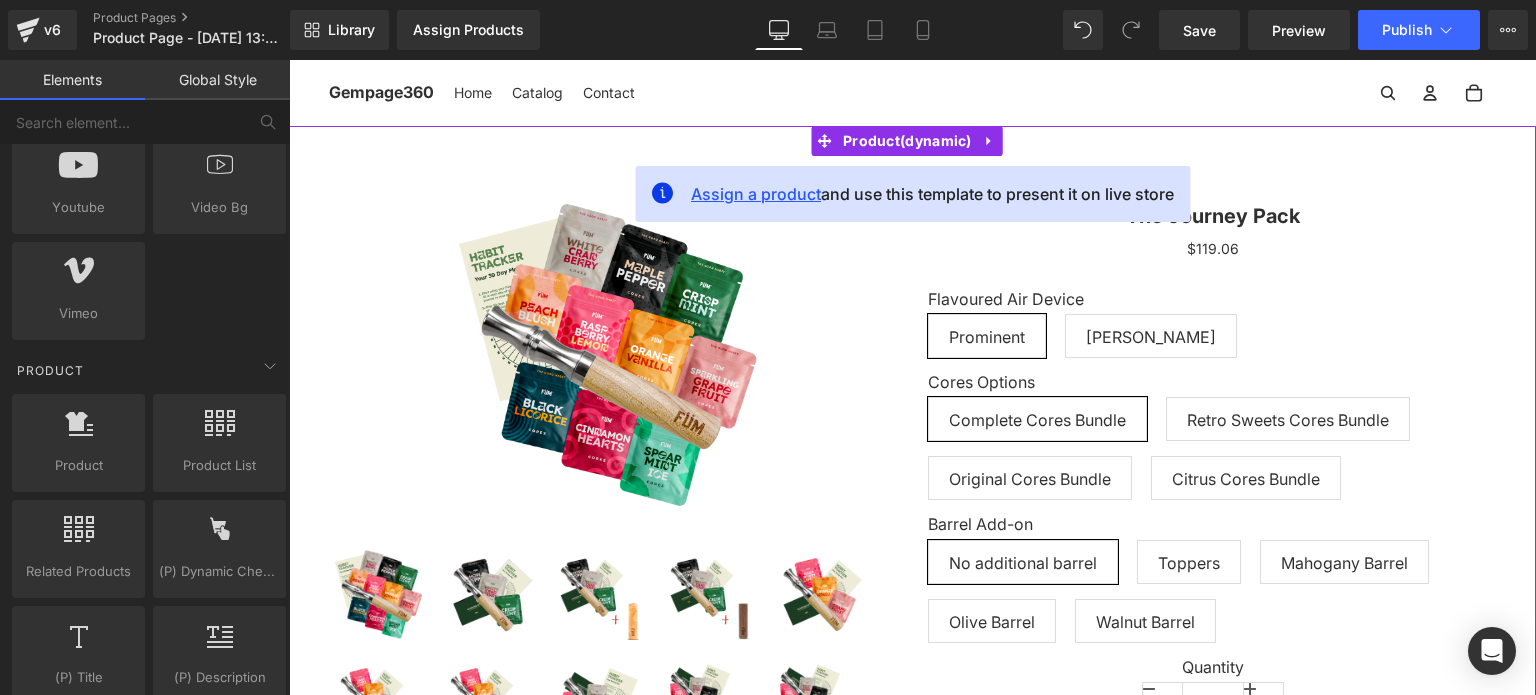 click on "Assign a product" at bounding box center [756, 194] 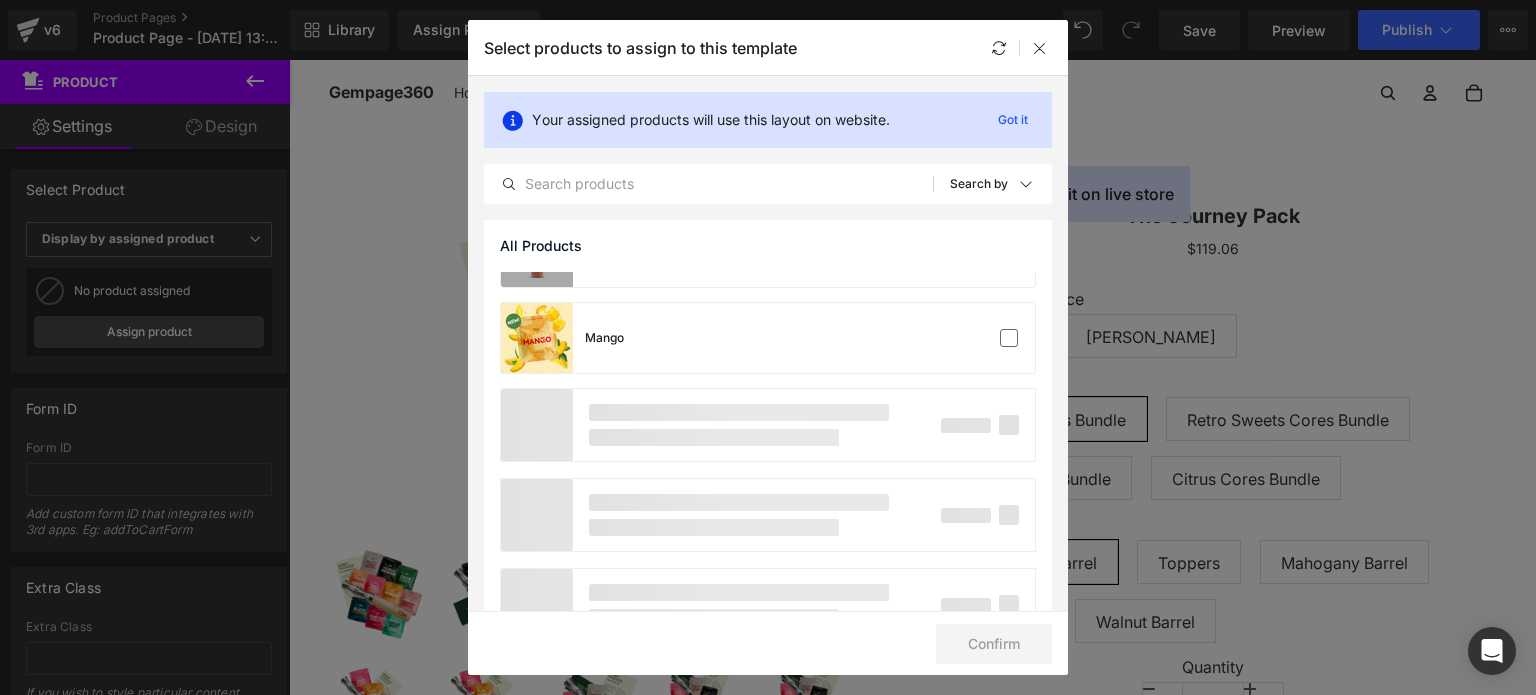 scroll, scrollTop: 1600, scrollLeft: 0, axis: vertical 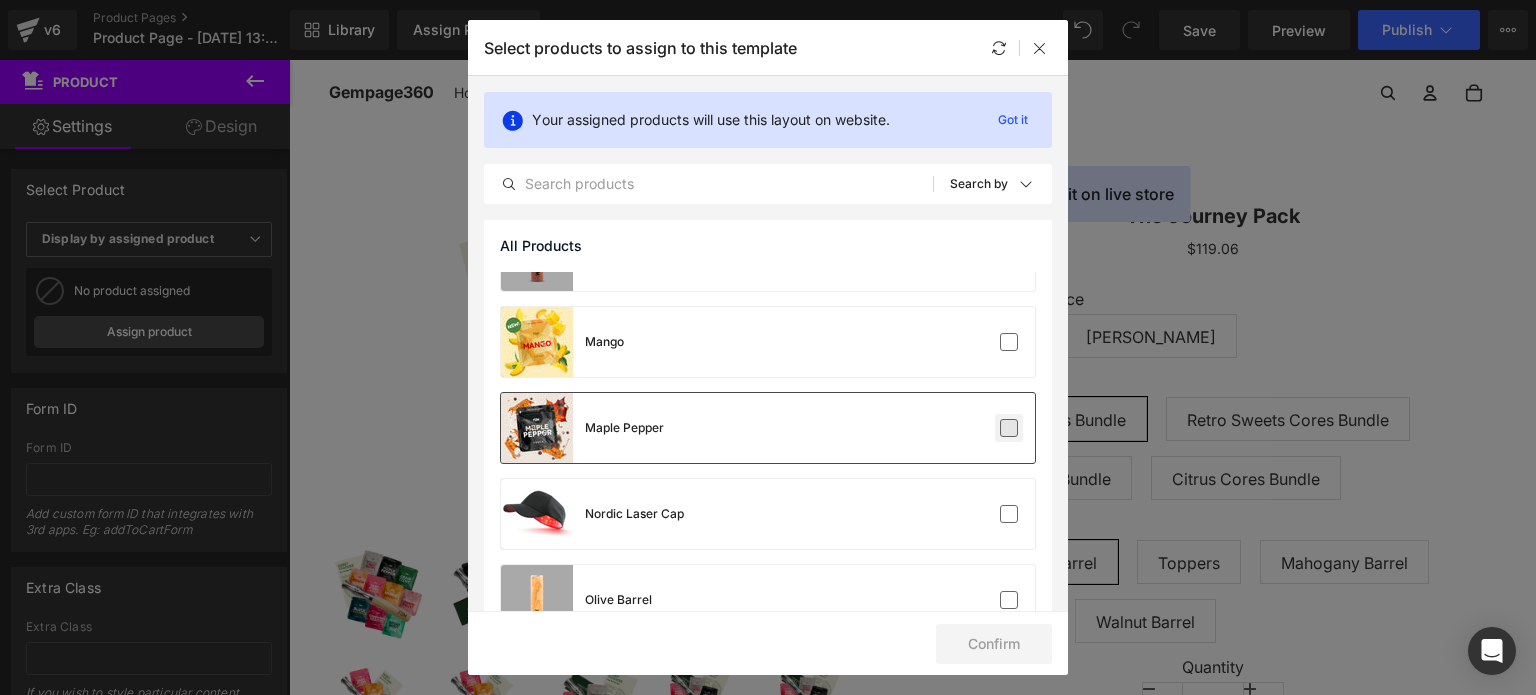 click at bounding box center [1009, 428] 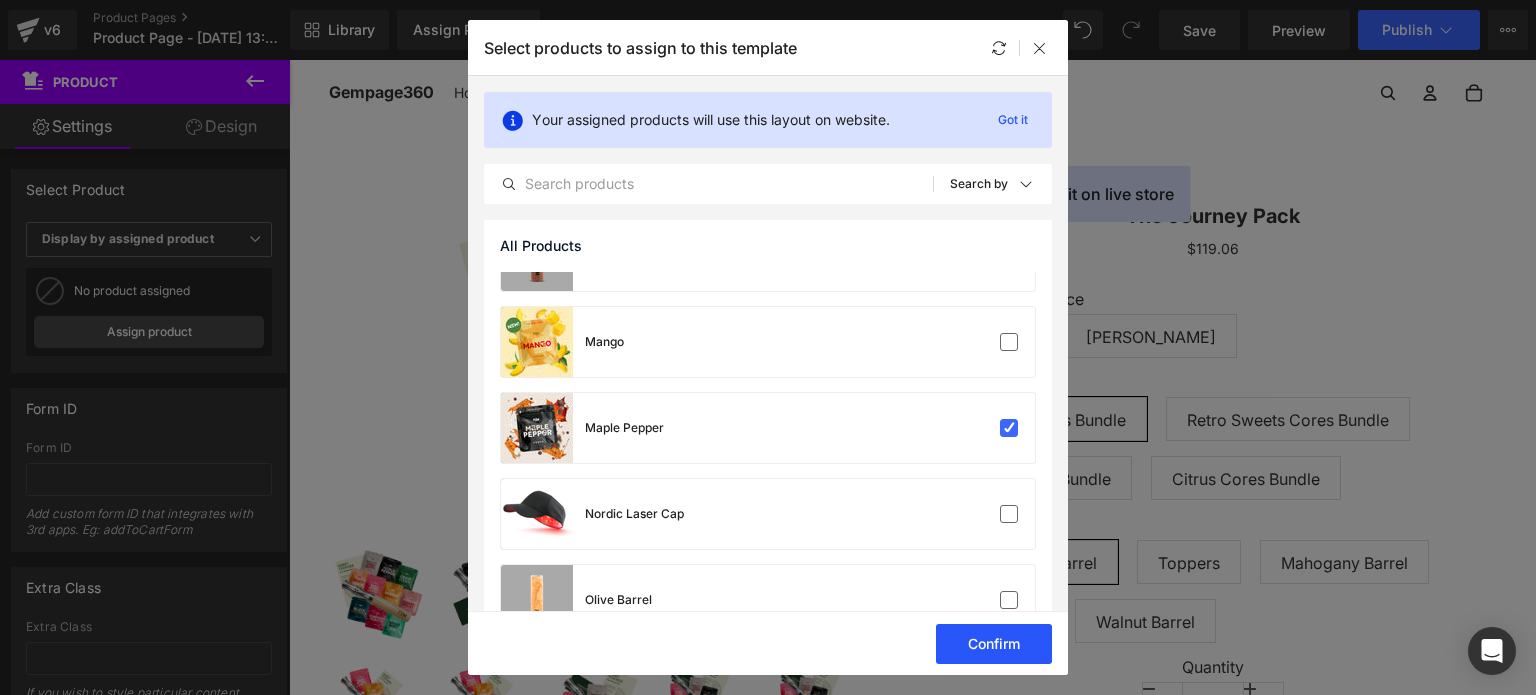 click on "Confirm" at bounding box center [994, 644] 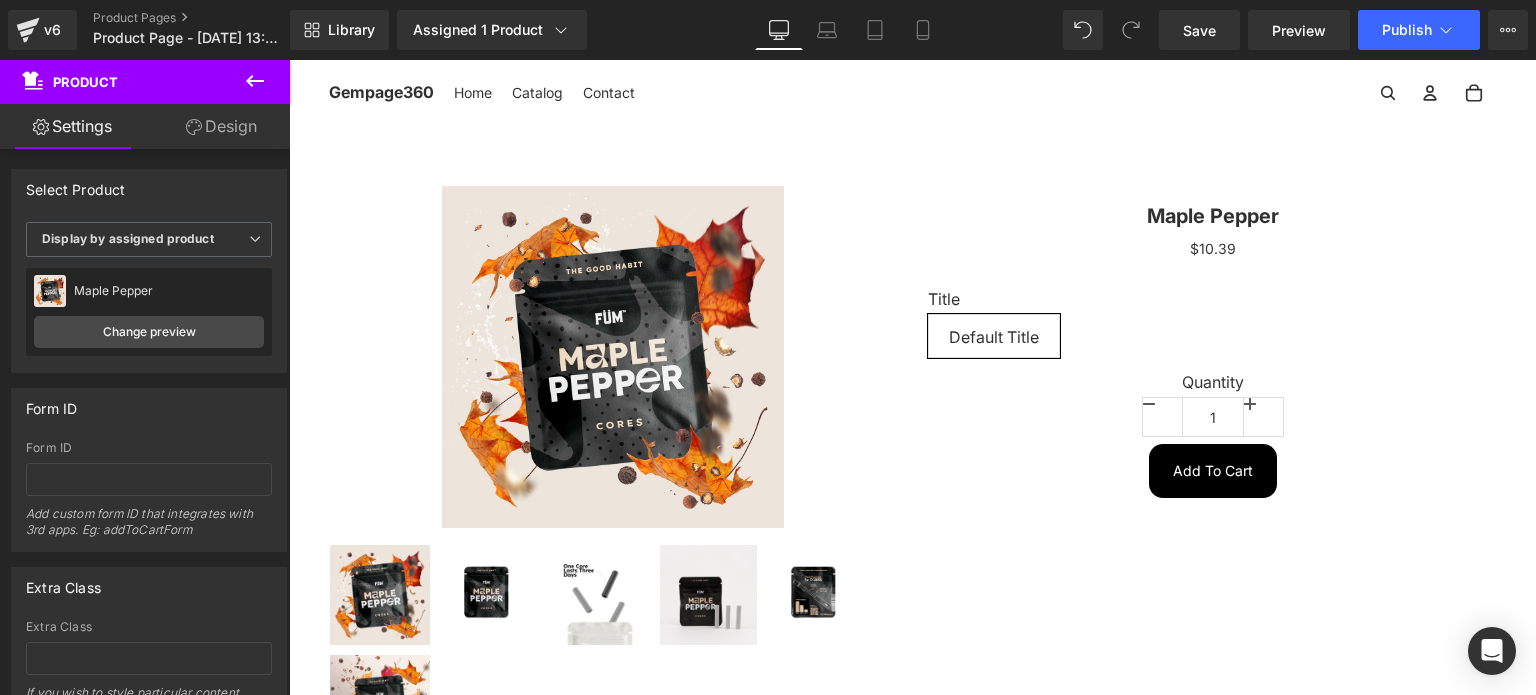 click at bounding box center [709, 595] 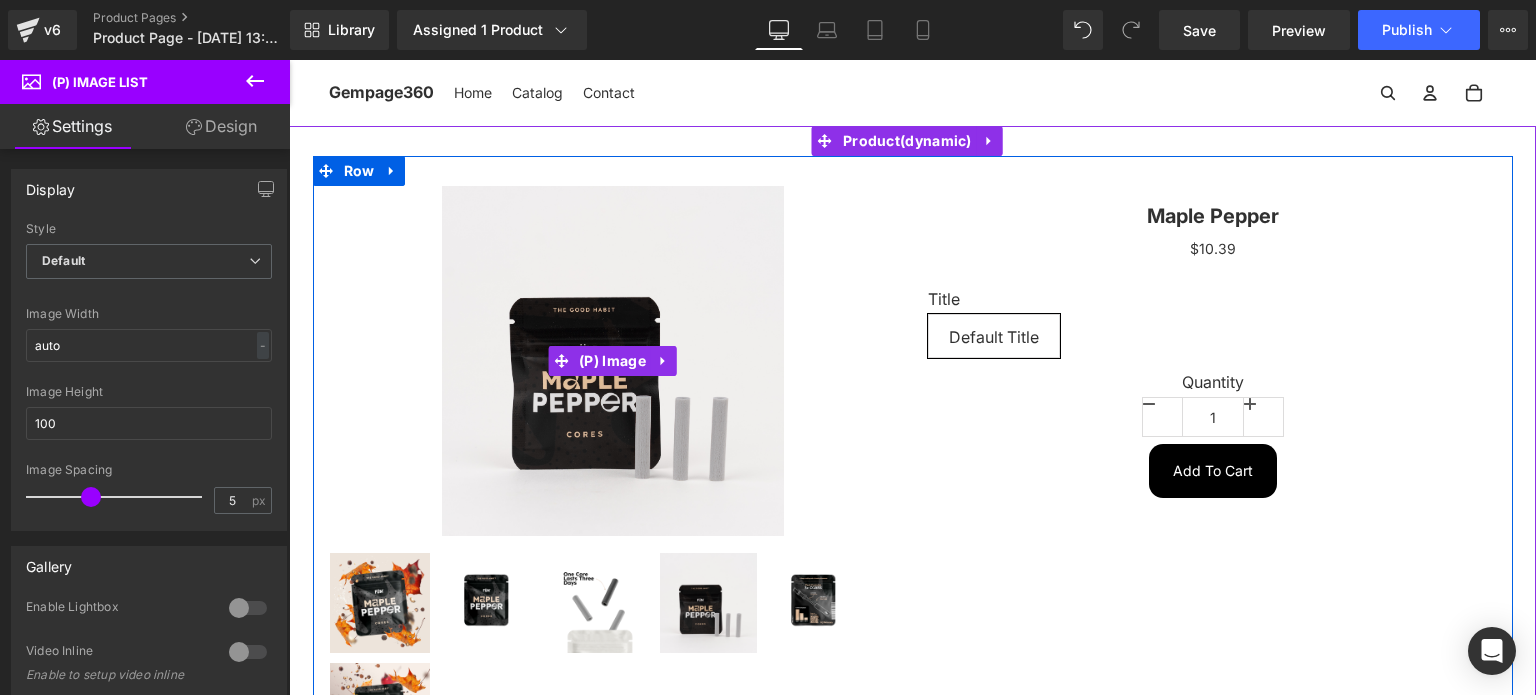 click on "Sale Off" at bounding box center [613, 361] 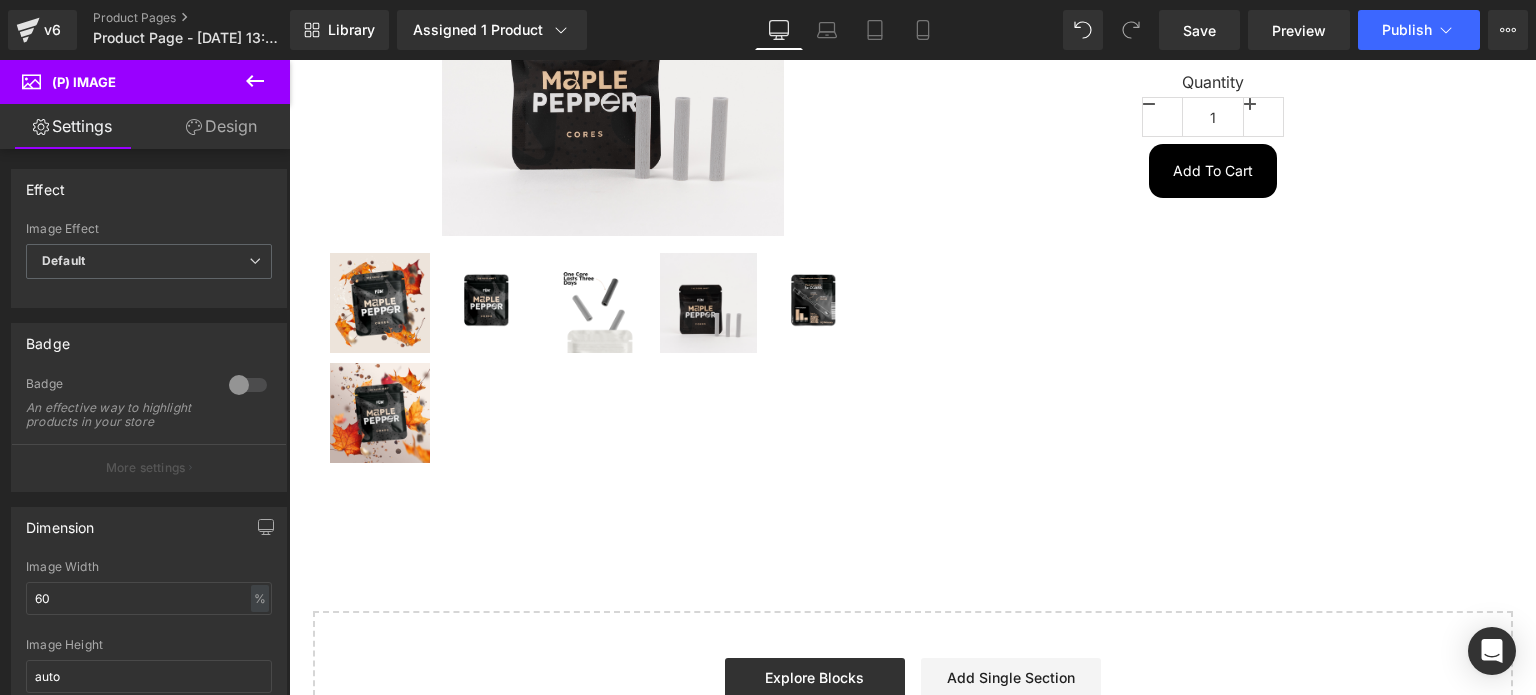 scroll, scrollTop: 0, scrollLeft: 0, axis: both 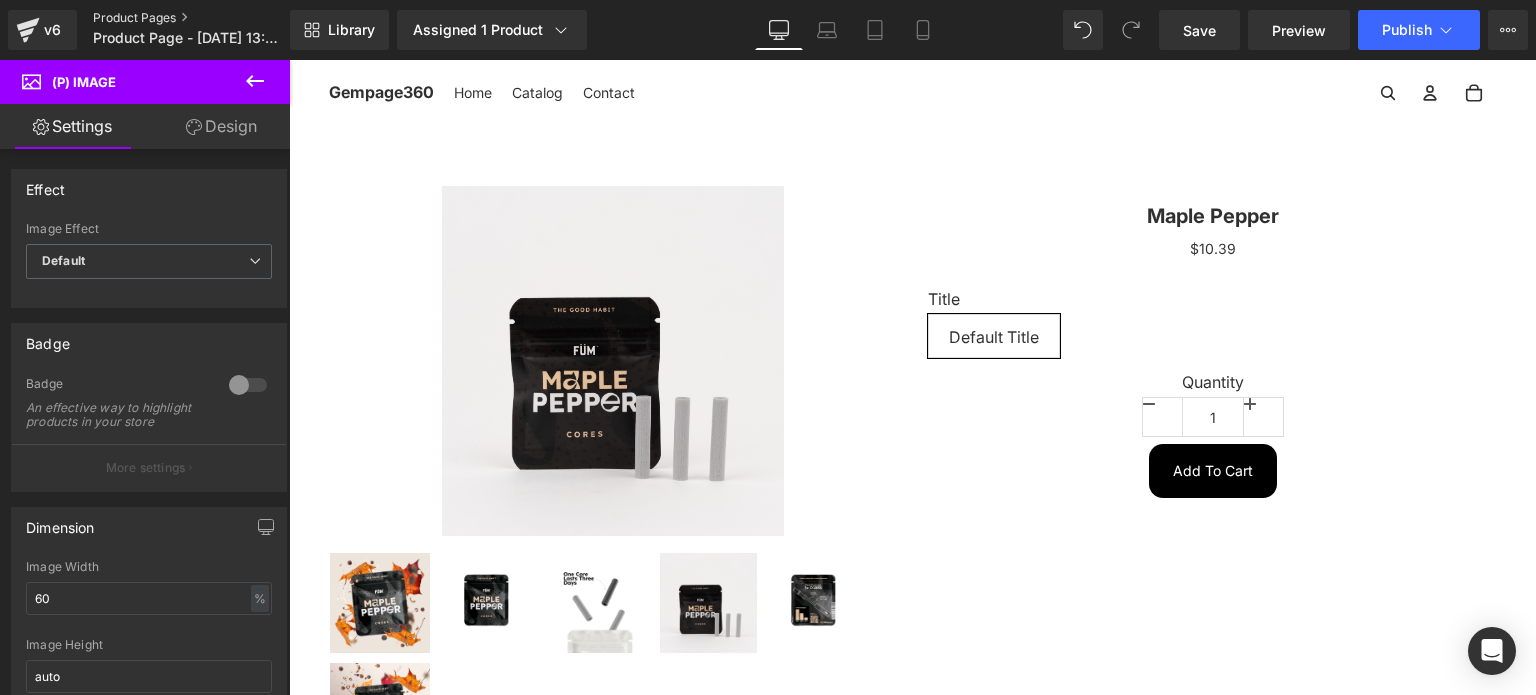 click on "Product Pages" at bounding box center [208, 18] 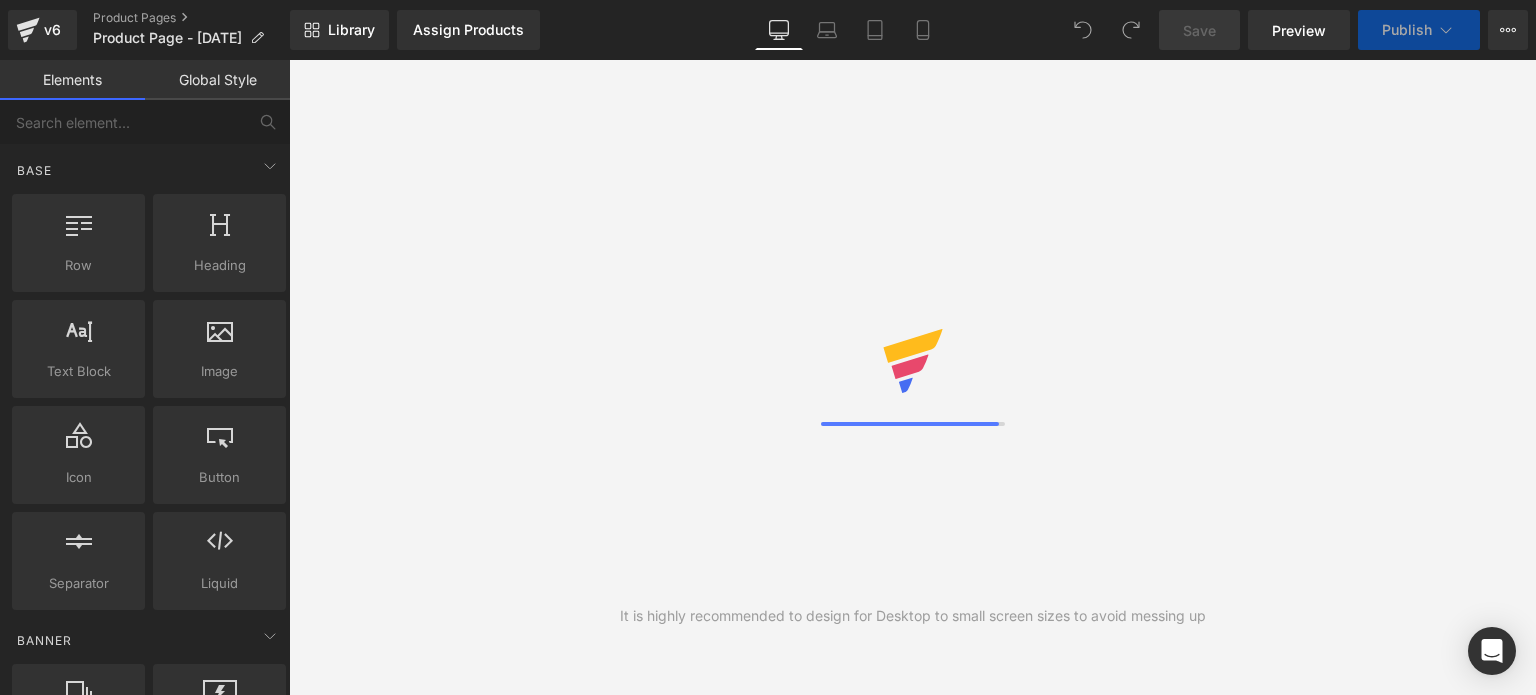 scroll, scrollTop: 0, scrollLeft: 0, axis: both 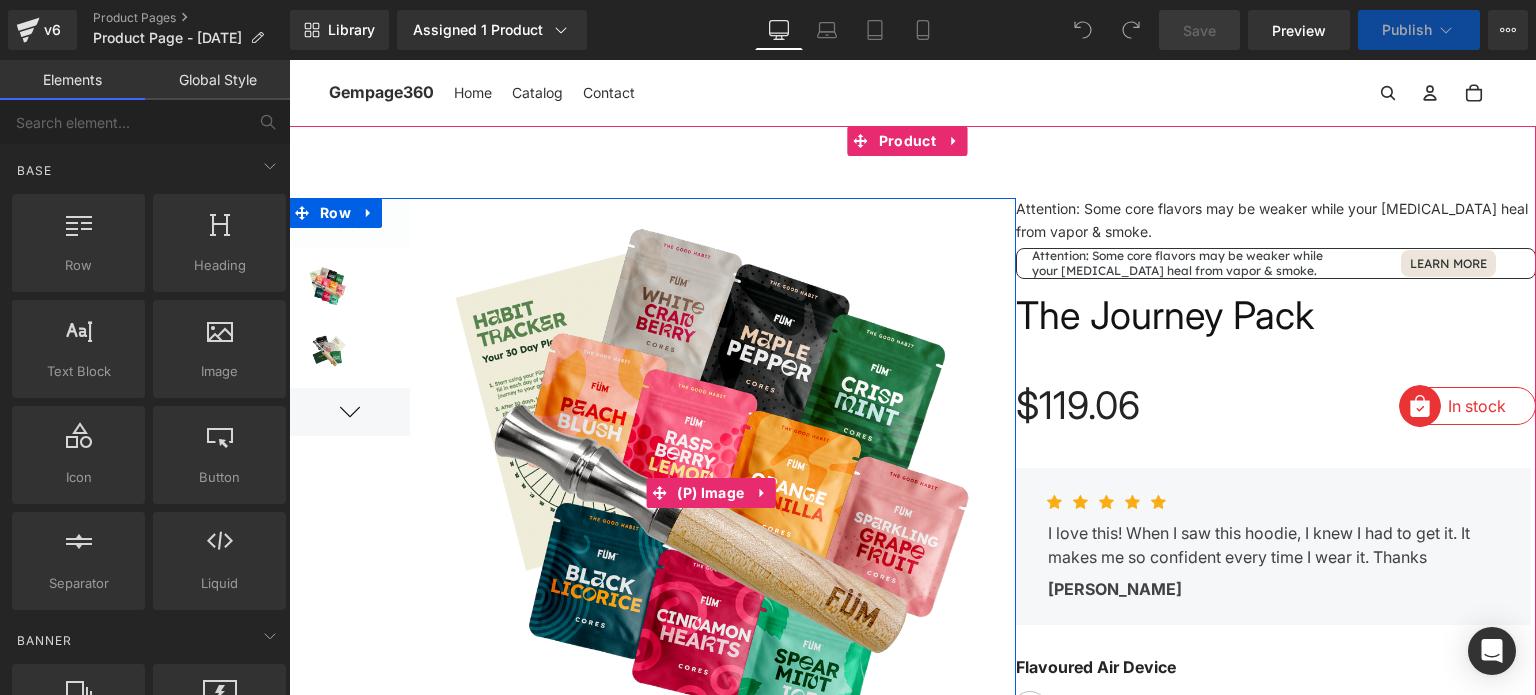 click at bounding box center (713, 493) 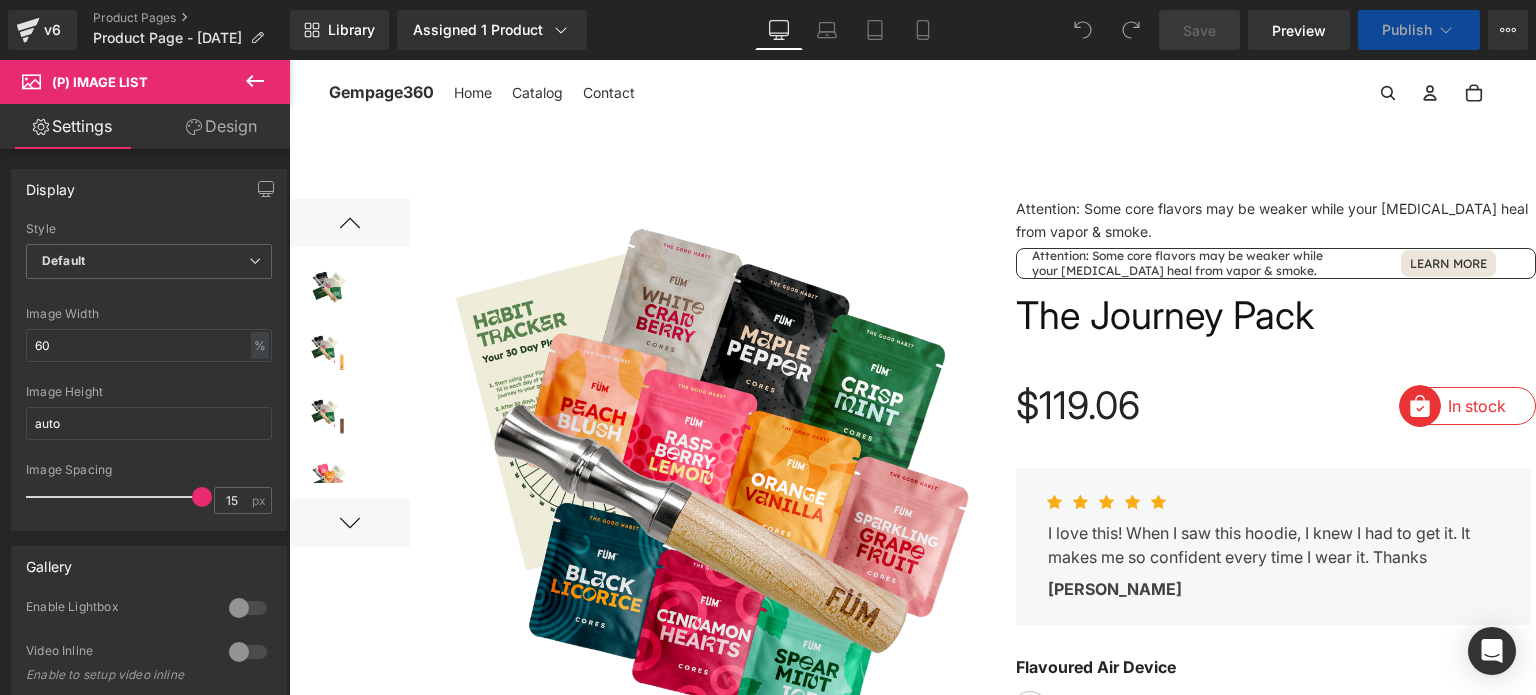 click at bounding box center [912, 377] 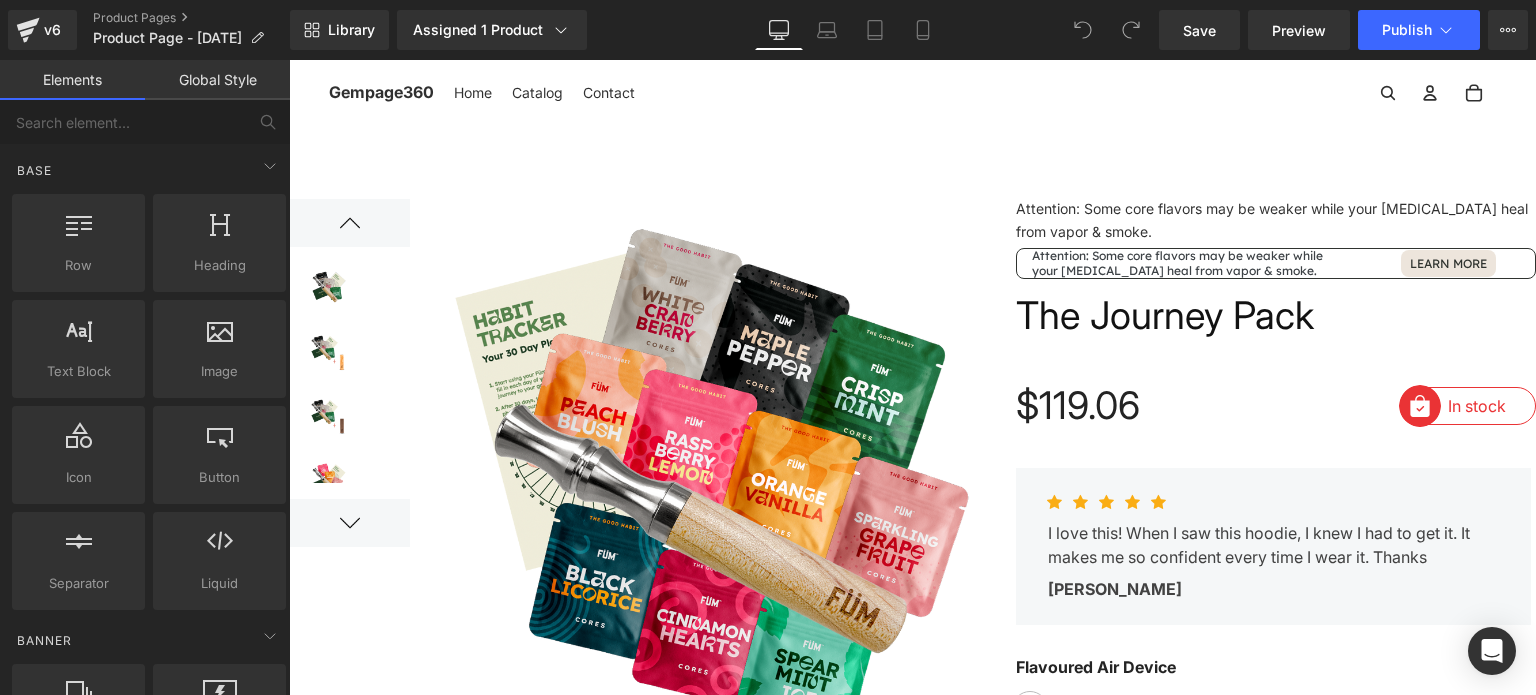 click at bounding box center [713, 493] 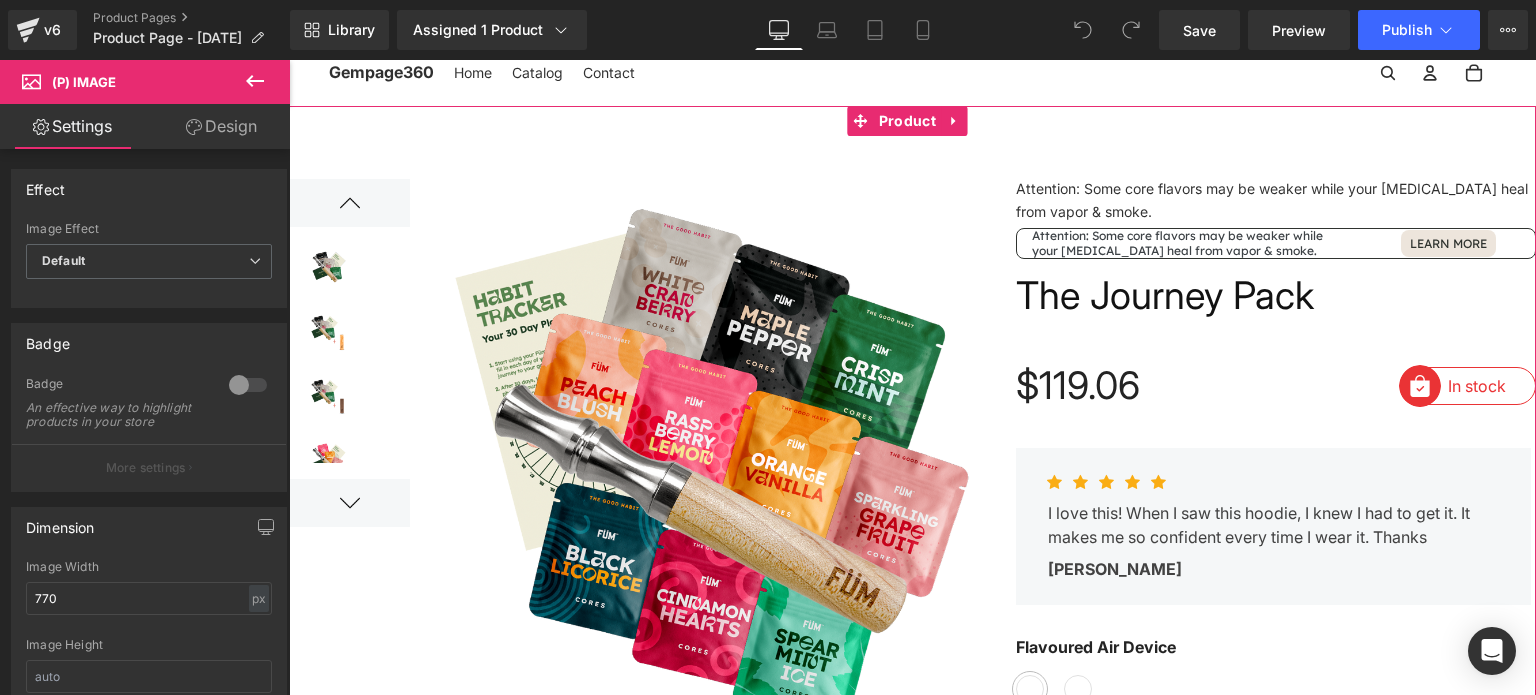 scroll, scrollTop: 0, scrollLeft: 0, axis: both 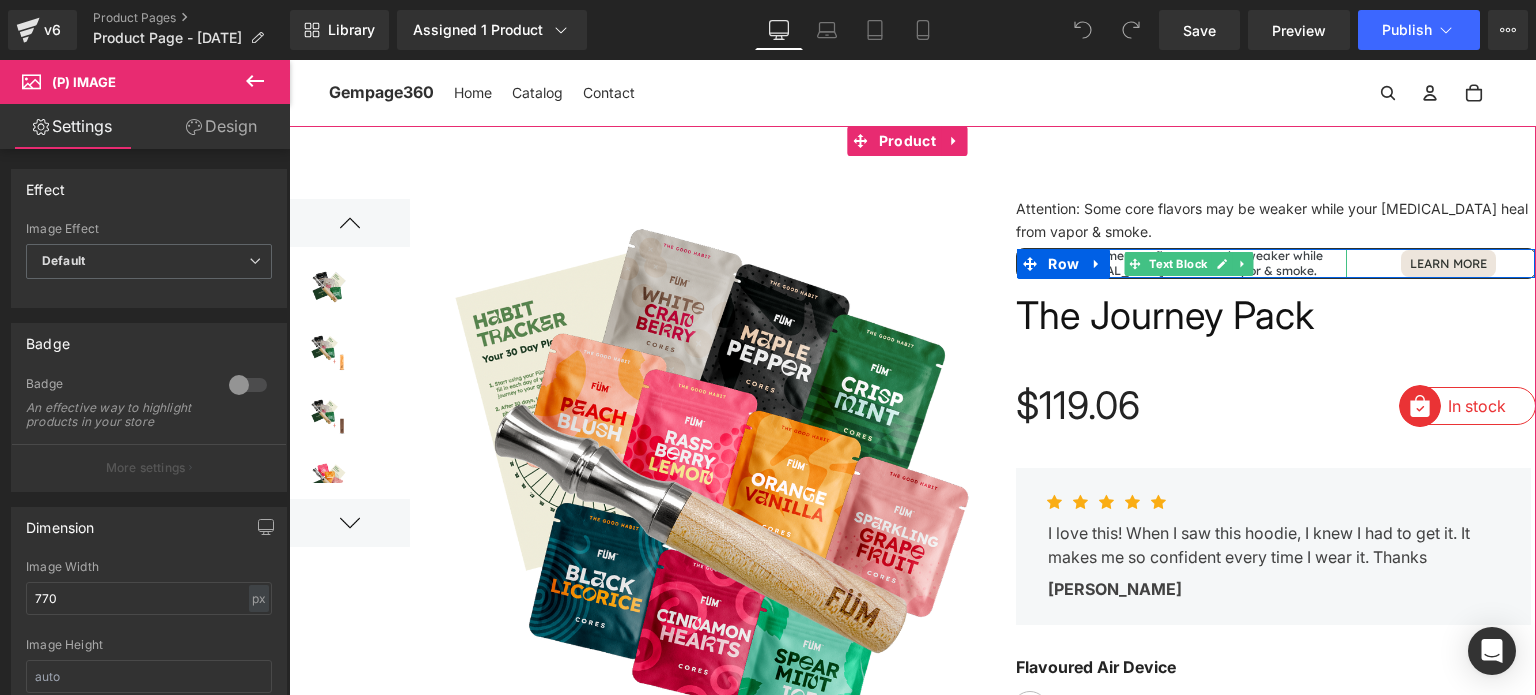 click on "Attention: Some core flavors may be weaker while your [MEDICAL_DATA] heal from vapor & smoke." at bounding box center (1189, 263) 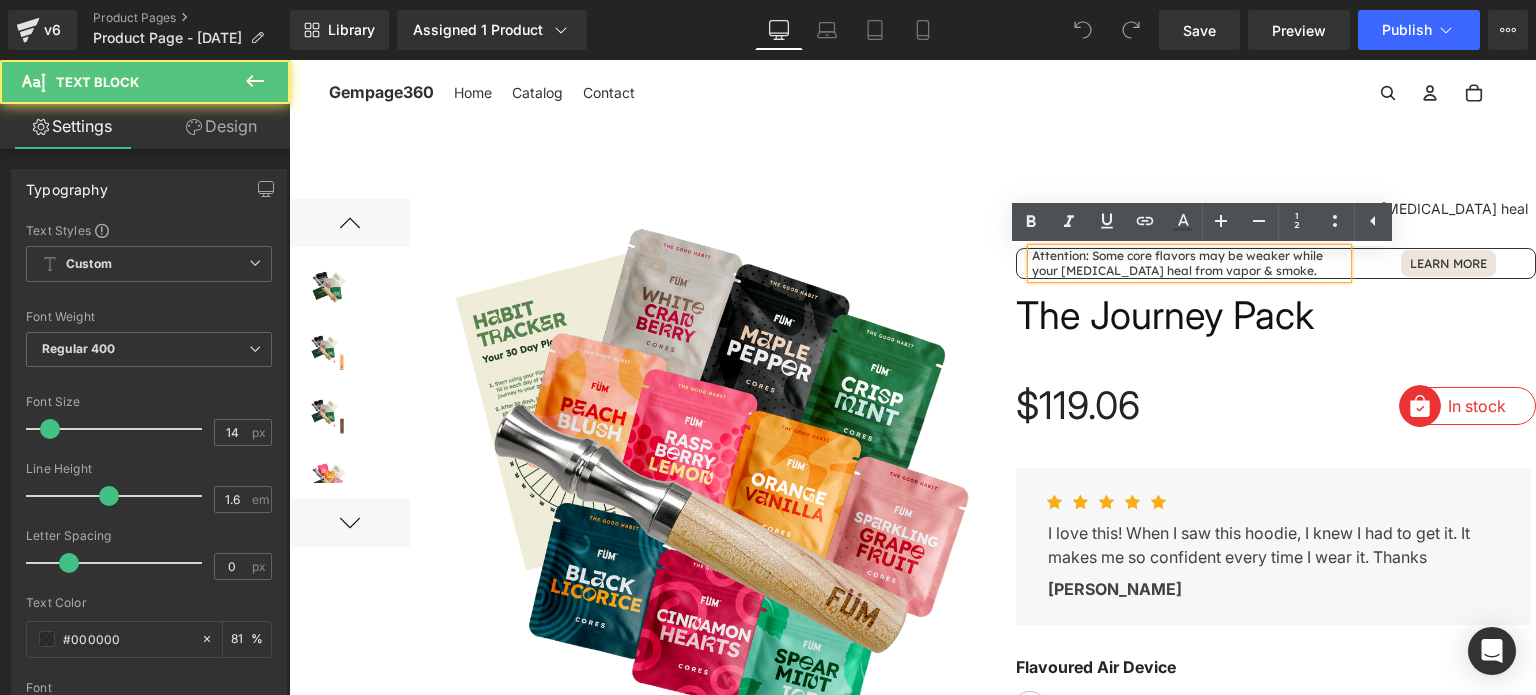 click on "Attention: Some core flavors may be weaker while your [MEDICAL_DATA] heal from vapor & smoke." at bounding box center (1276, 220) 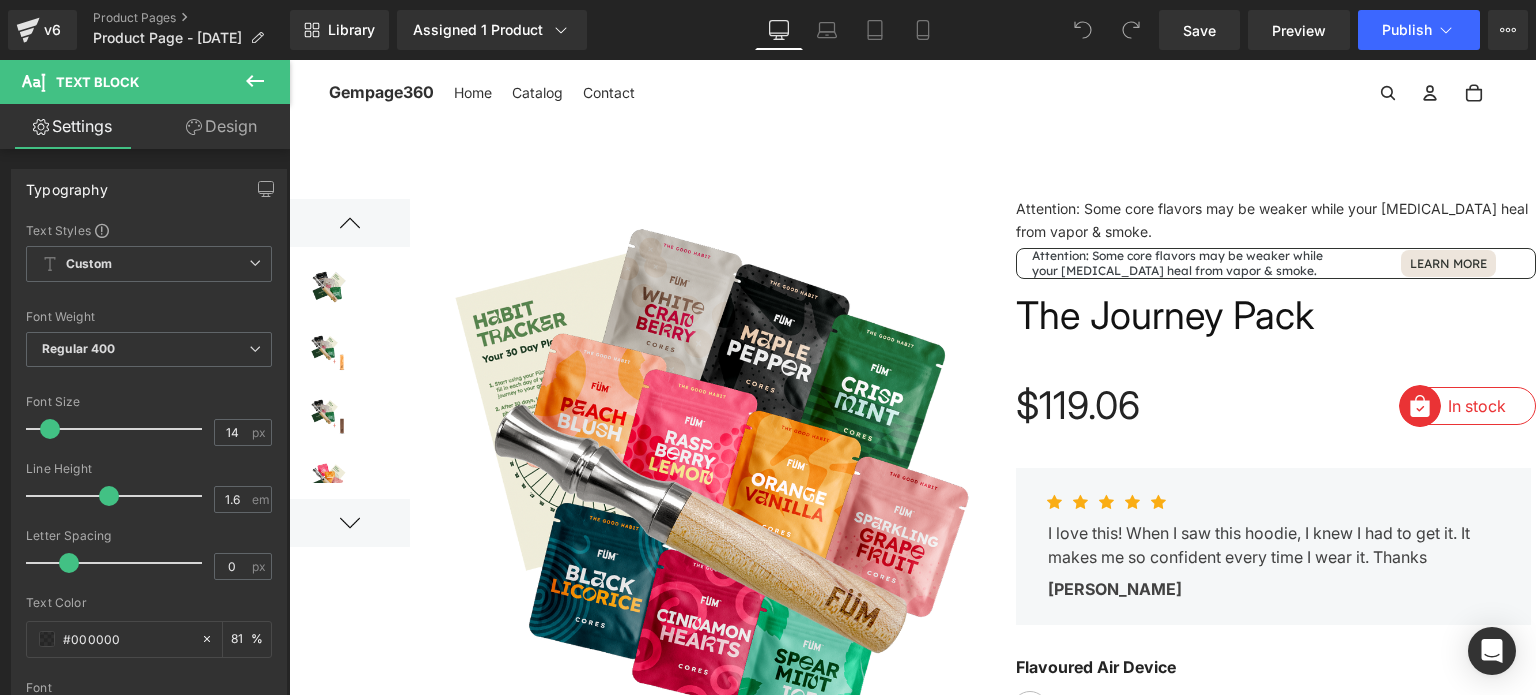 click 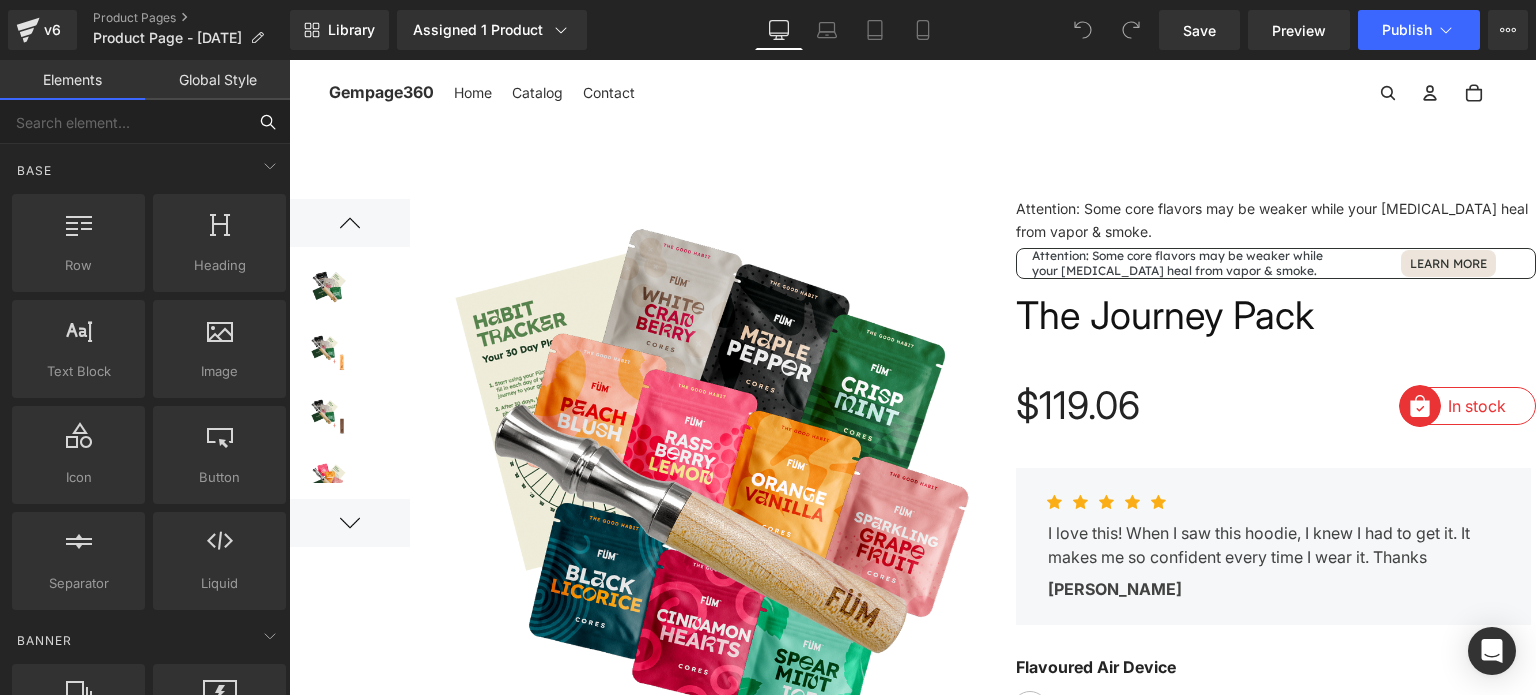 click at bounding box center (123, 122) 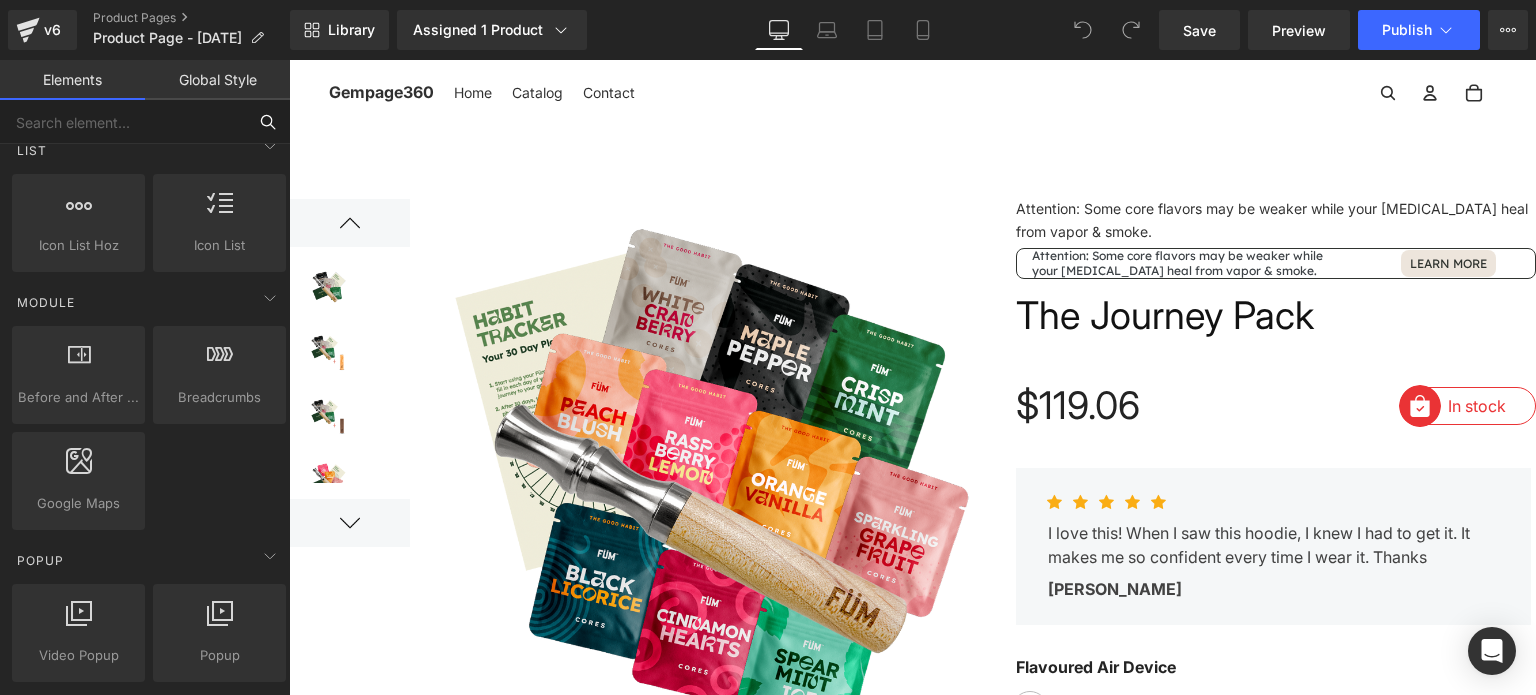 scroll, scrollTop: 1500, scrollLeft: 0, axis: vertical 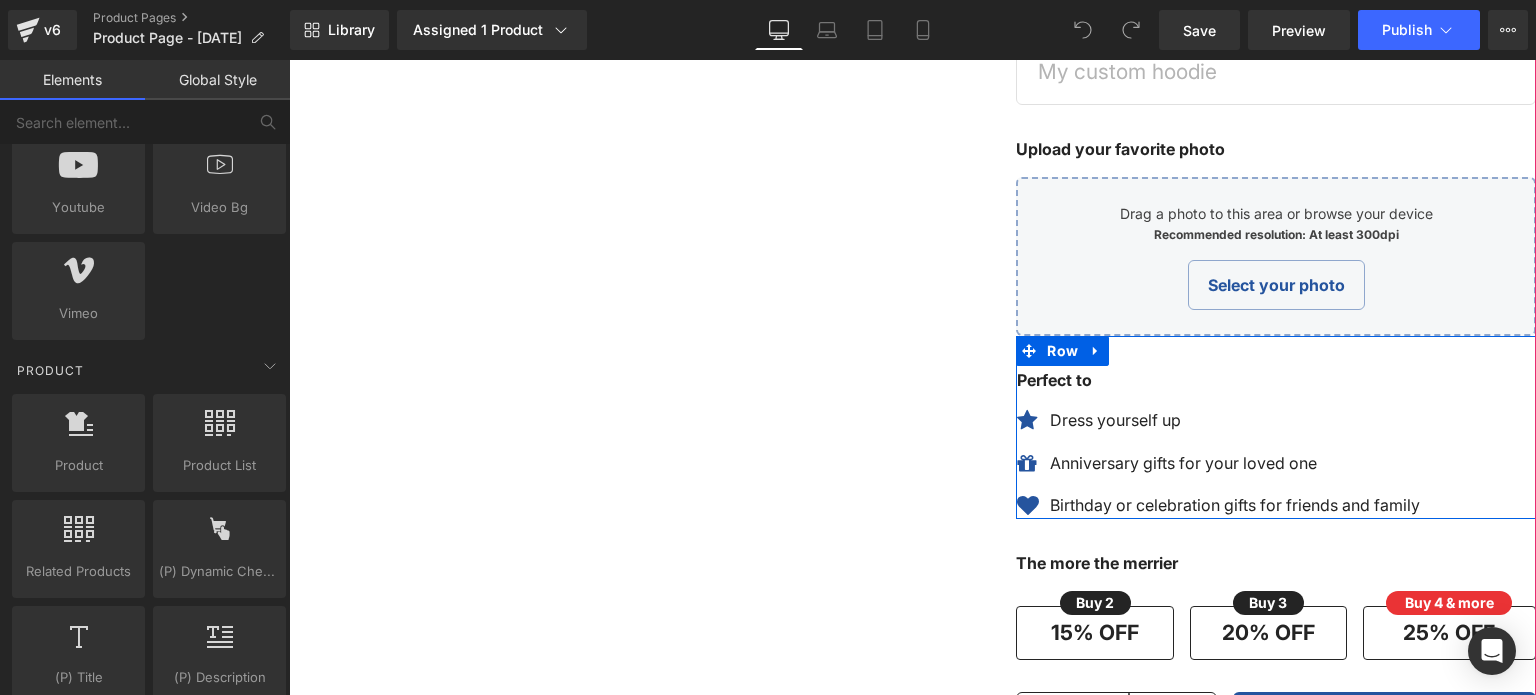 click on "Dress yourself up" at bounding box center [1293, 420] 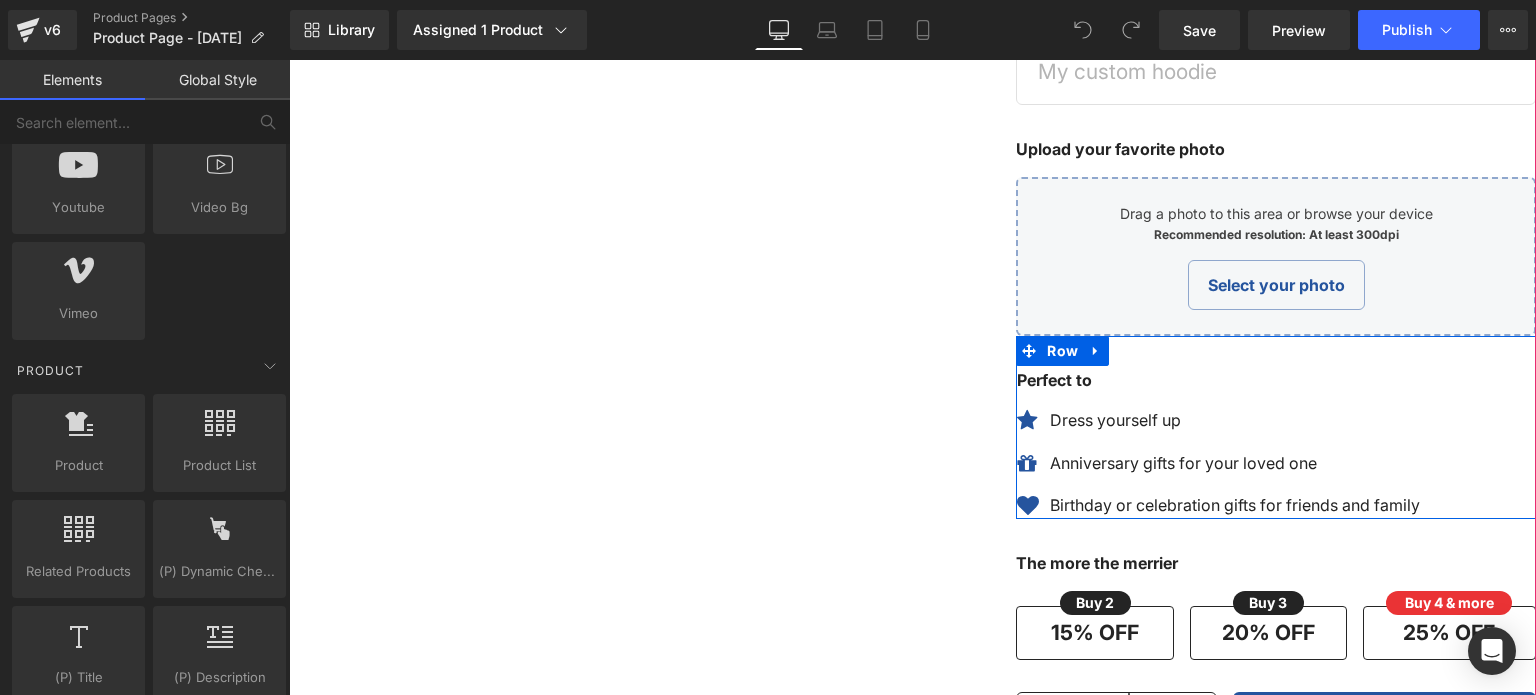 click at bounding box center [0, 0] 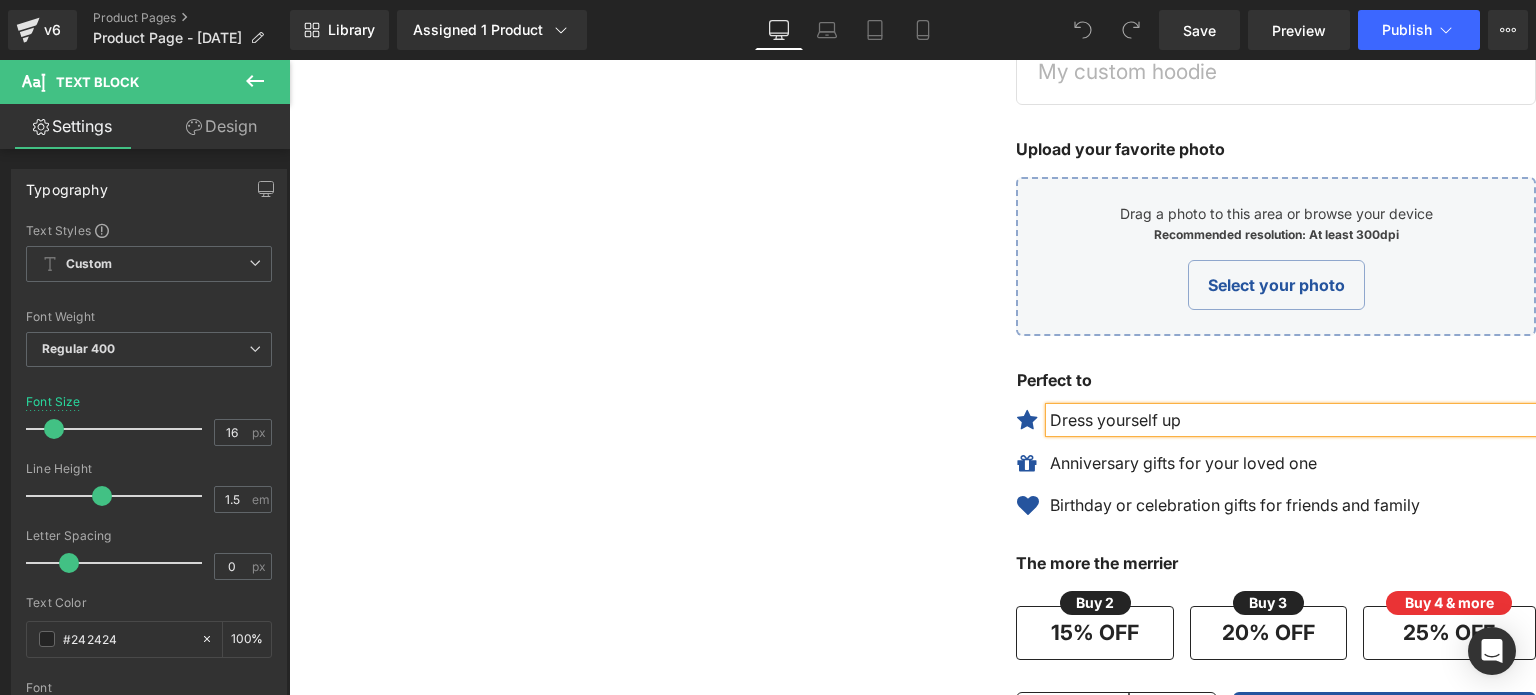 scroll, scrollTop: 0, scrollLeft: 0, axis: both 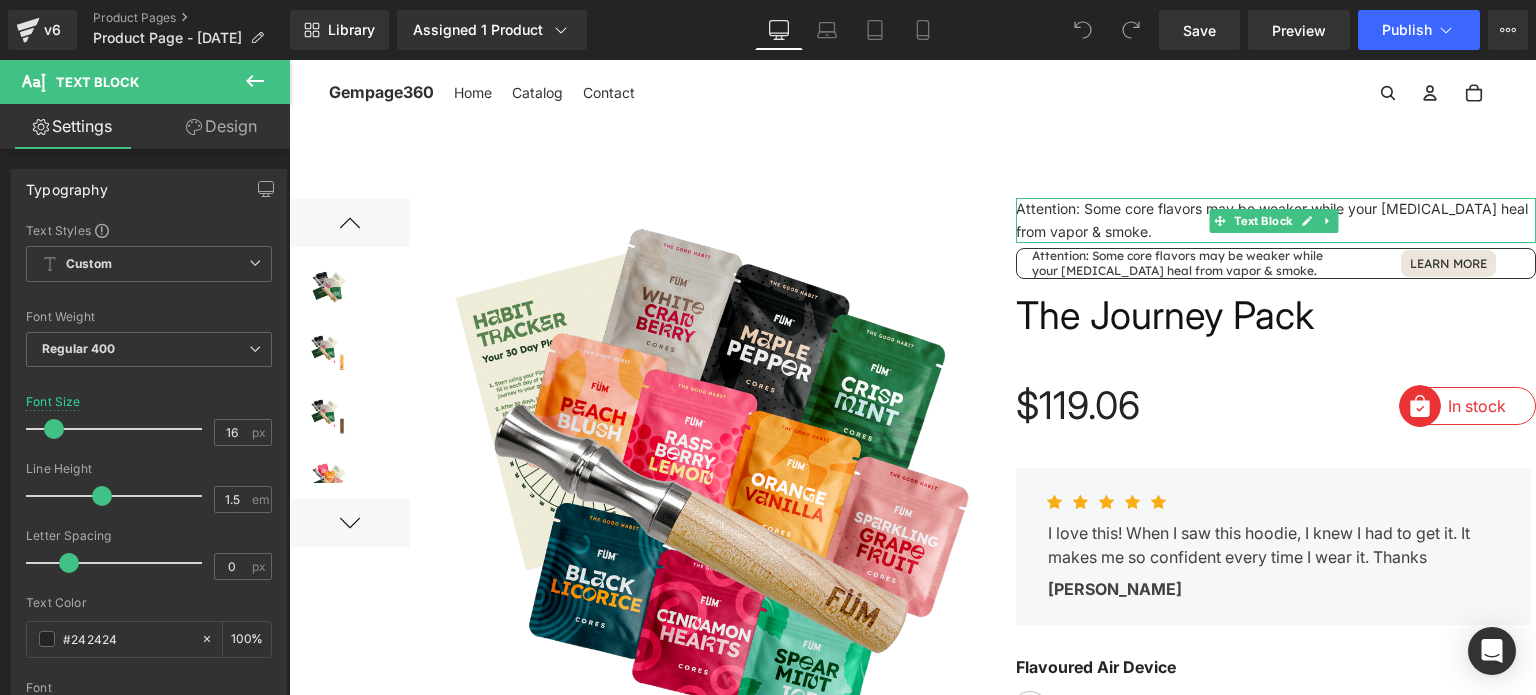 click on "Attention: Some core flavors may be weaker while your [MEDICAL_DATA] heal from vapor & smoke." at bounding box center (1276, 220) 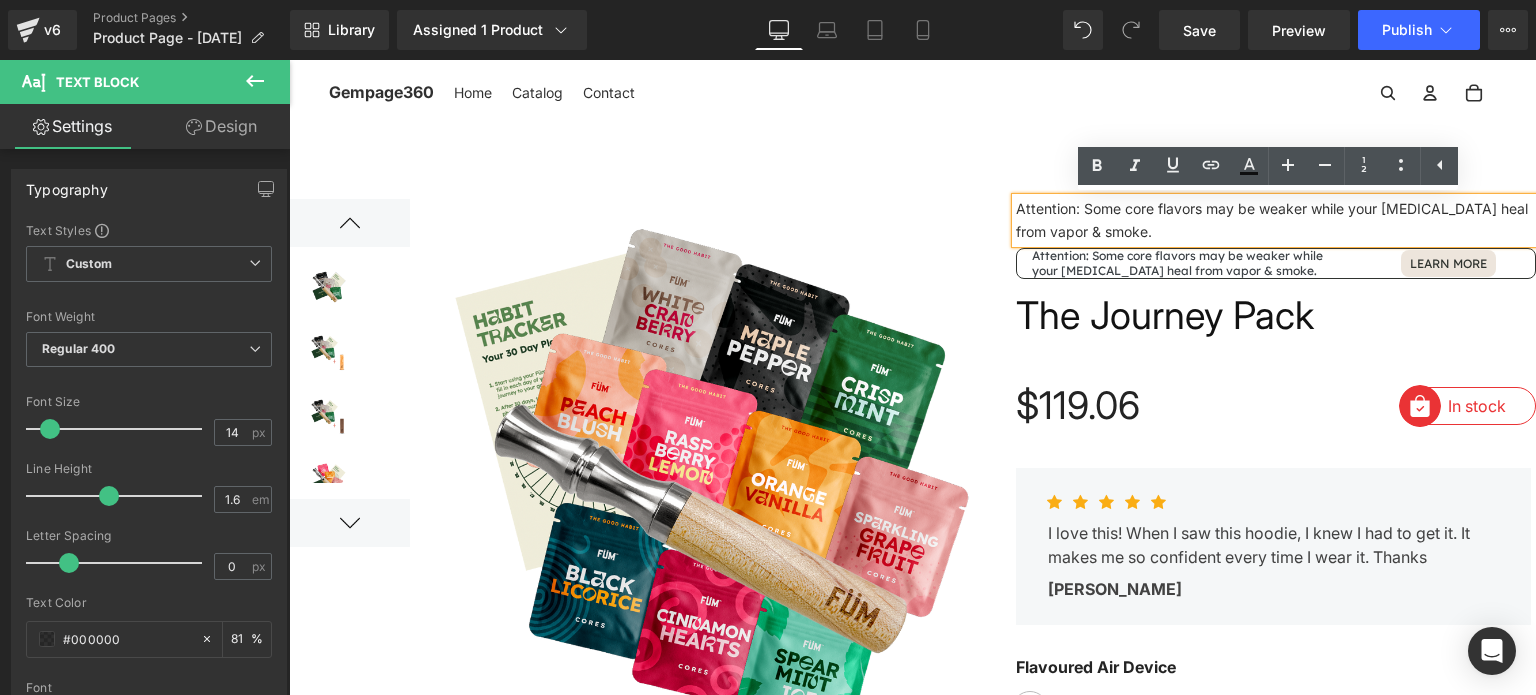 click on "Attention: Some core flavors may be weaker while your [MEDICAL_DATA] heal from vapor & smoke." at bounding box center (1276, 220) 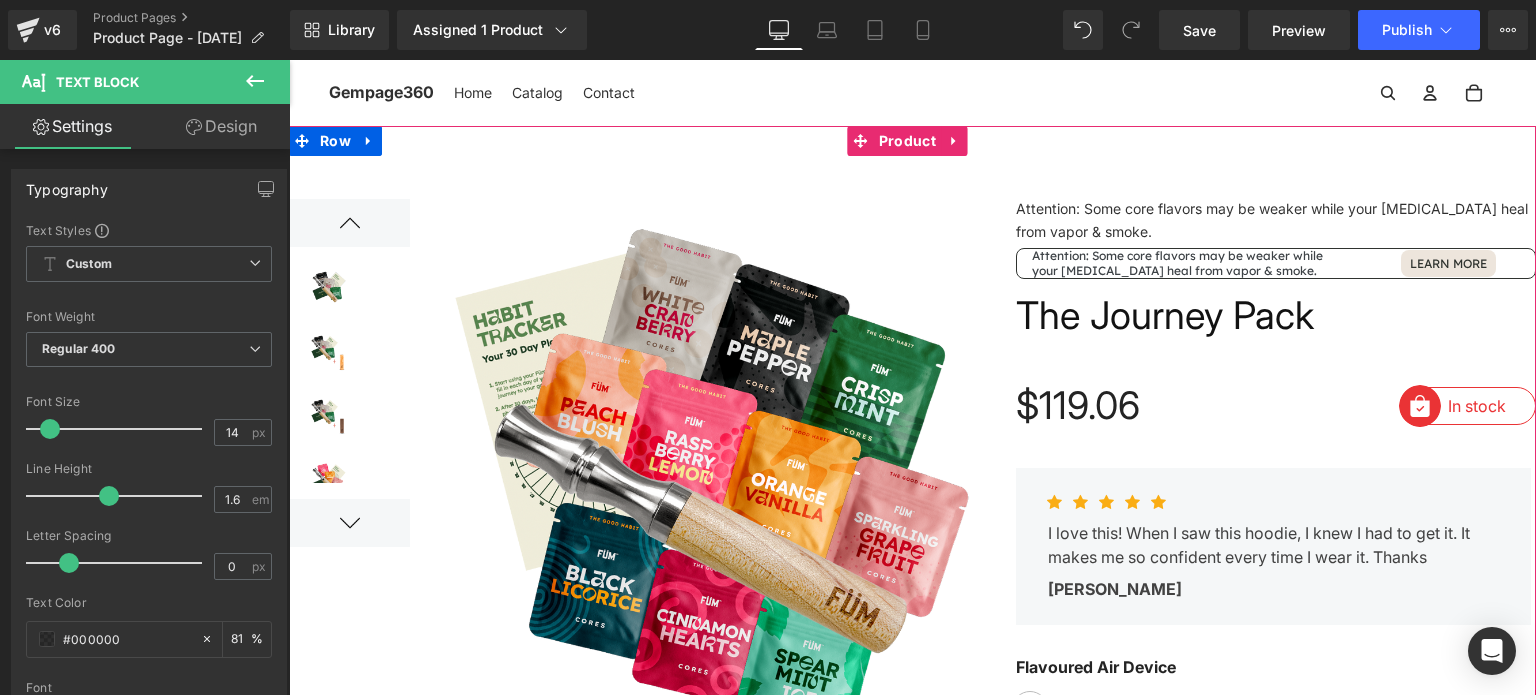 click on "Attention: Some core flavors may be weaker while your [MEDICAL_DATA] heal from vapor & smoke." at bounding box center (1276, 220) 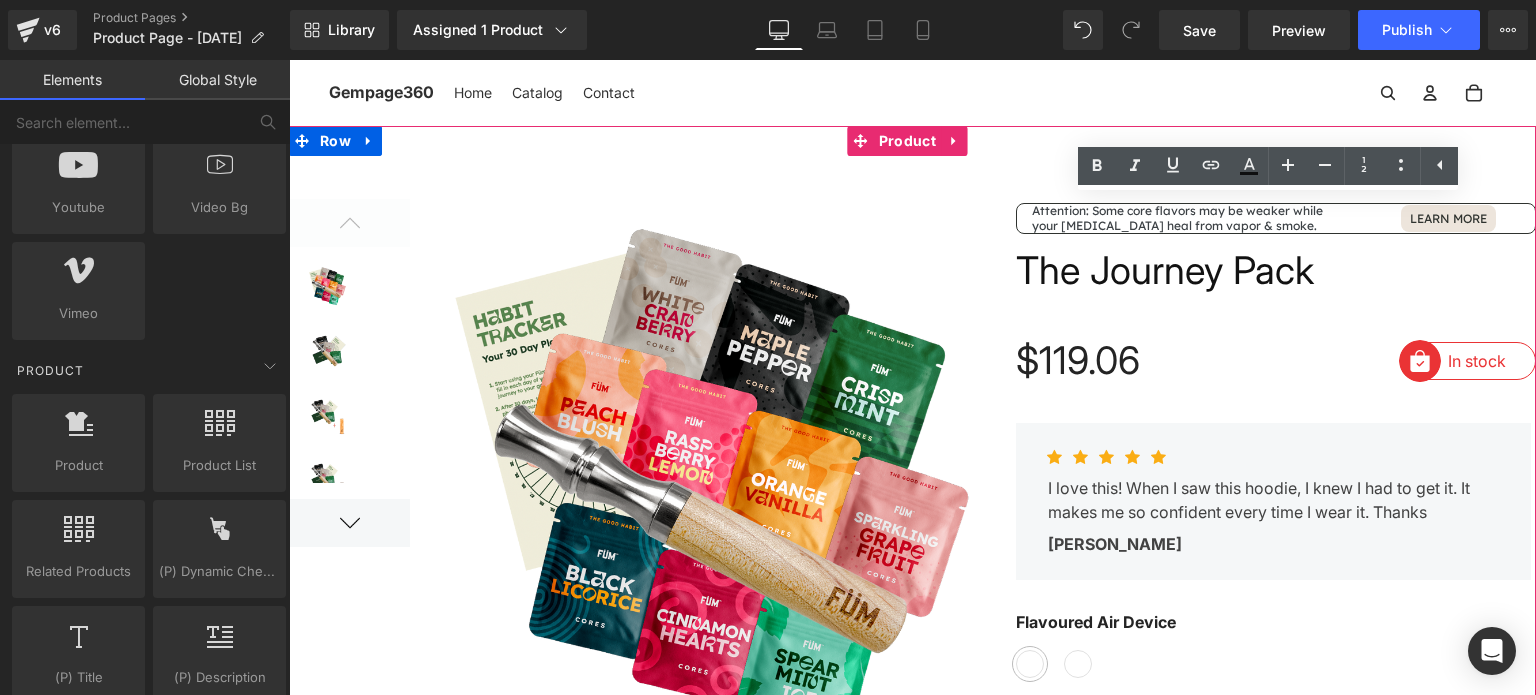 click on "Row" at bounding box center [1063, 219] 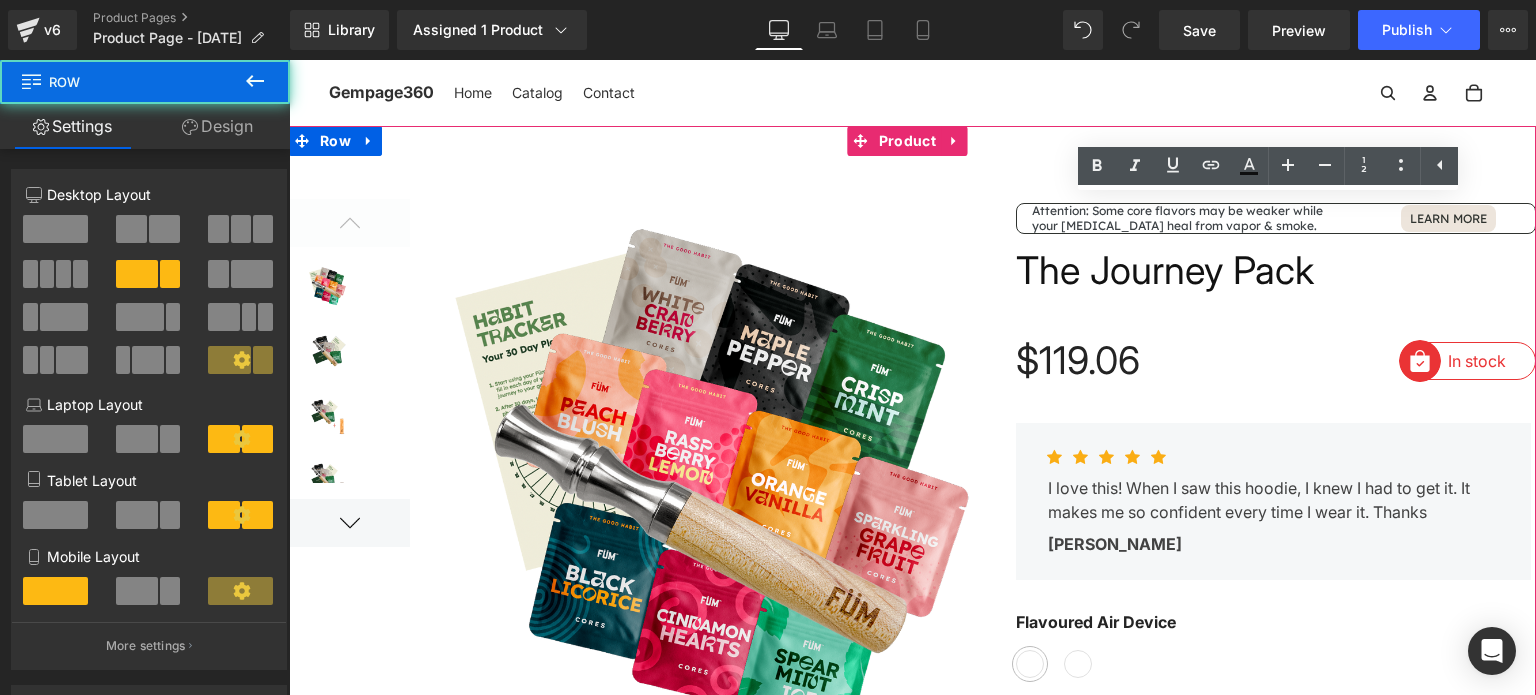 click on "The Journey Pack" at bounding box center [1165, 271] 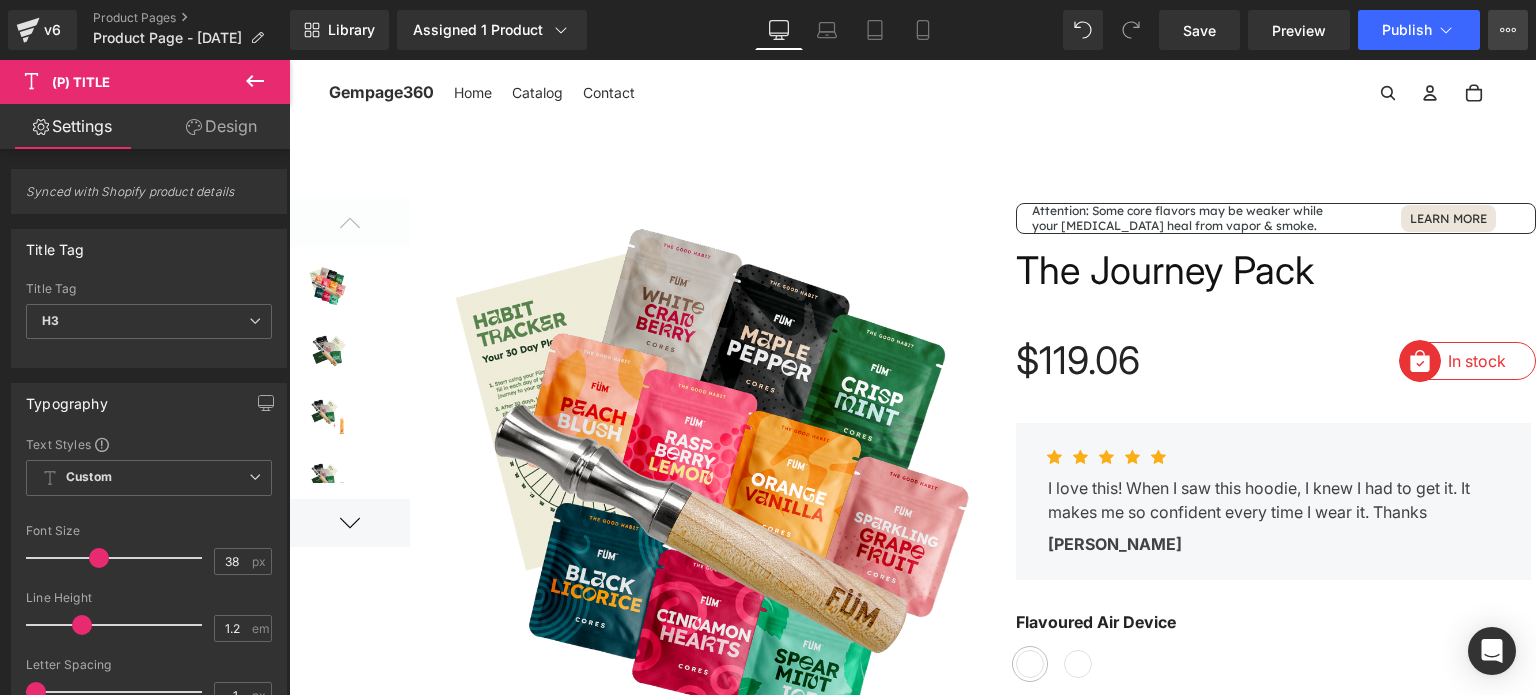 click 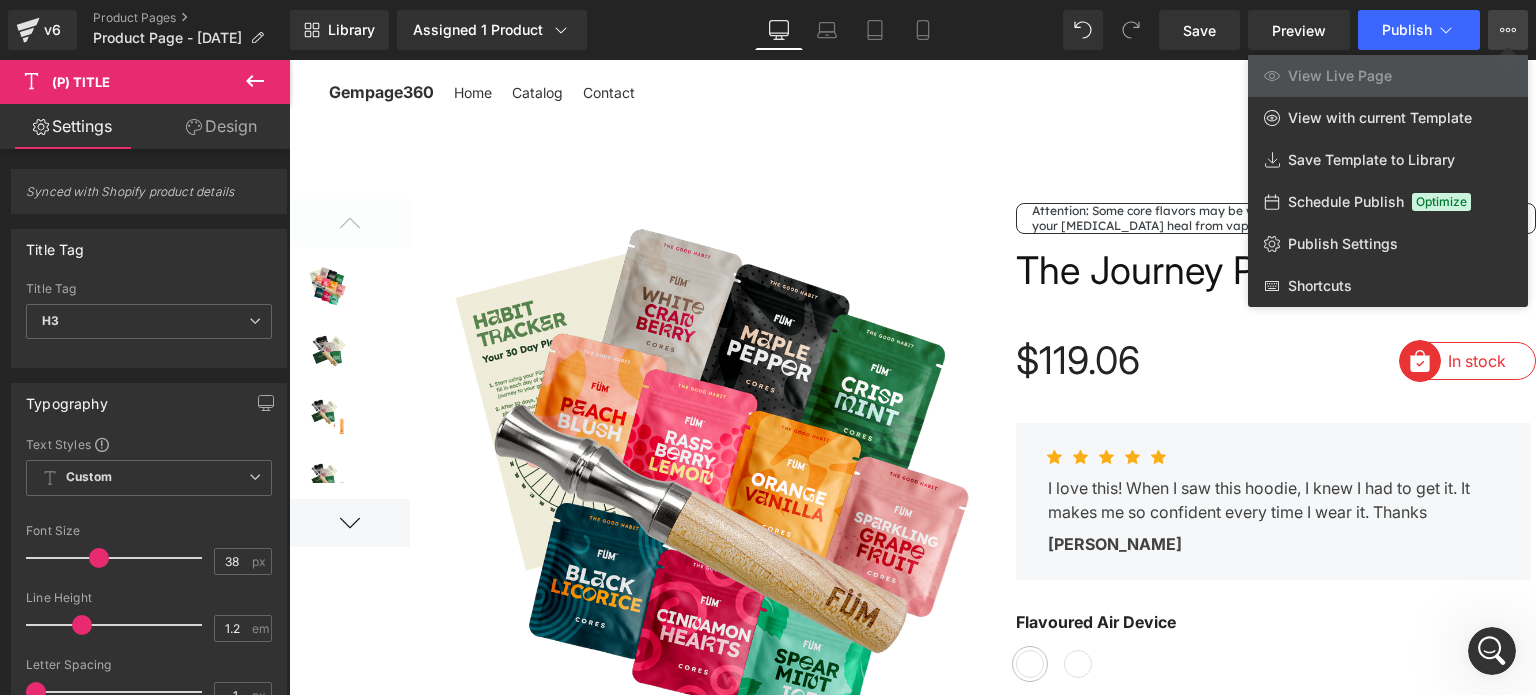scroll, scrollTop: 0, scrollLeft: 0, axis: both 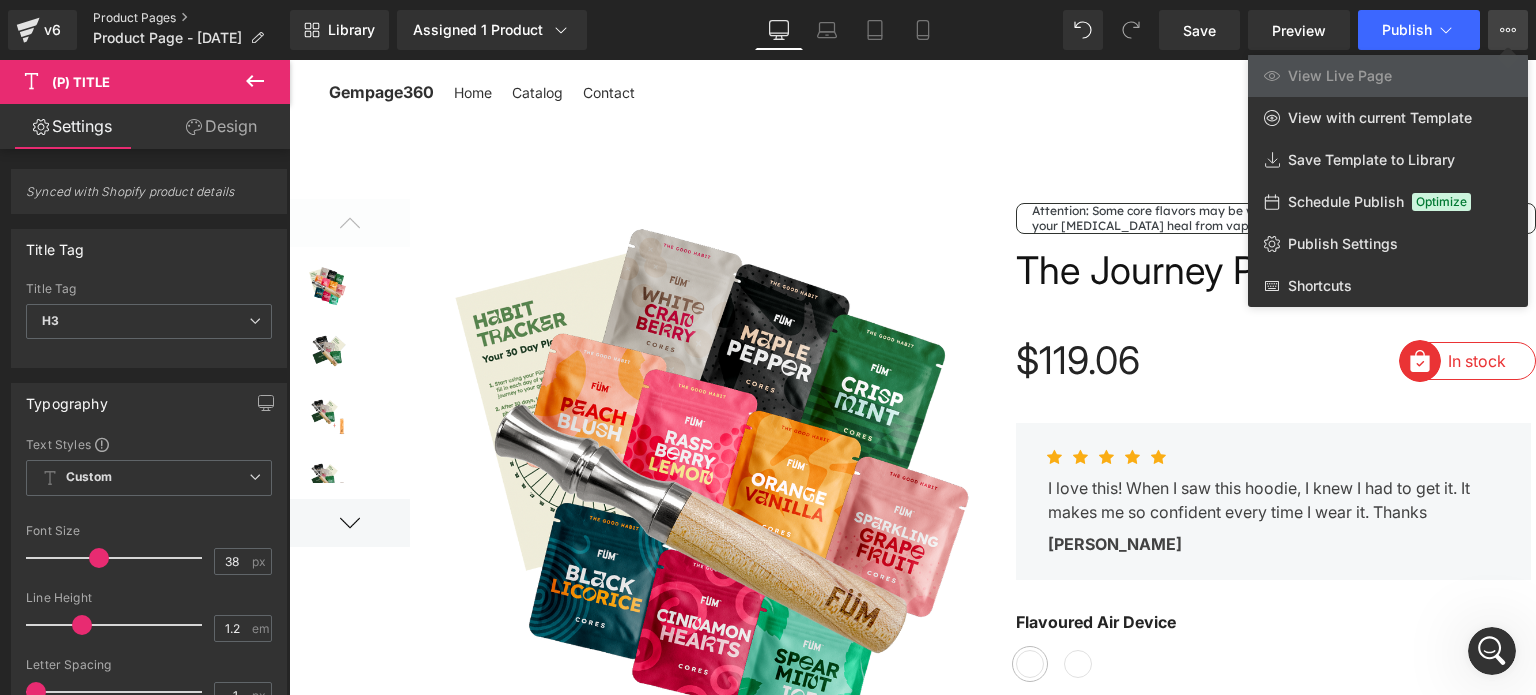 click on "Product Pages" at bounding box center [191, 18] 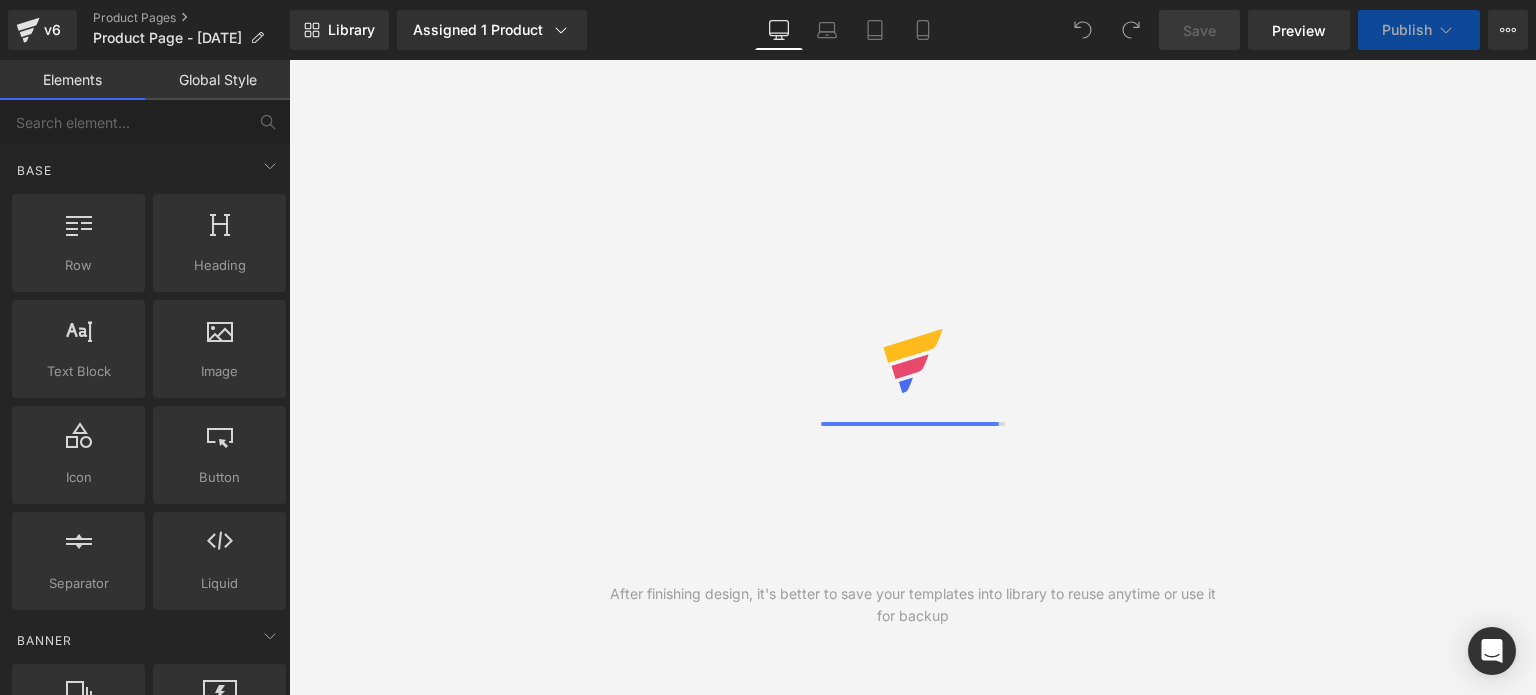 scroll, scrollTop: 0, scrollLeft: 0, axis: both 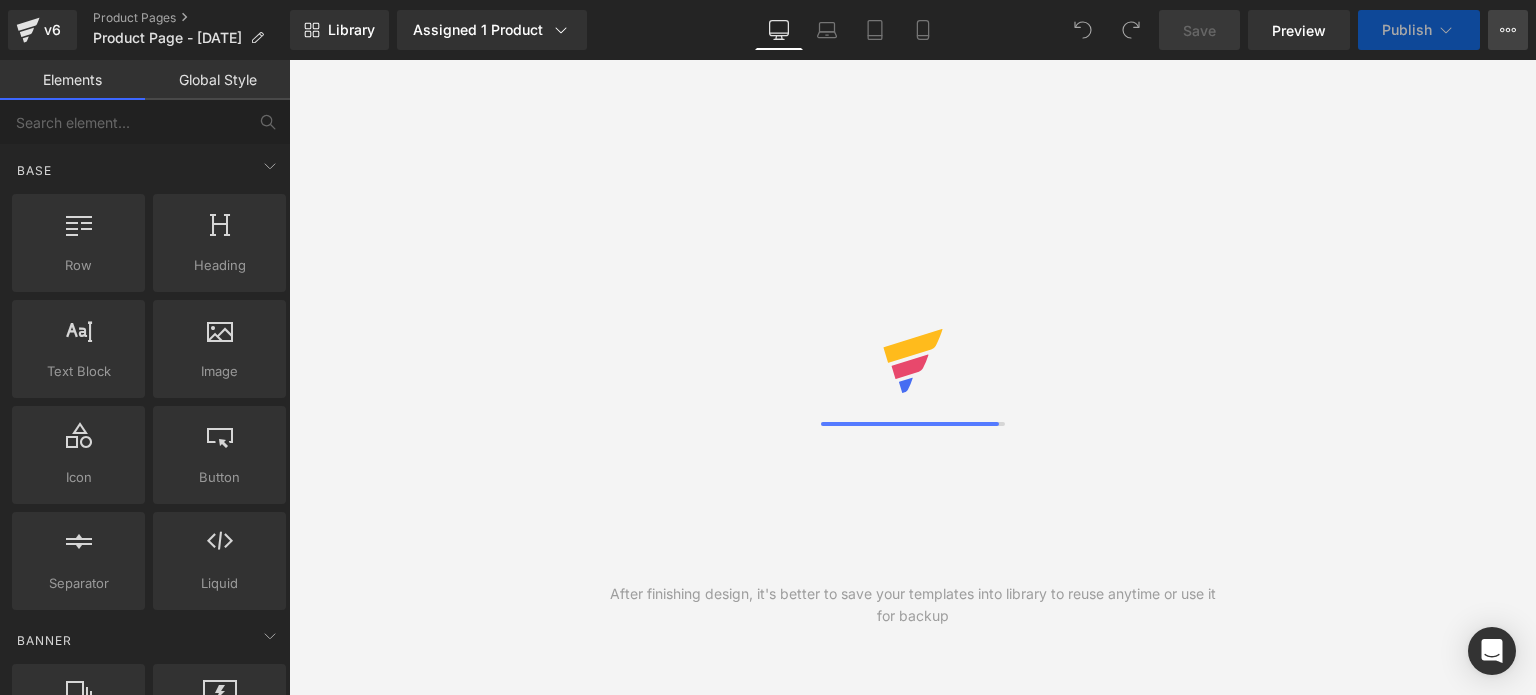 click 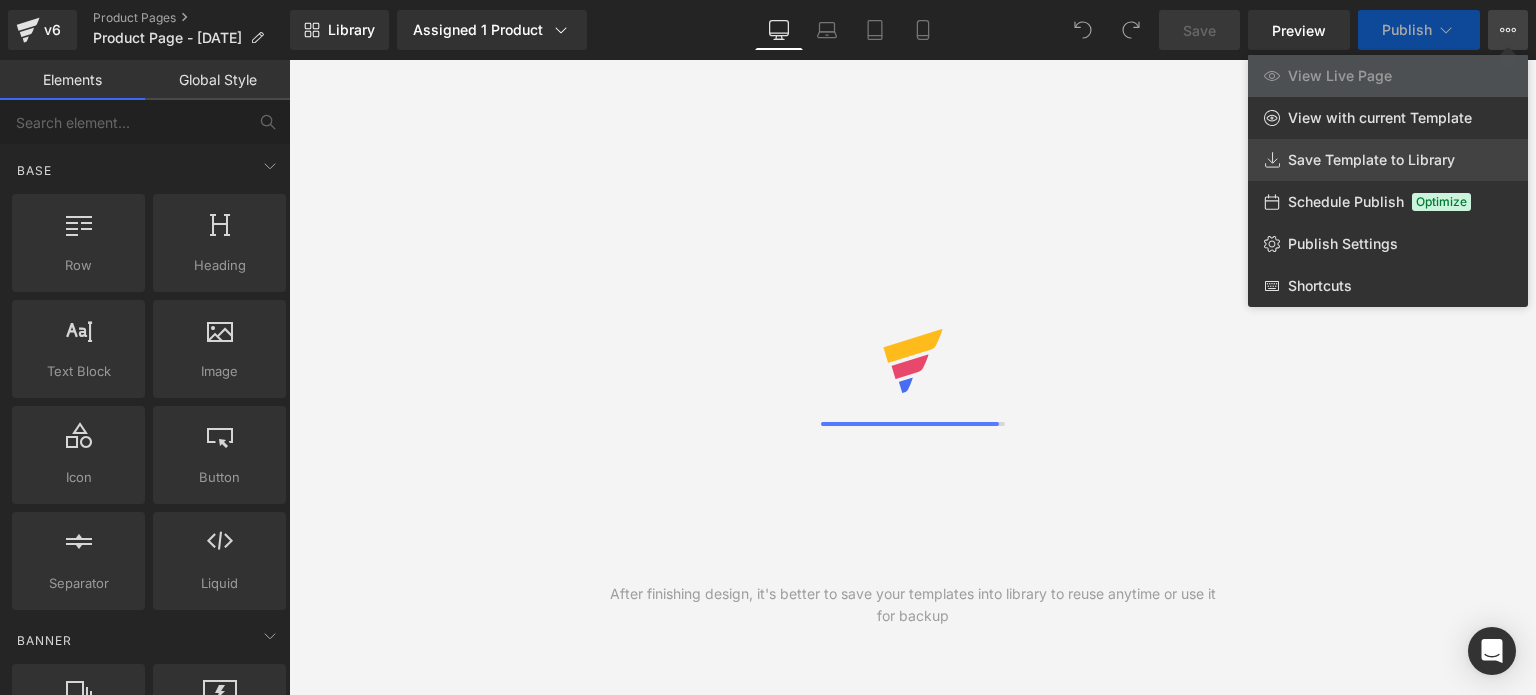 click on "Save Template to Library" at bounding box center (1371, 160) 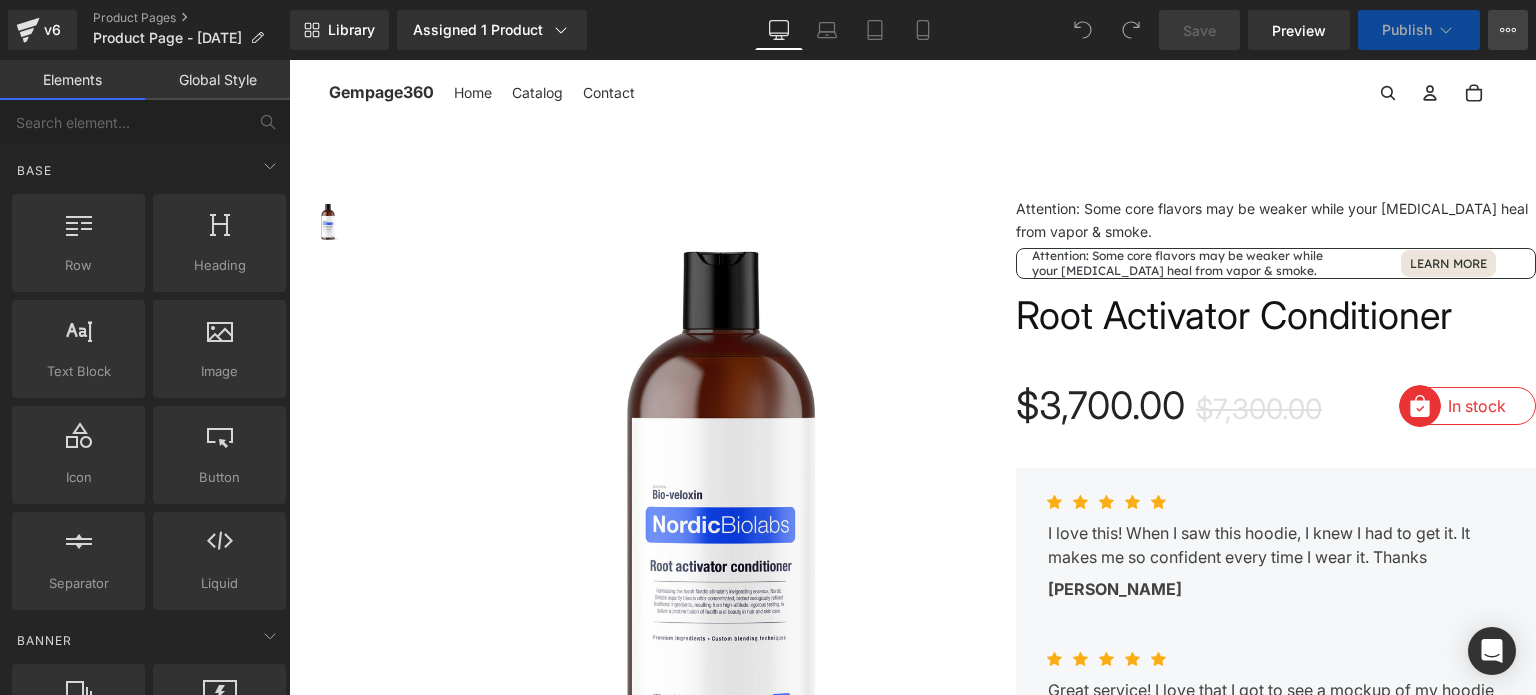 click on "View Live Page View with current Template Save Template to Library Schedule Publish  Optimize  Publish Settings Shortcuts" at bounding box center [1508, 30] 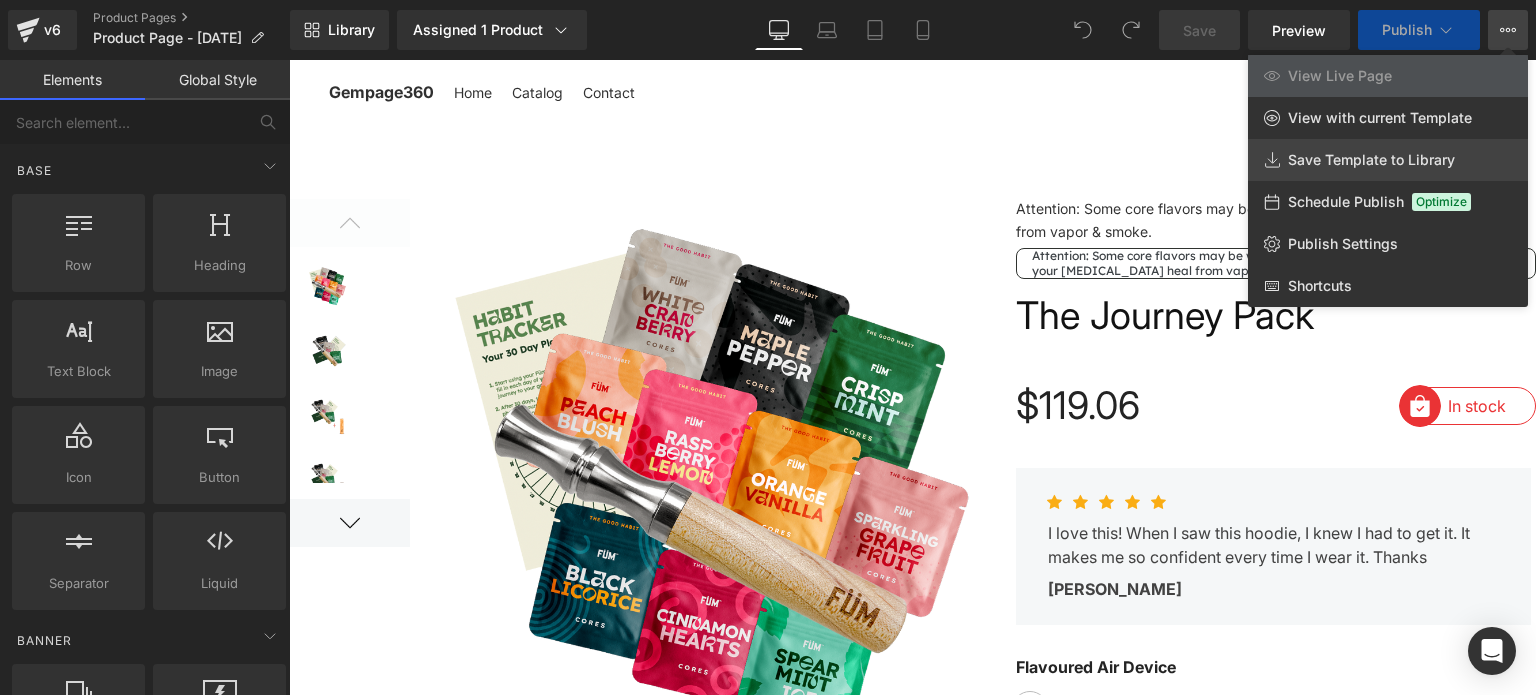scroll, scrollTop: 0, scrollLeft: 0, axis: both 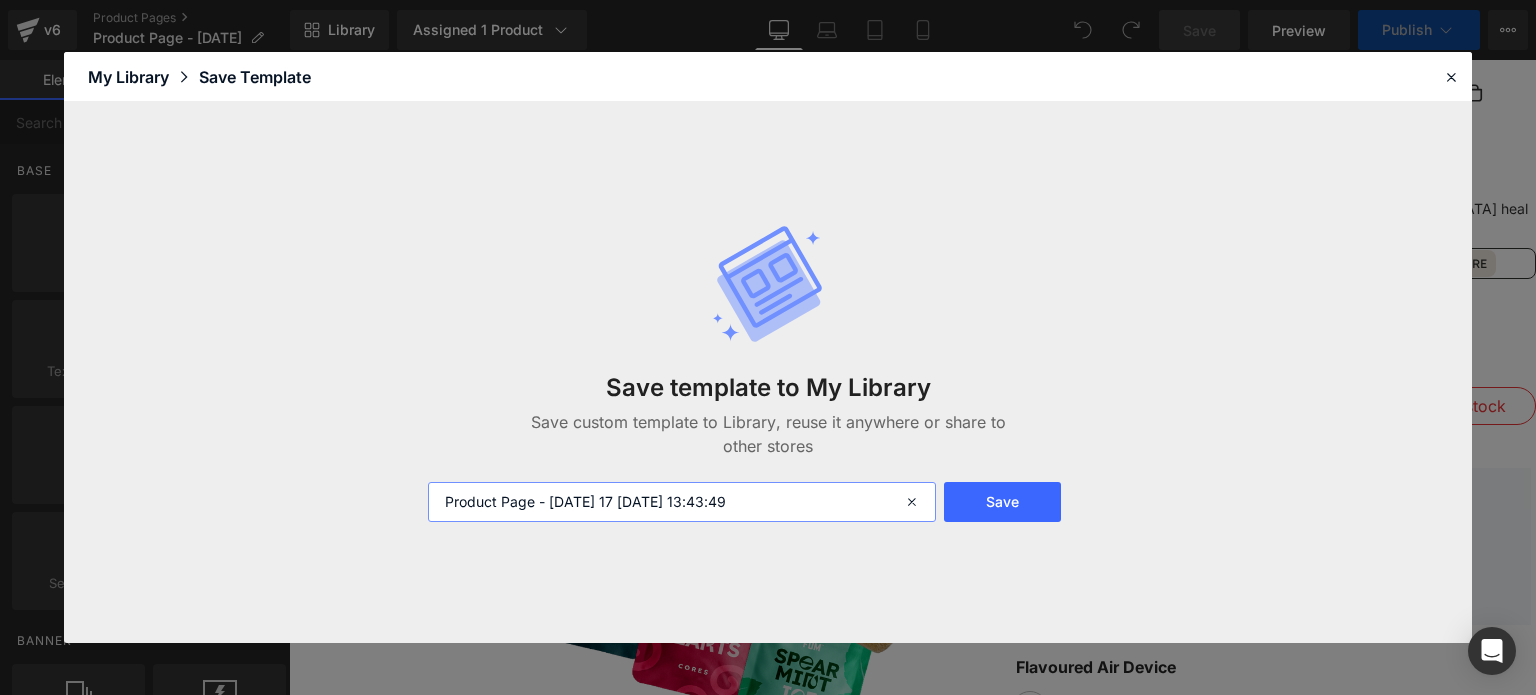 drag, startPoint x: 775, startPoint y: 491, endPoint x: 756, endPoint y: 497, distance: 19.924858 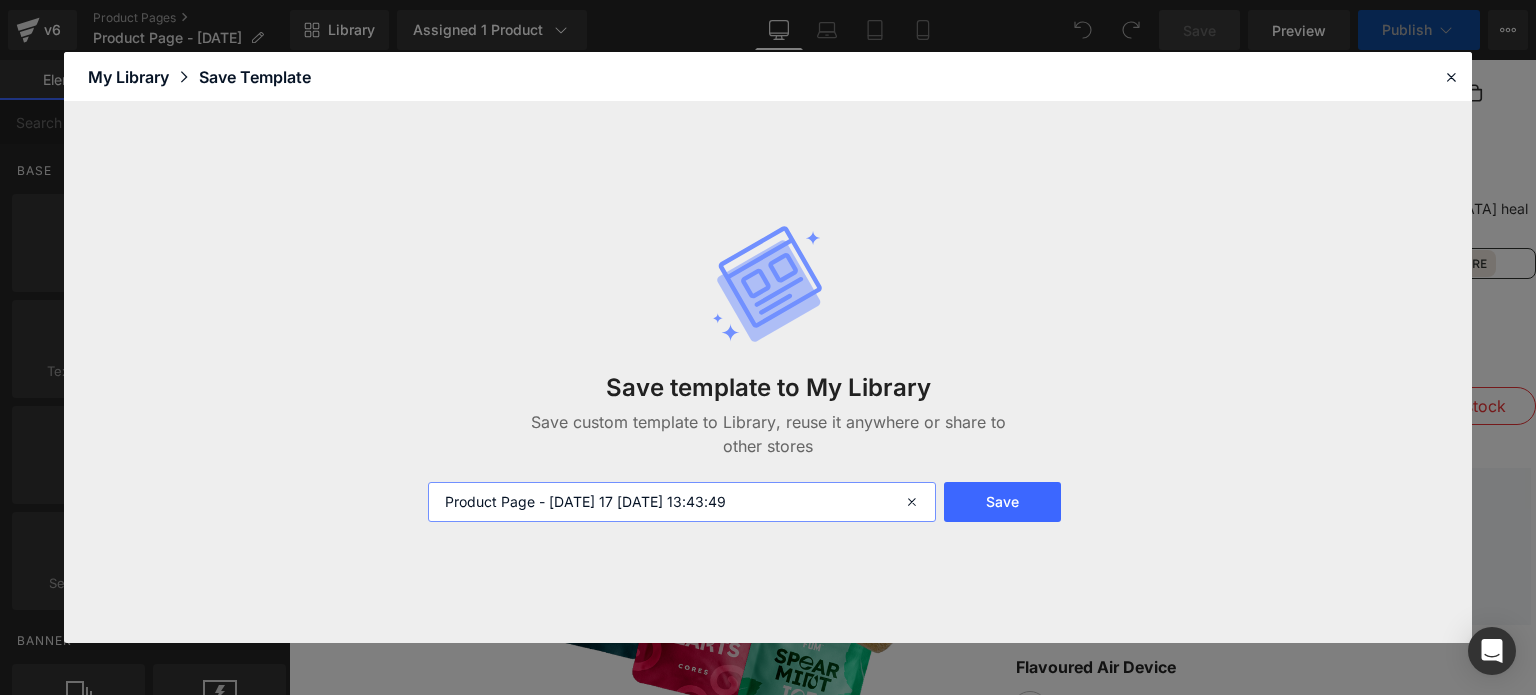 click on "Product Page - Jul 17 2025-07-17 13:43:49" at bounding box center [682, 502] 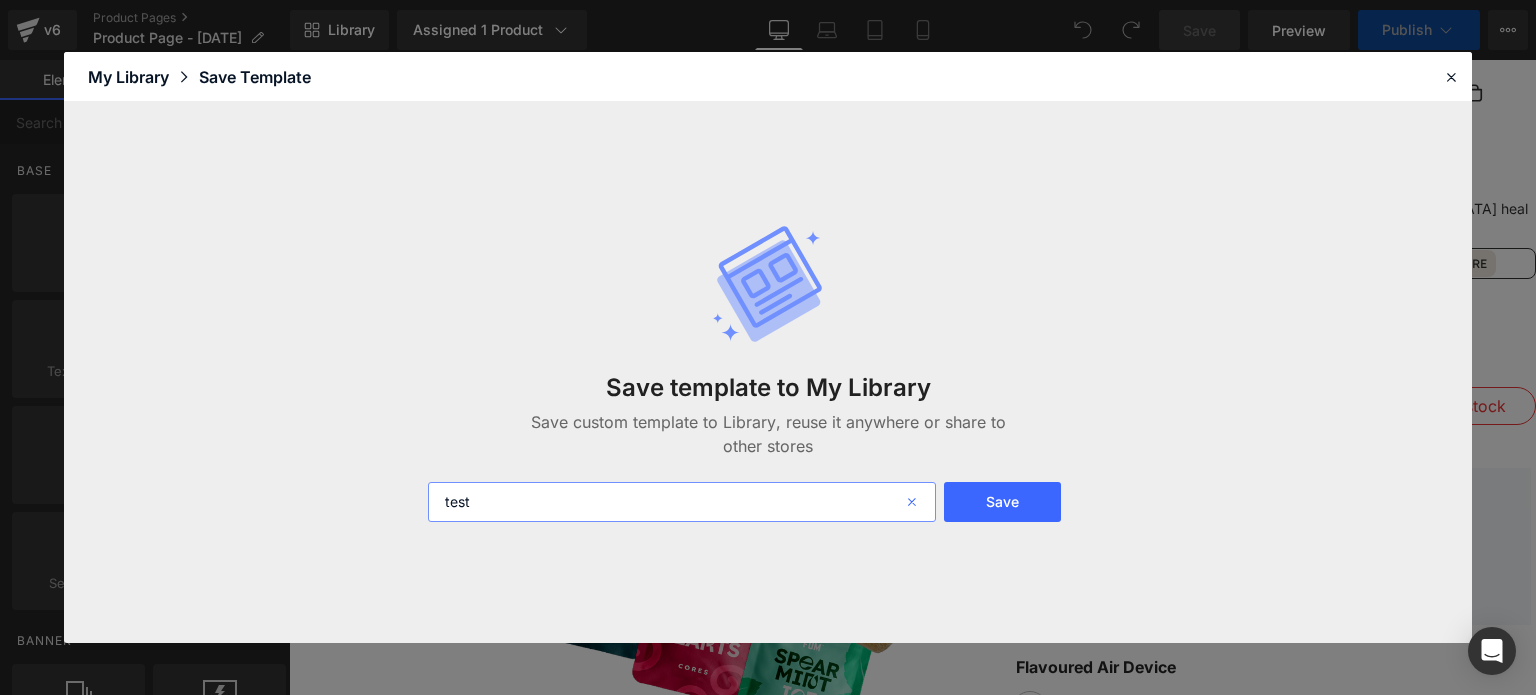 type on "test" 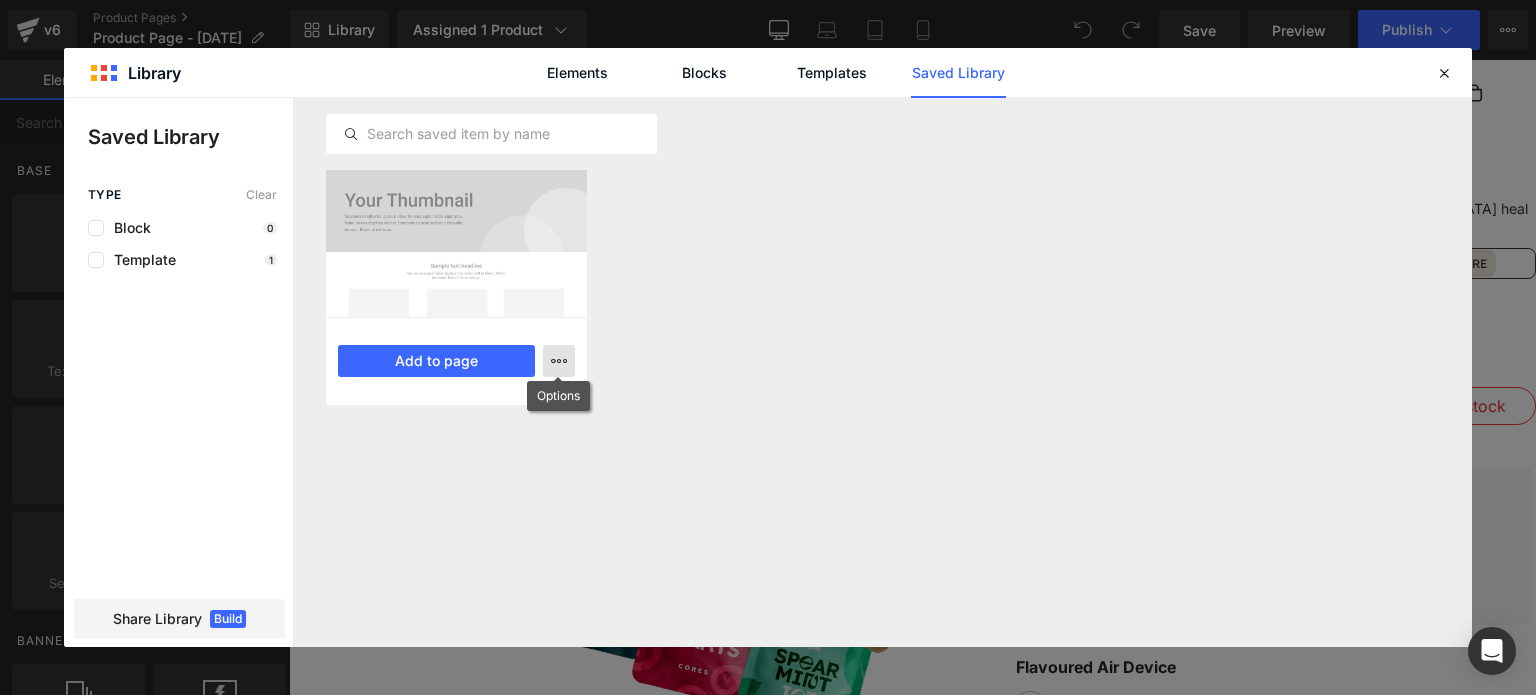 click at bounding box center (559, 361) 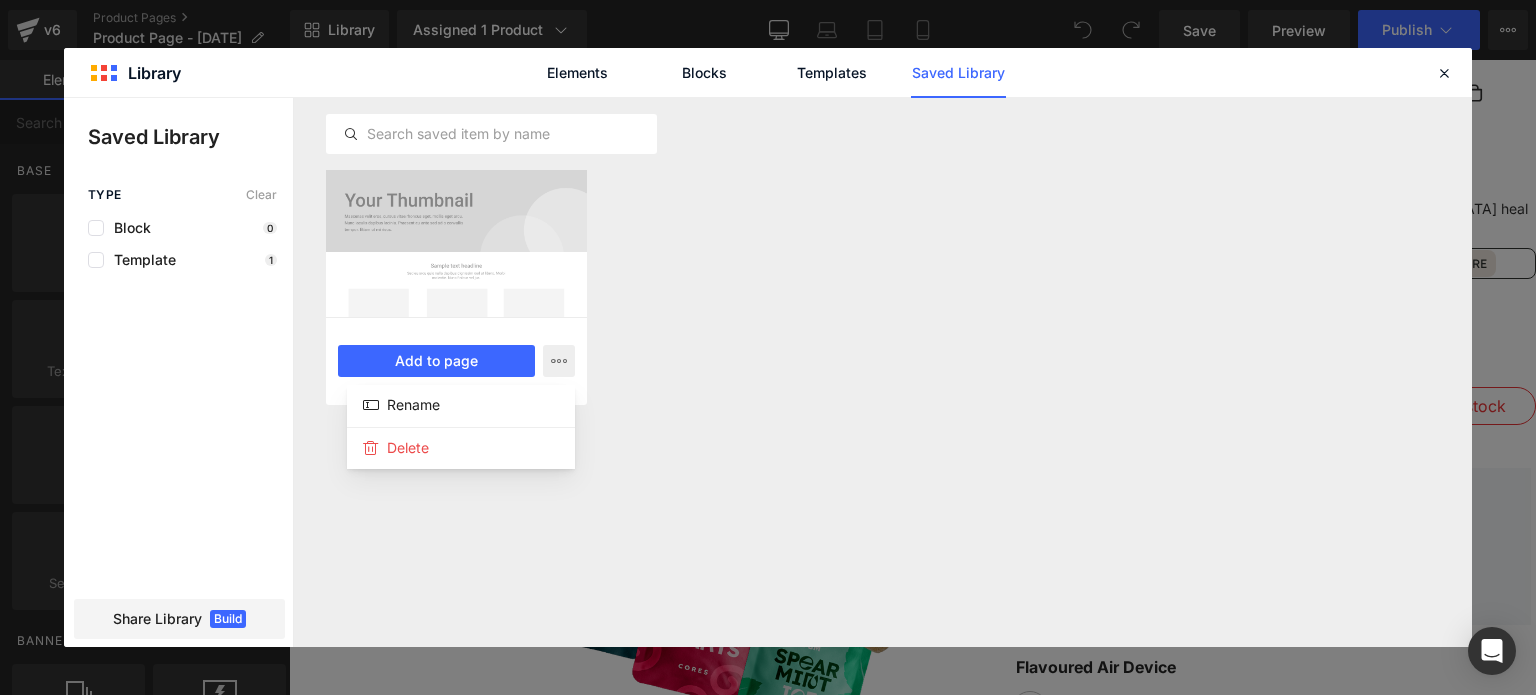 click at bounding box center (768, 372) 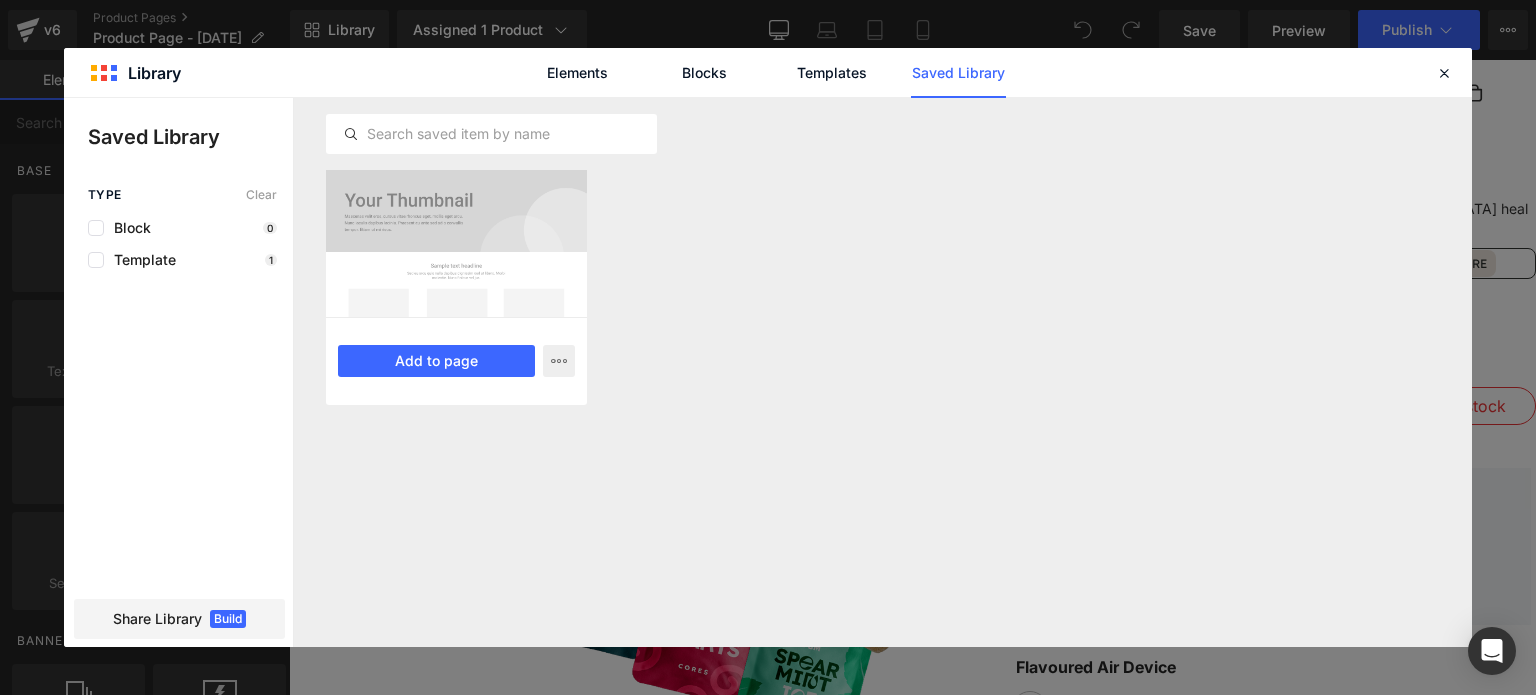 click at bounding box center (456, 243) 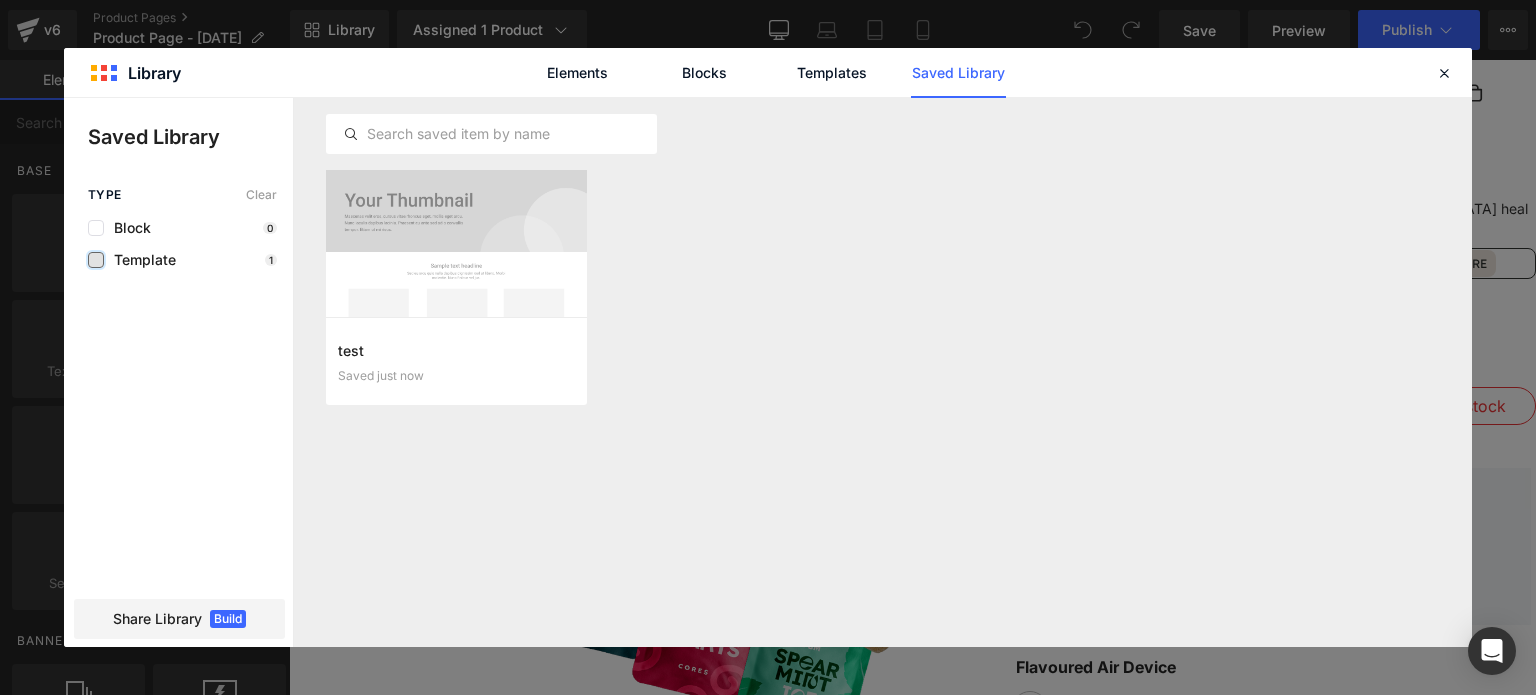 click at bounding box center [96, 260] 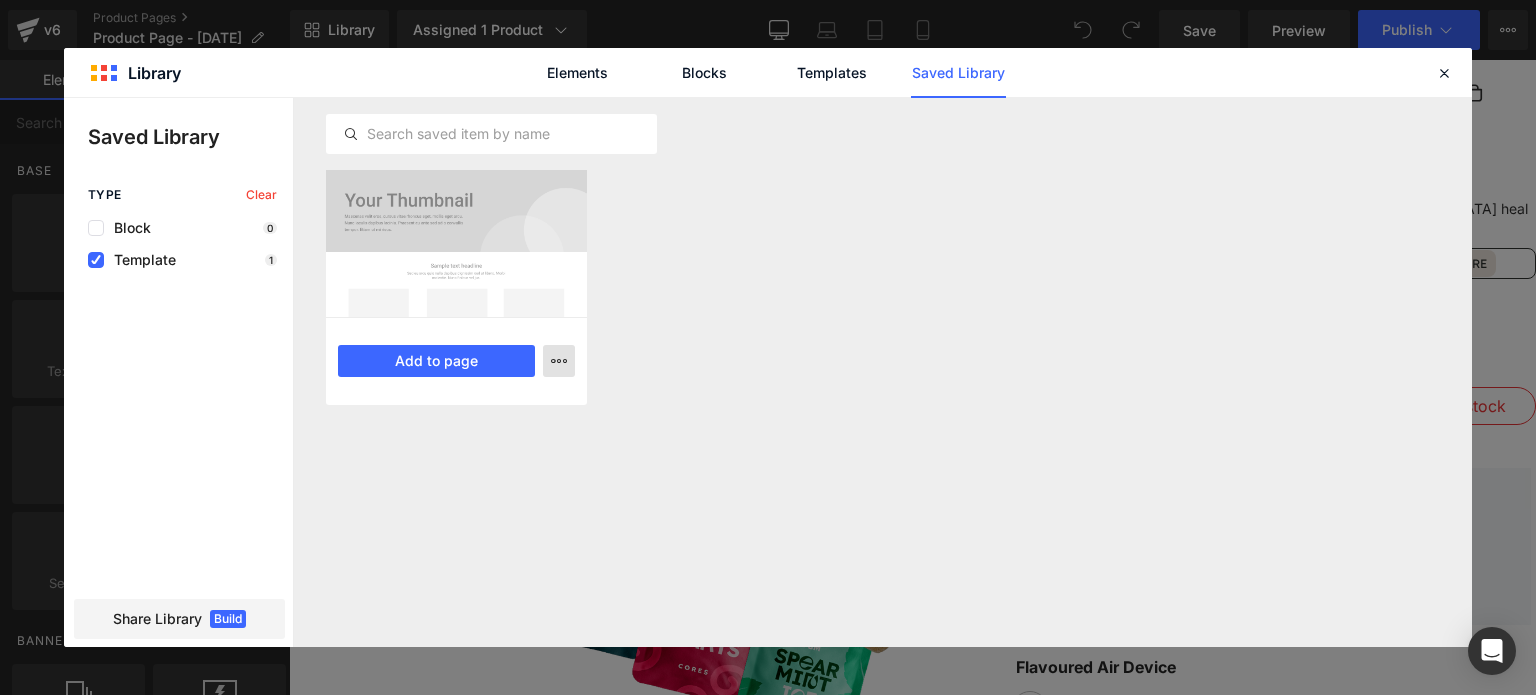 click at bounding box center [559, 361] 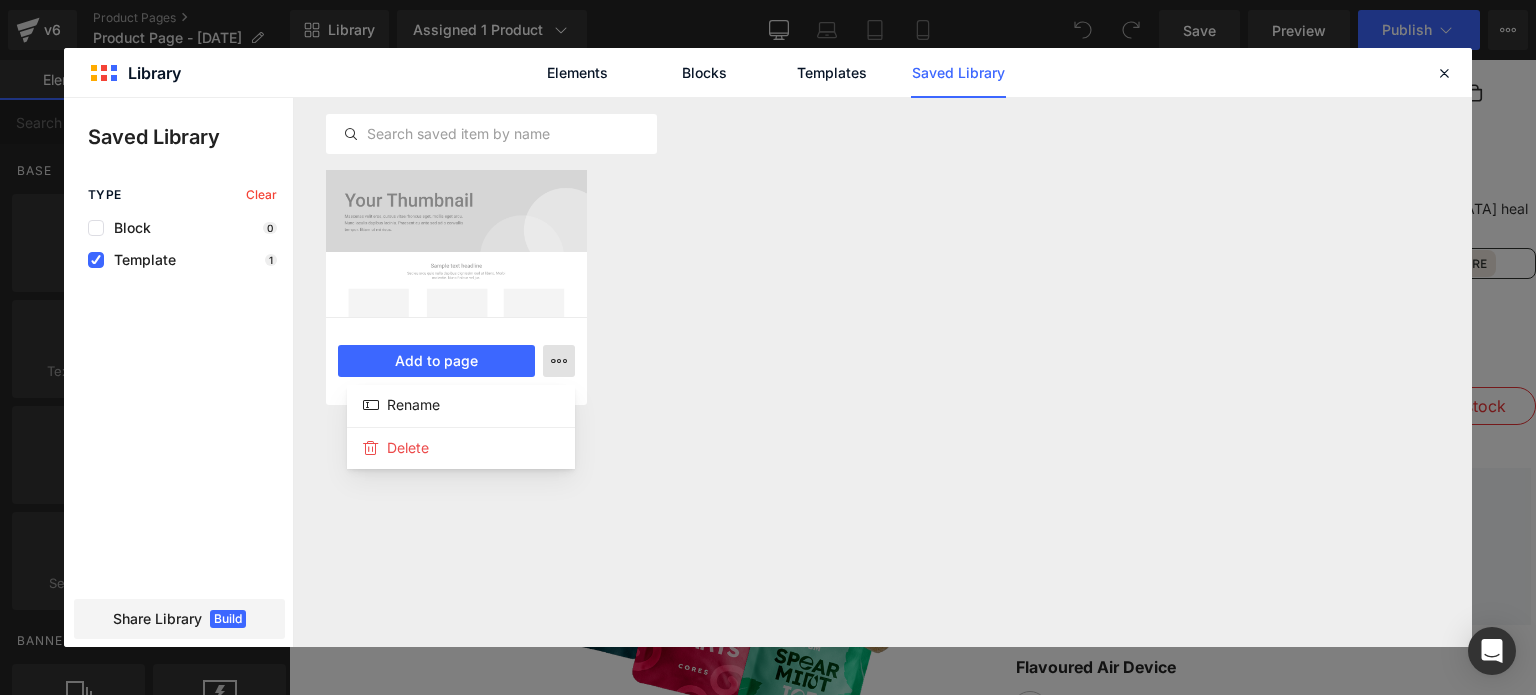 click at bounding box center (768, 372) 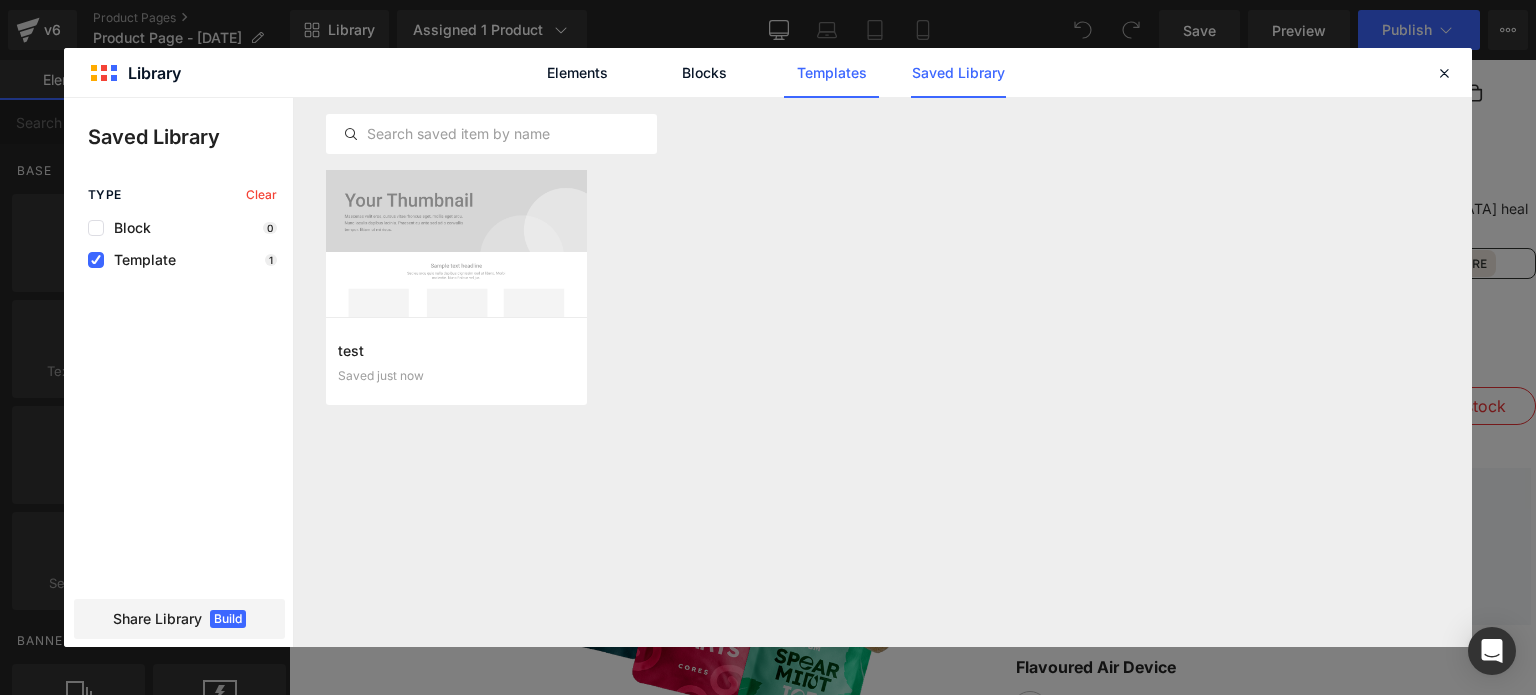 click on "Templates" 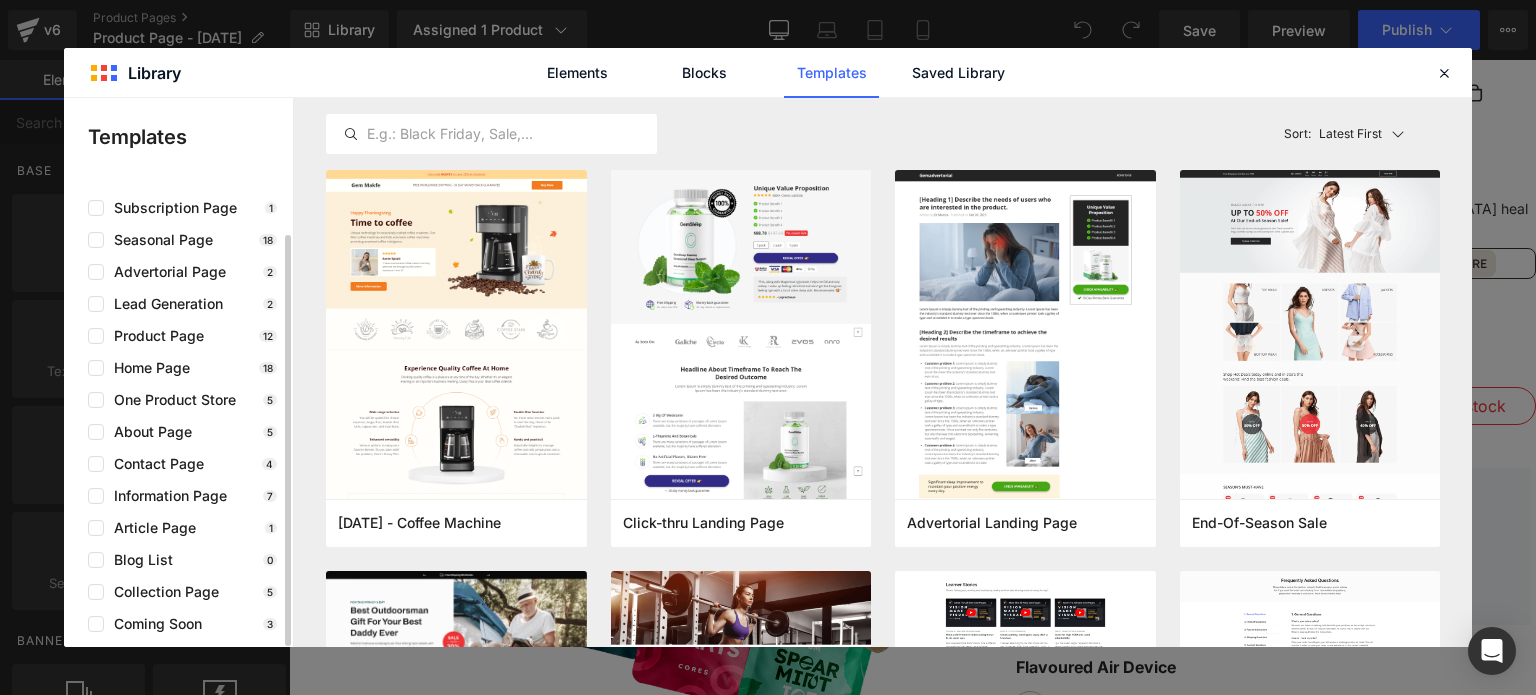 scroll, scrollTop: 0, scrollLeft: 0, axis: both 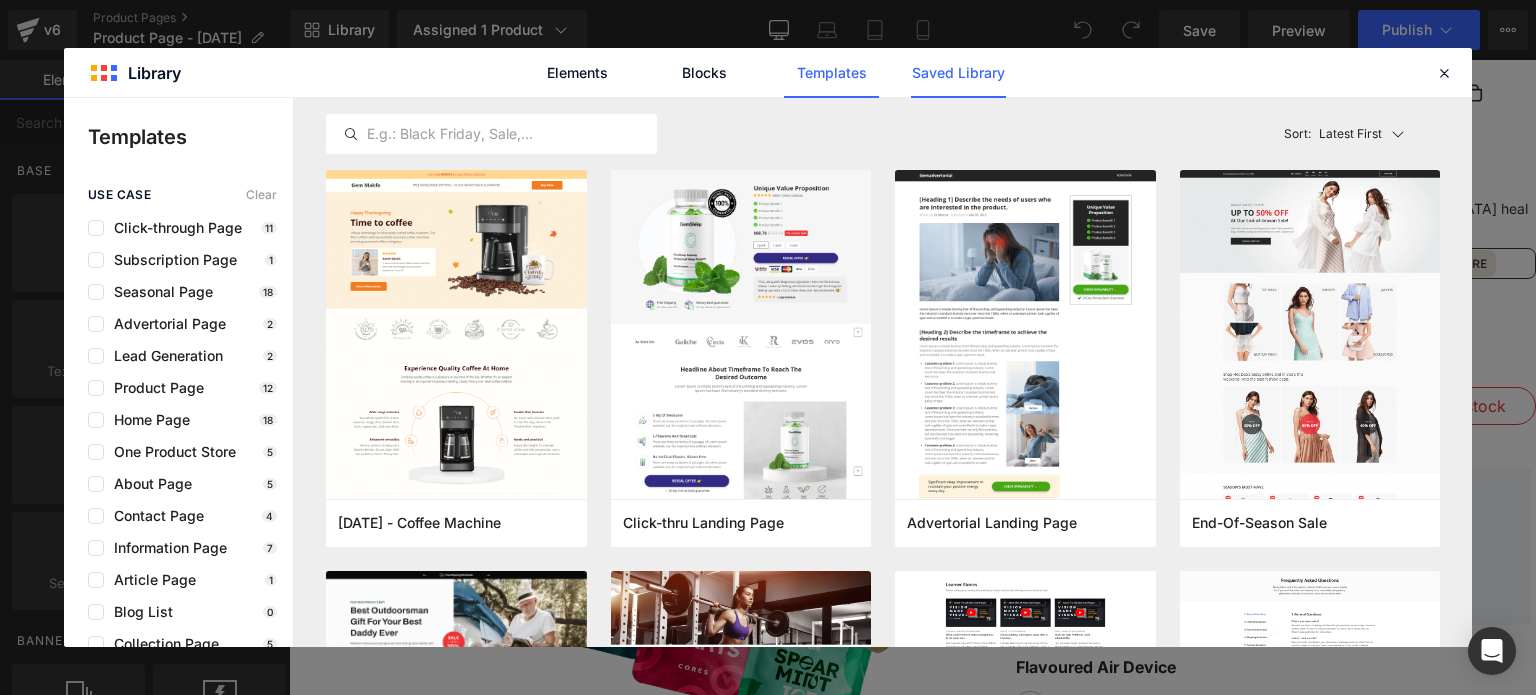click on "Saved Library" 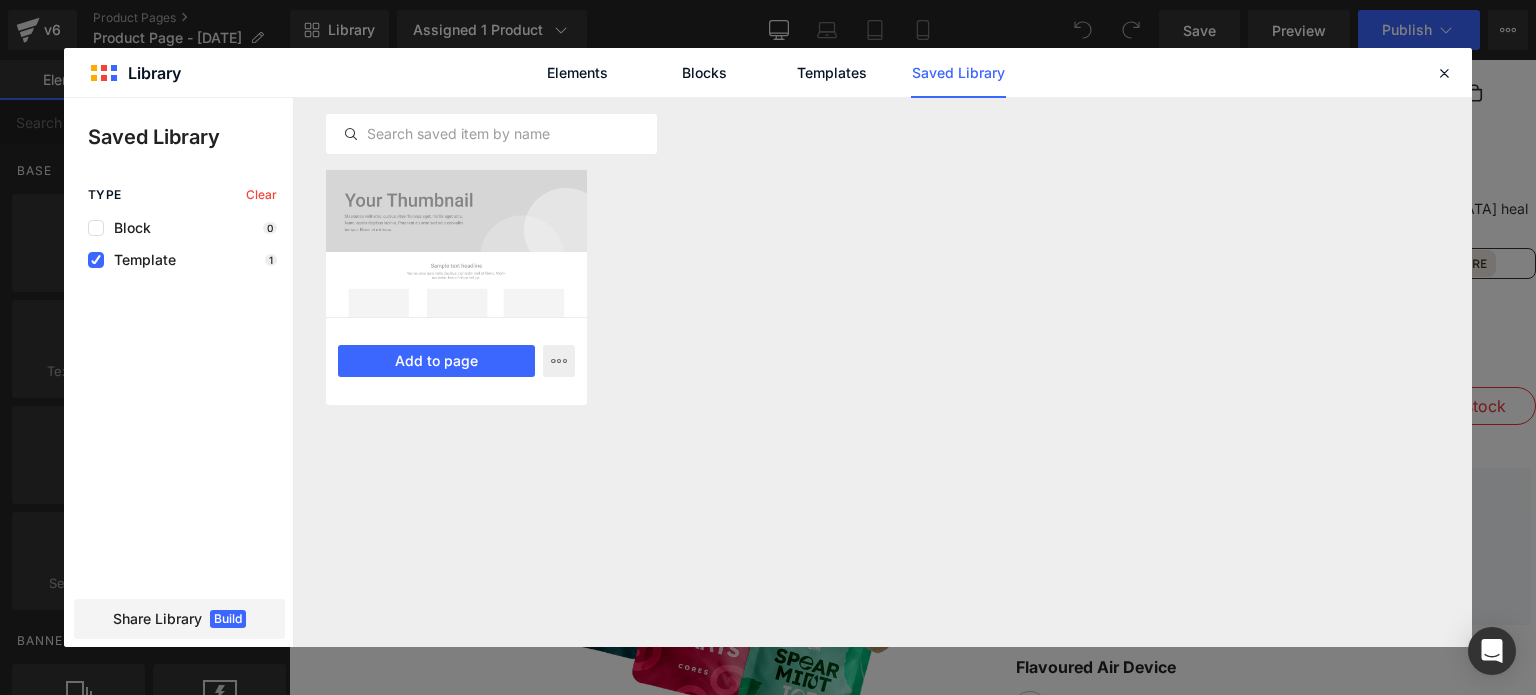 click at bounding box center [456, 243] 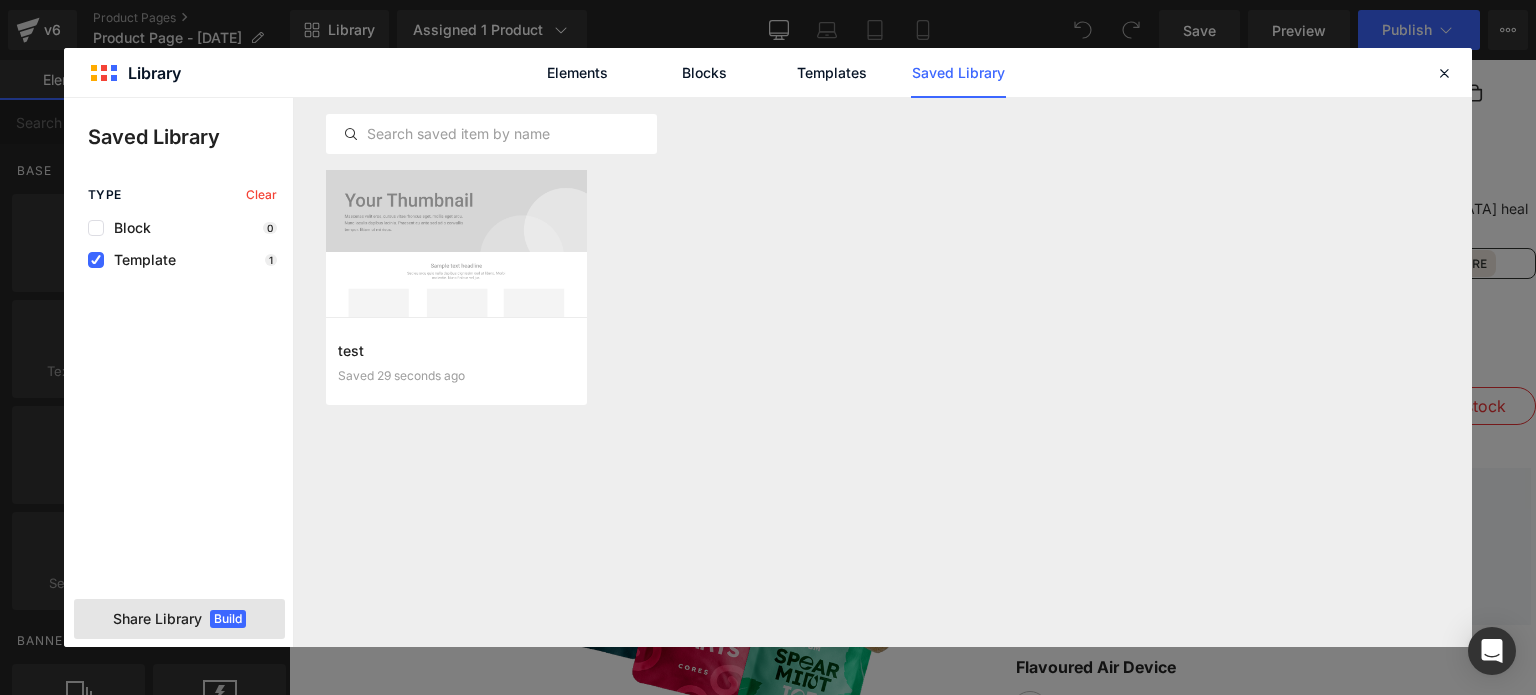 click on "Share Library" at bounding box center [157, 619] 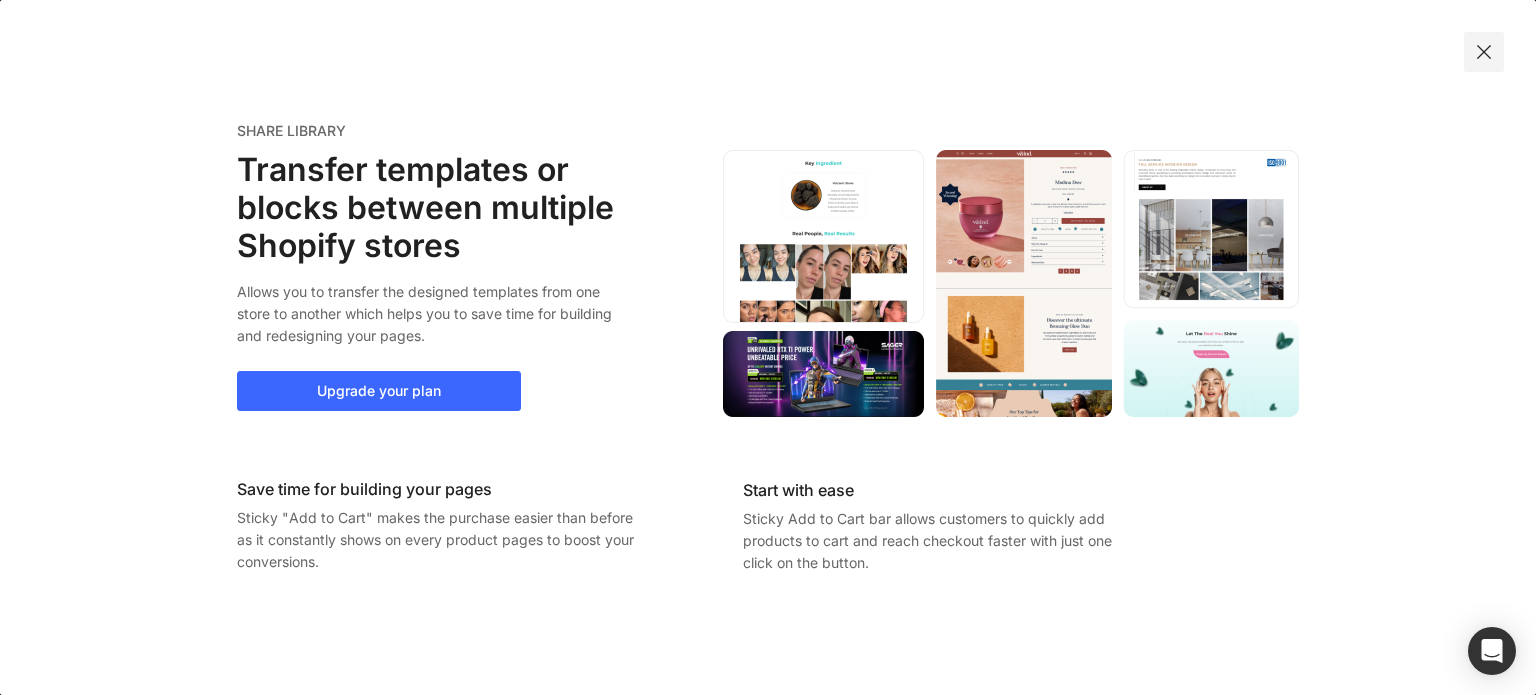 click at bounding box center [1484, 52] 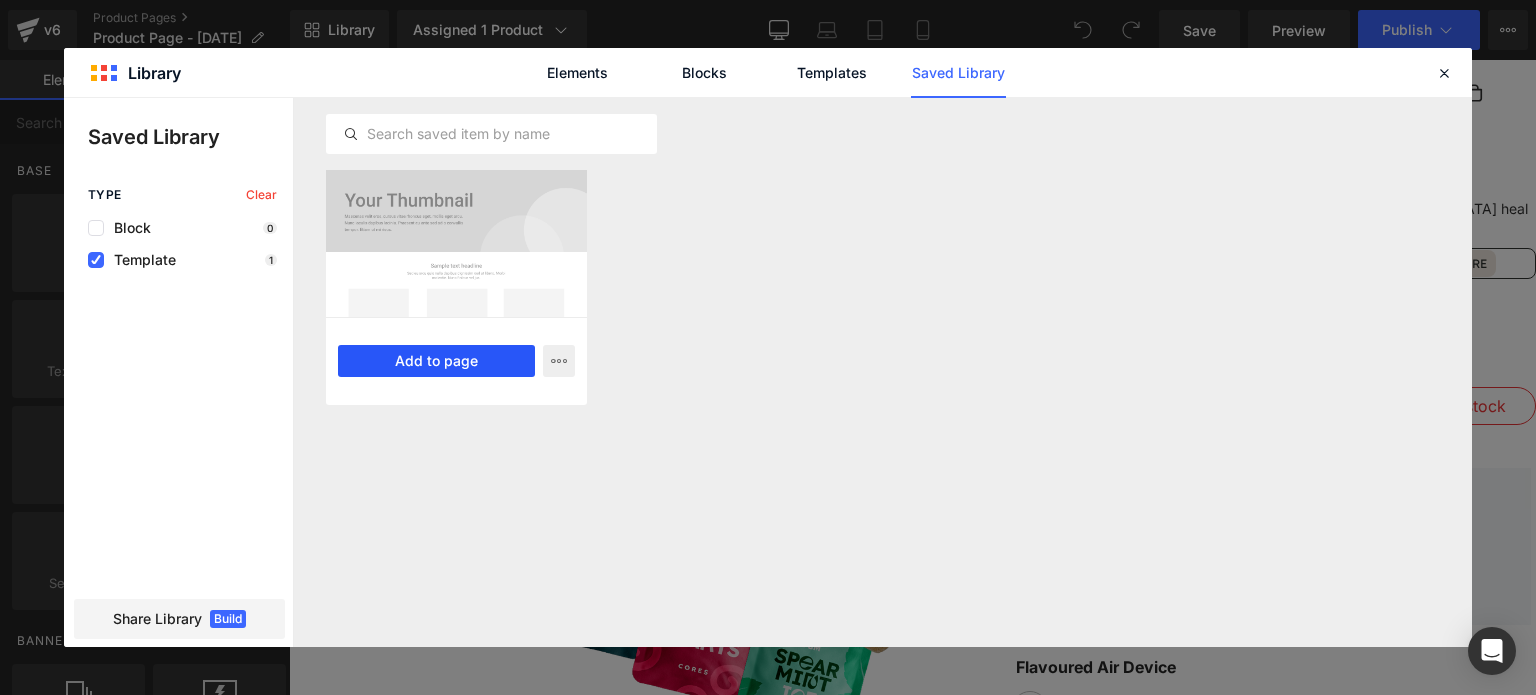 click on "Add to page" at bounding box center [436, 361] 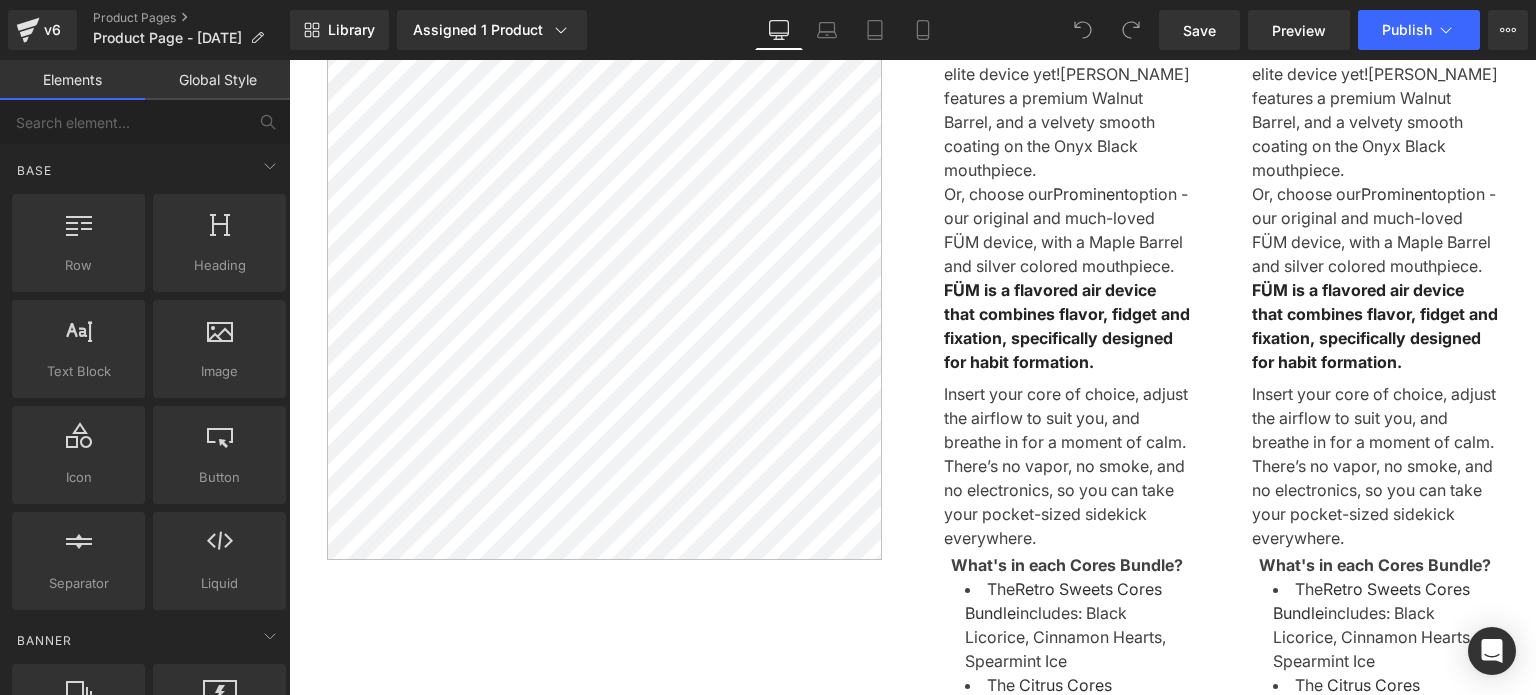 scroll, scrollTop: 9012, scrollLeft: 0, axis: vertical 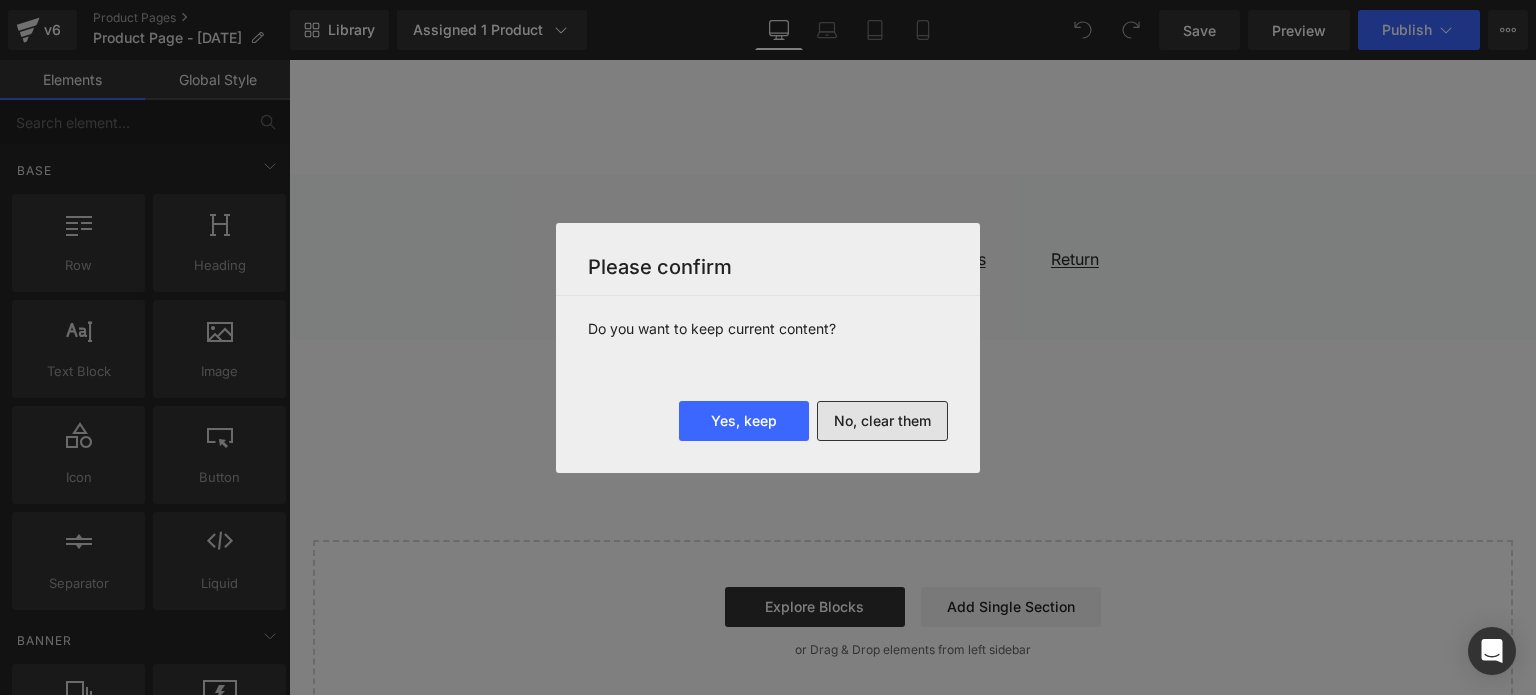 click on "No, clear them" at bounding box center [882, 421] 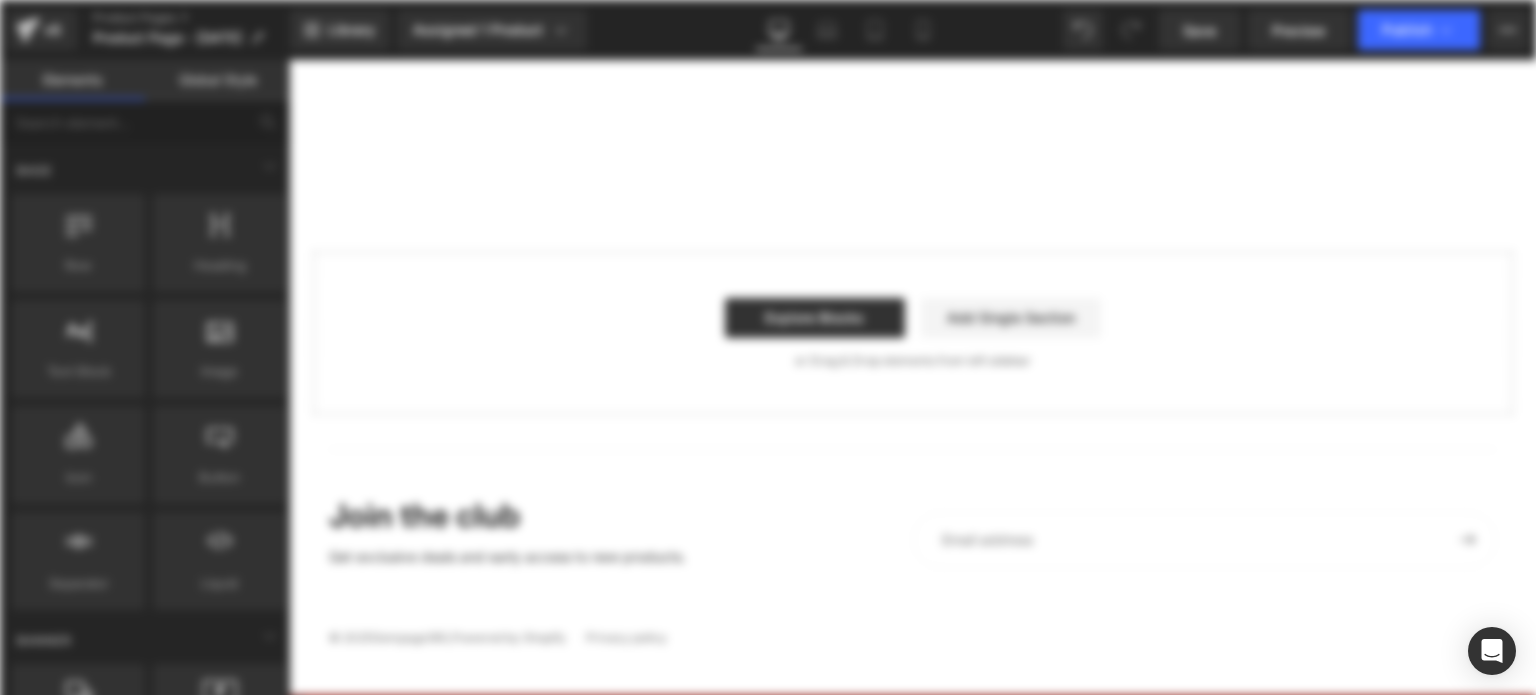 scroll, scrollTop: 0, scrollLeft: 0, axis: both 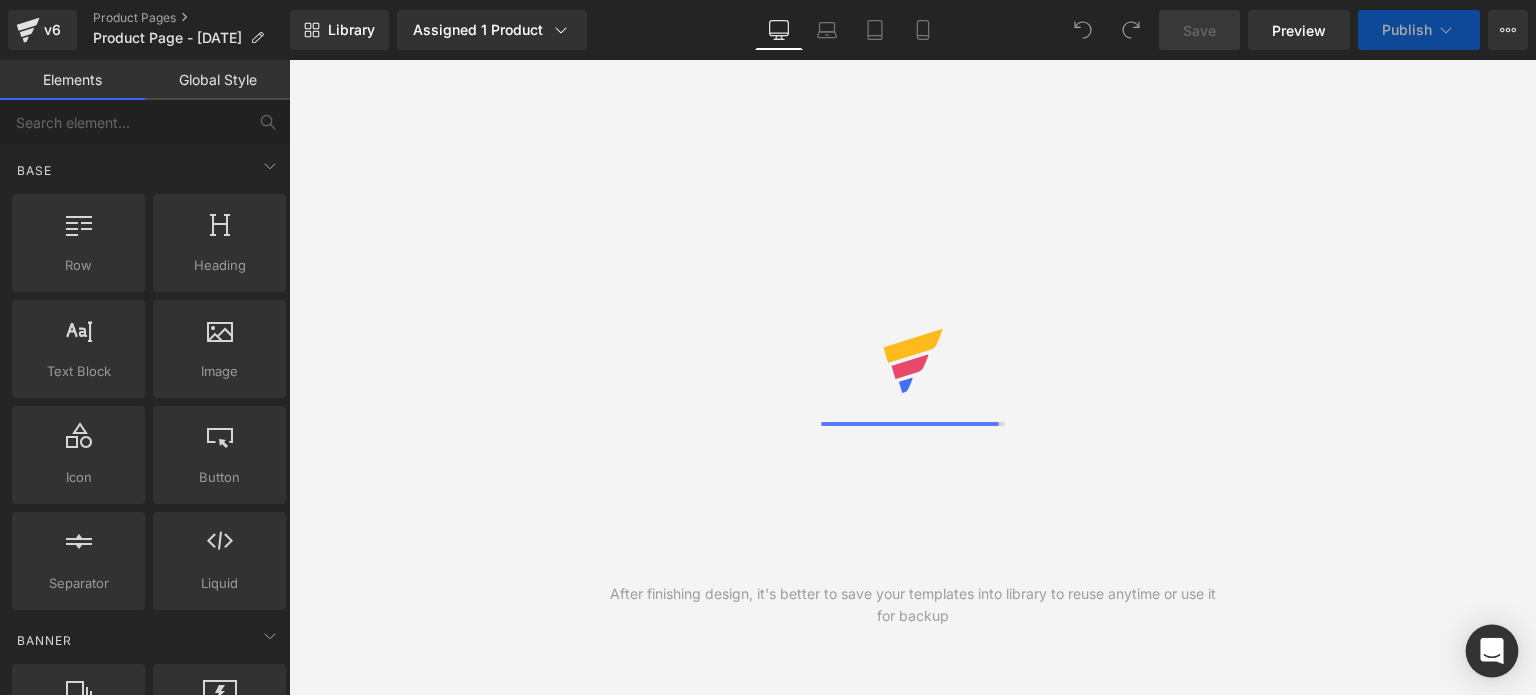 click at bounding box center [1492, 651] 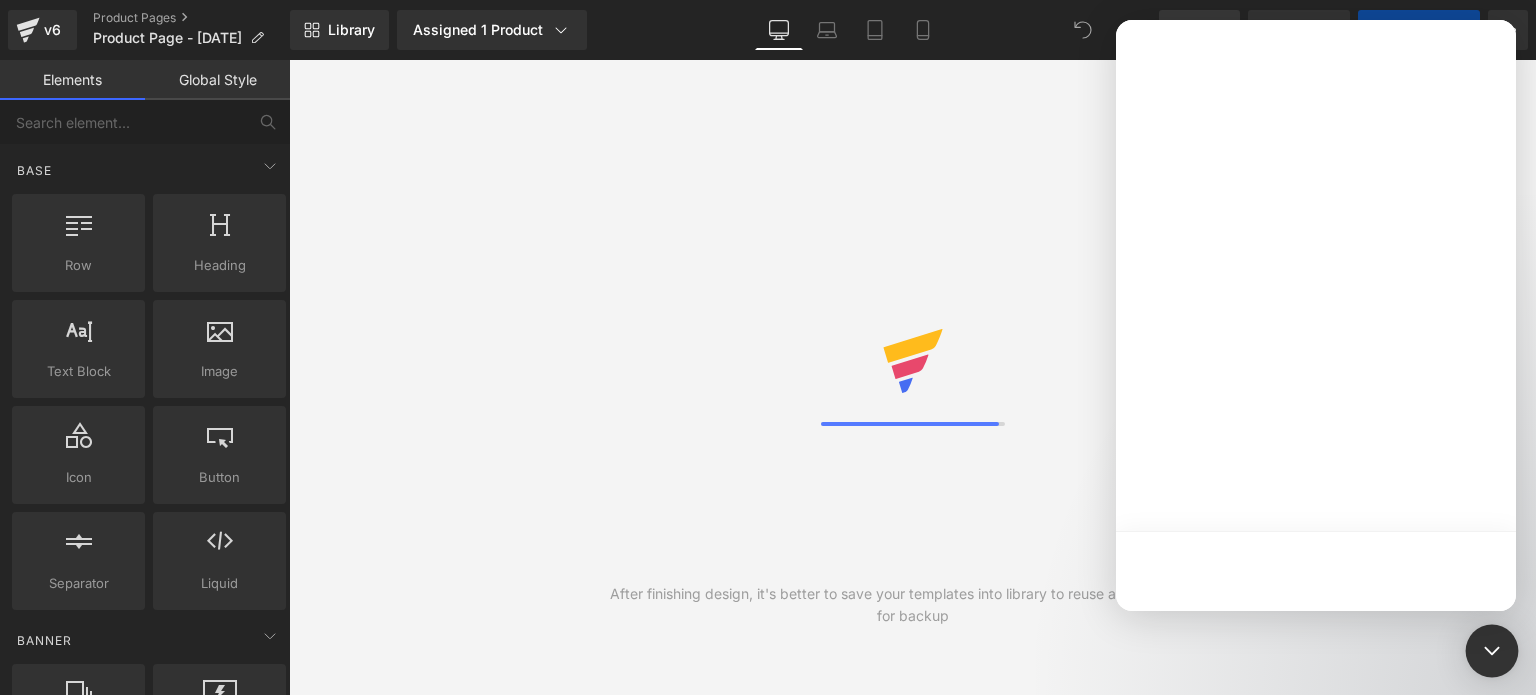 scroll, scrollTop: 0, scrollLeft: 0, axis: both 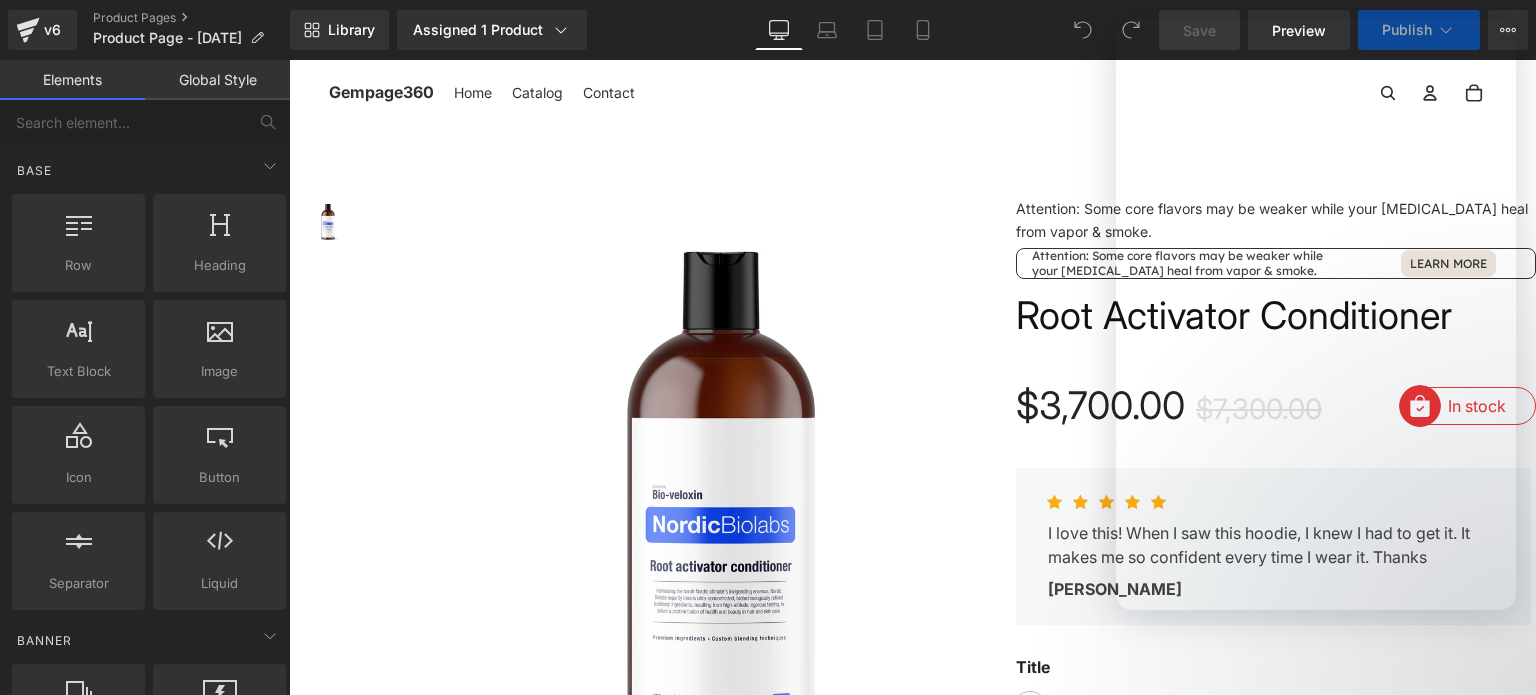 click at bounding box center [768, 317] 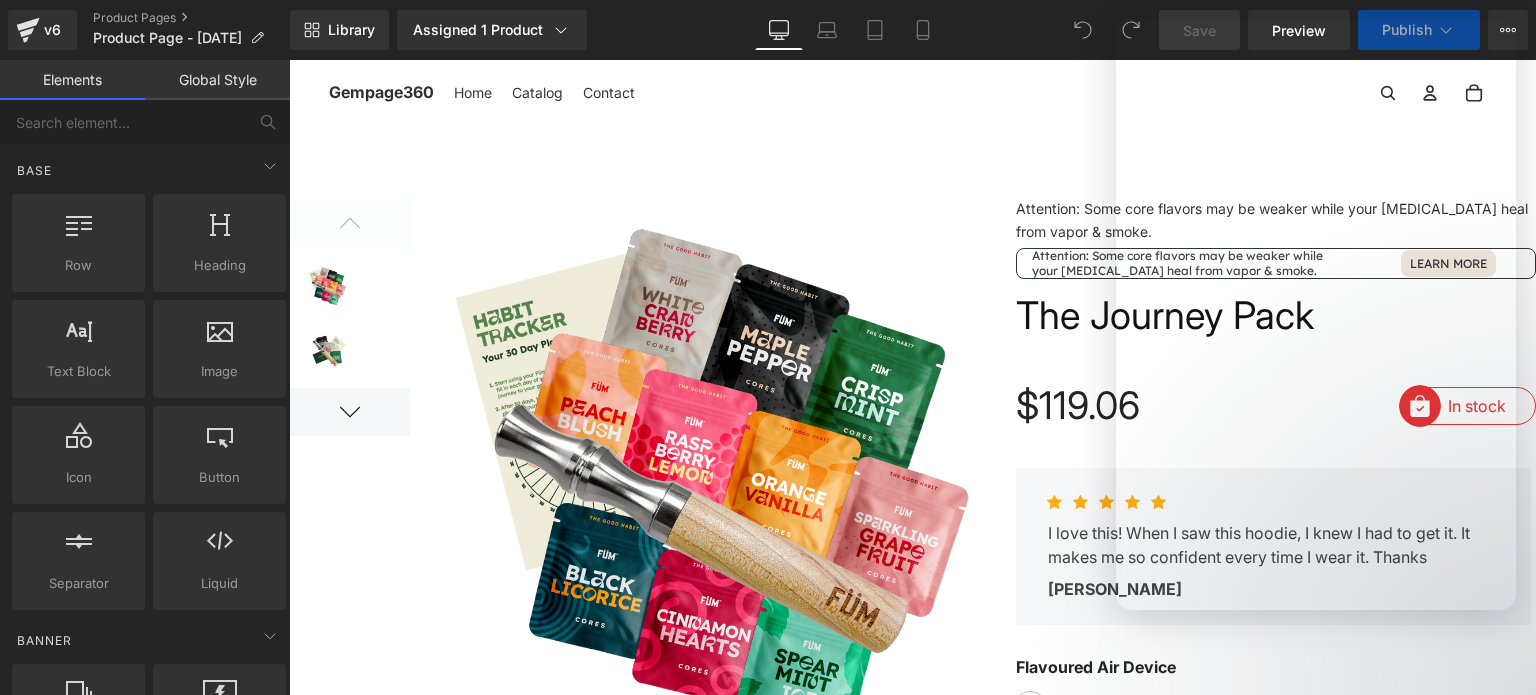 click at bounding box center [713, 493] 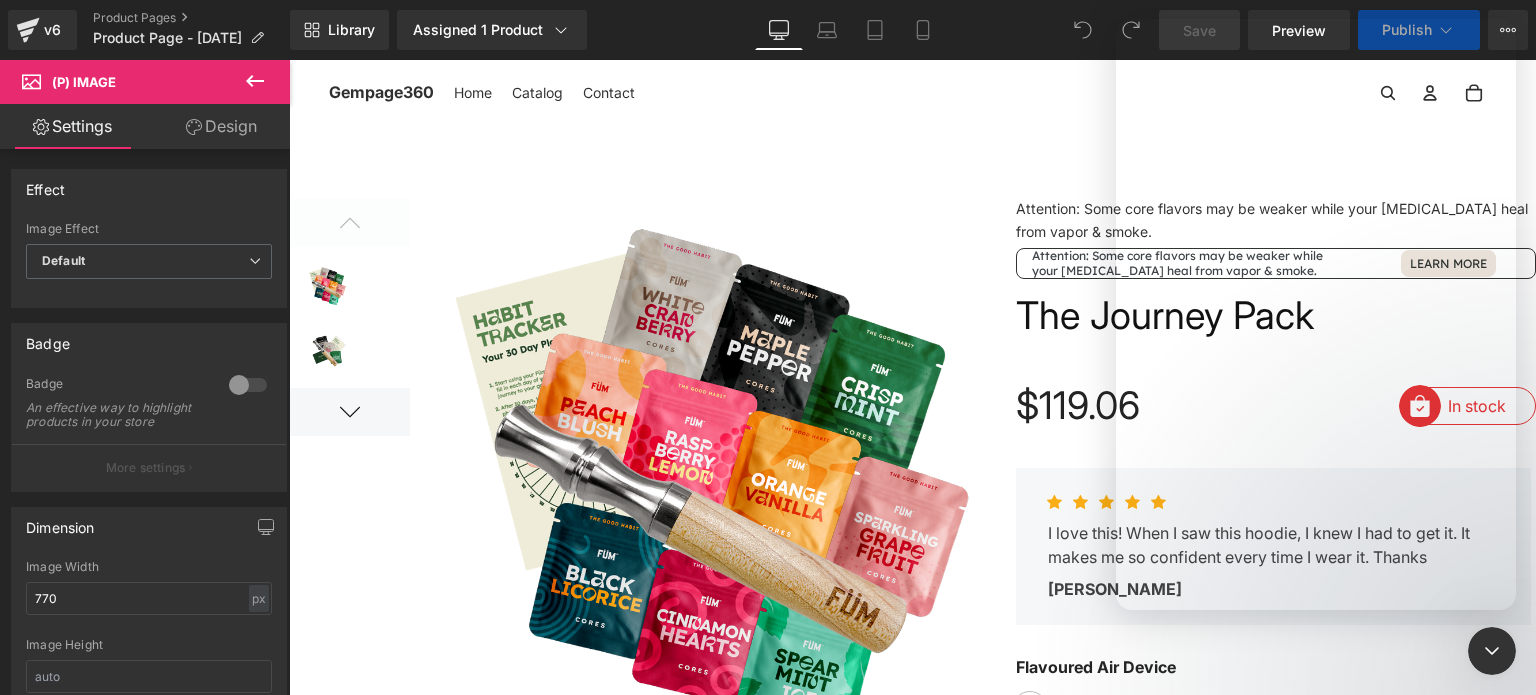 click at bounding box center (768, 317) 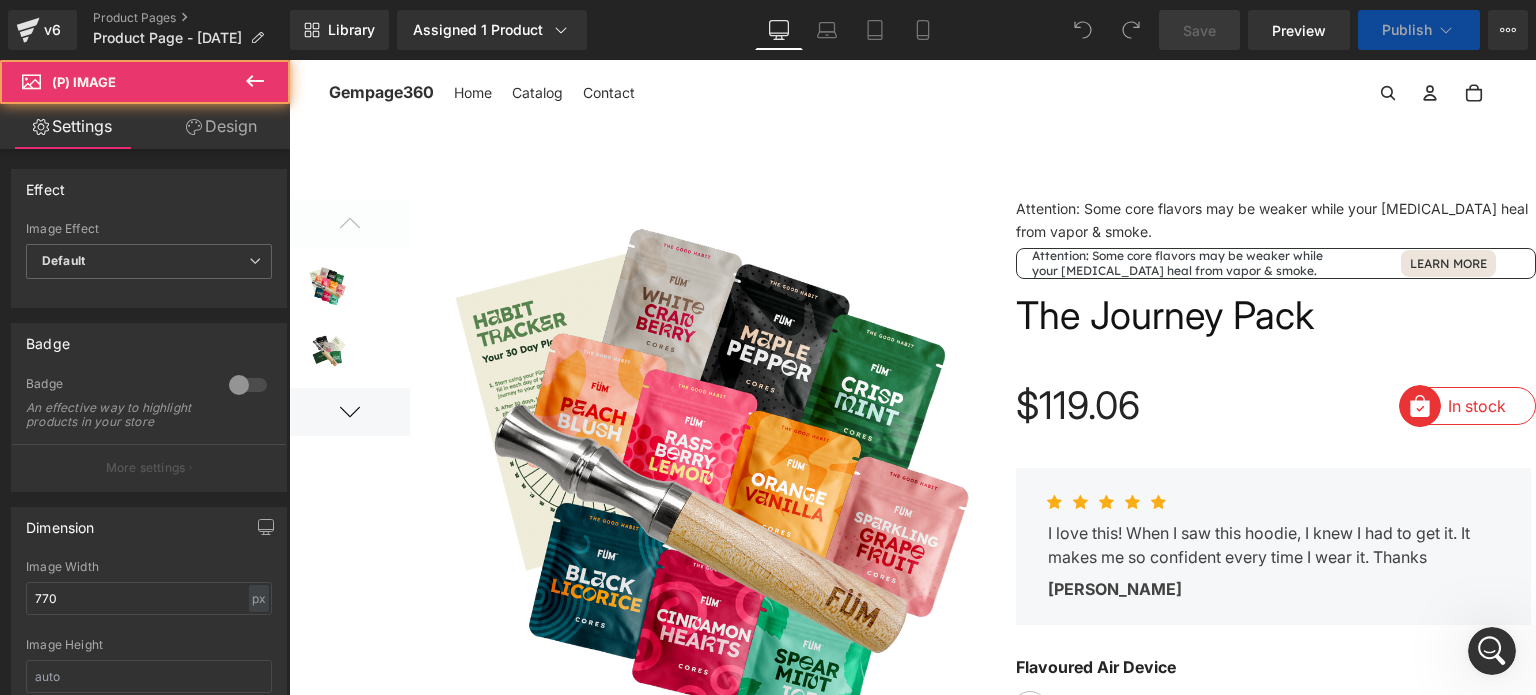 click at bounding box center [713, 493] 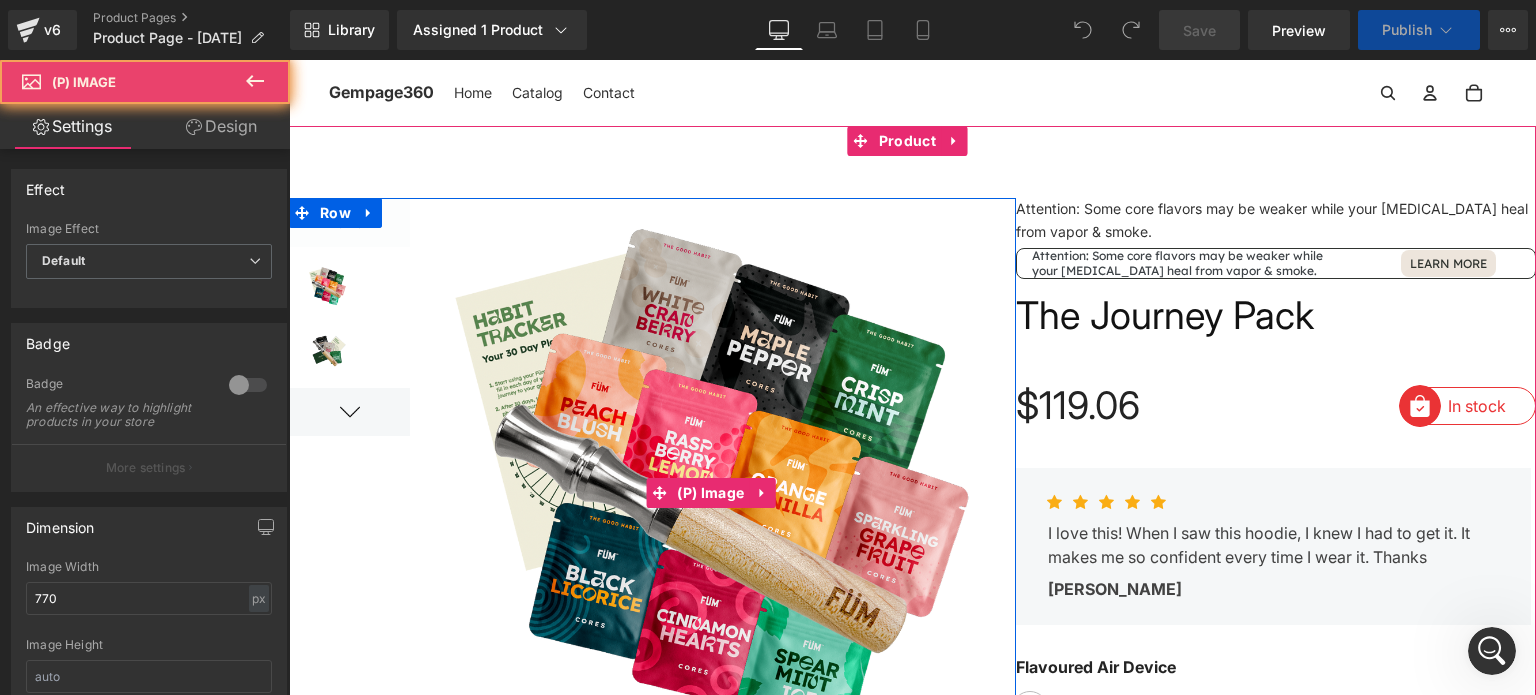 click at bounding box center [713, 493] 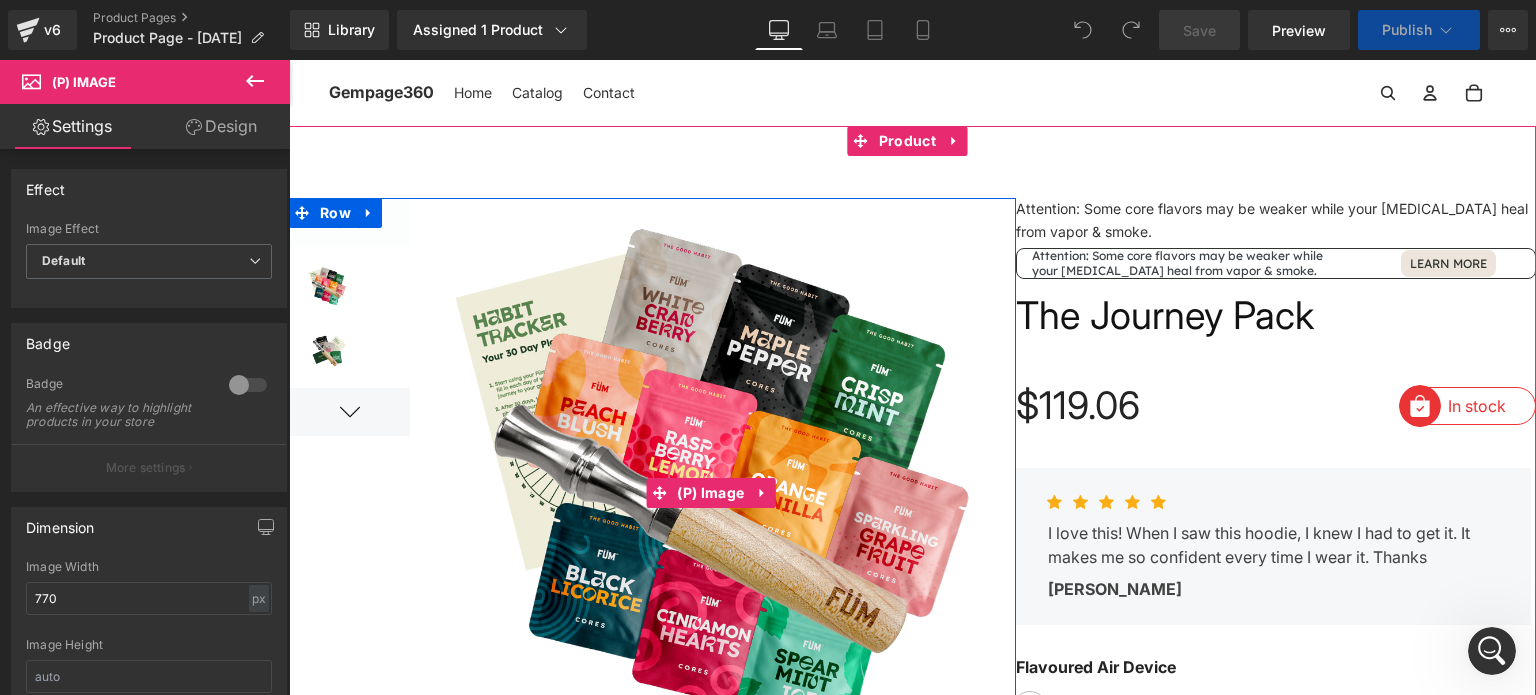scroll, scrollTop: 400, scrollLeft: 0, axis: vertical 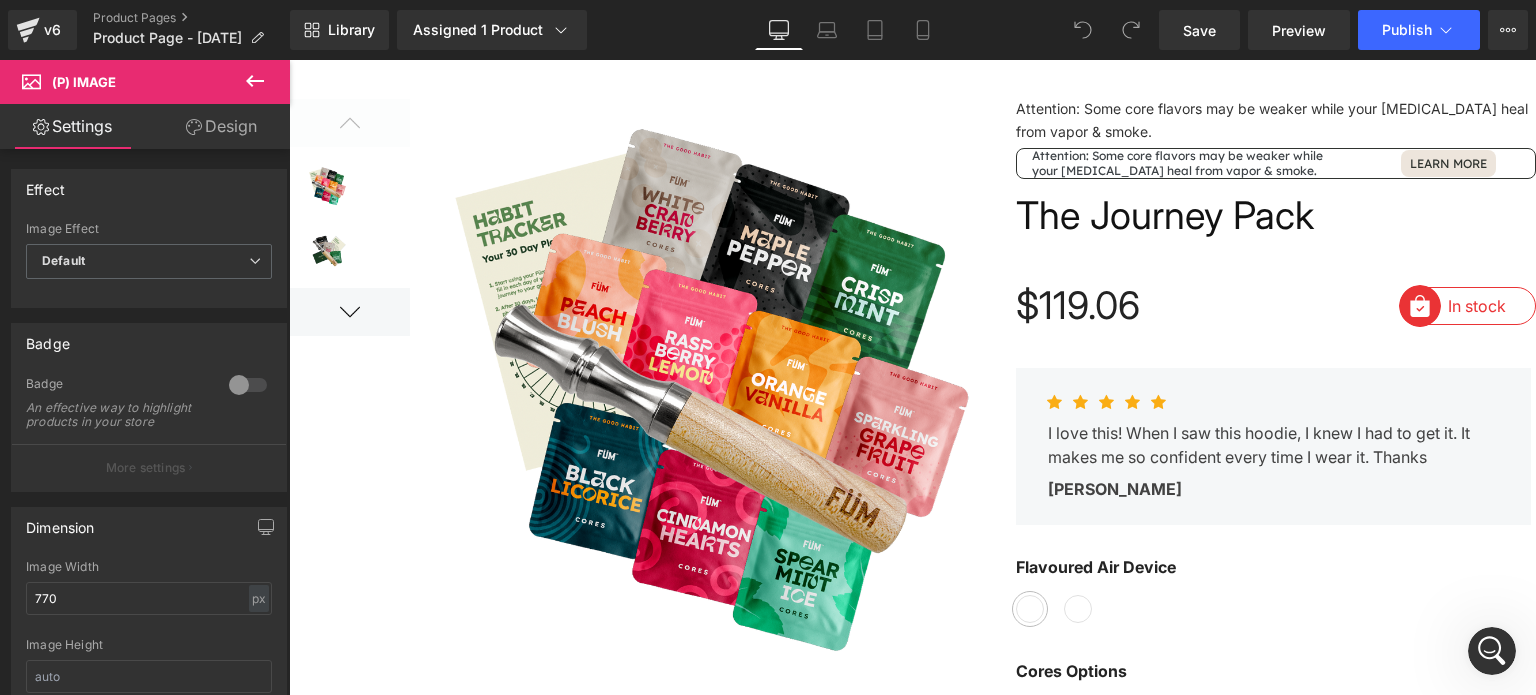 click on "Design" at bounding box center (221, 126) 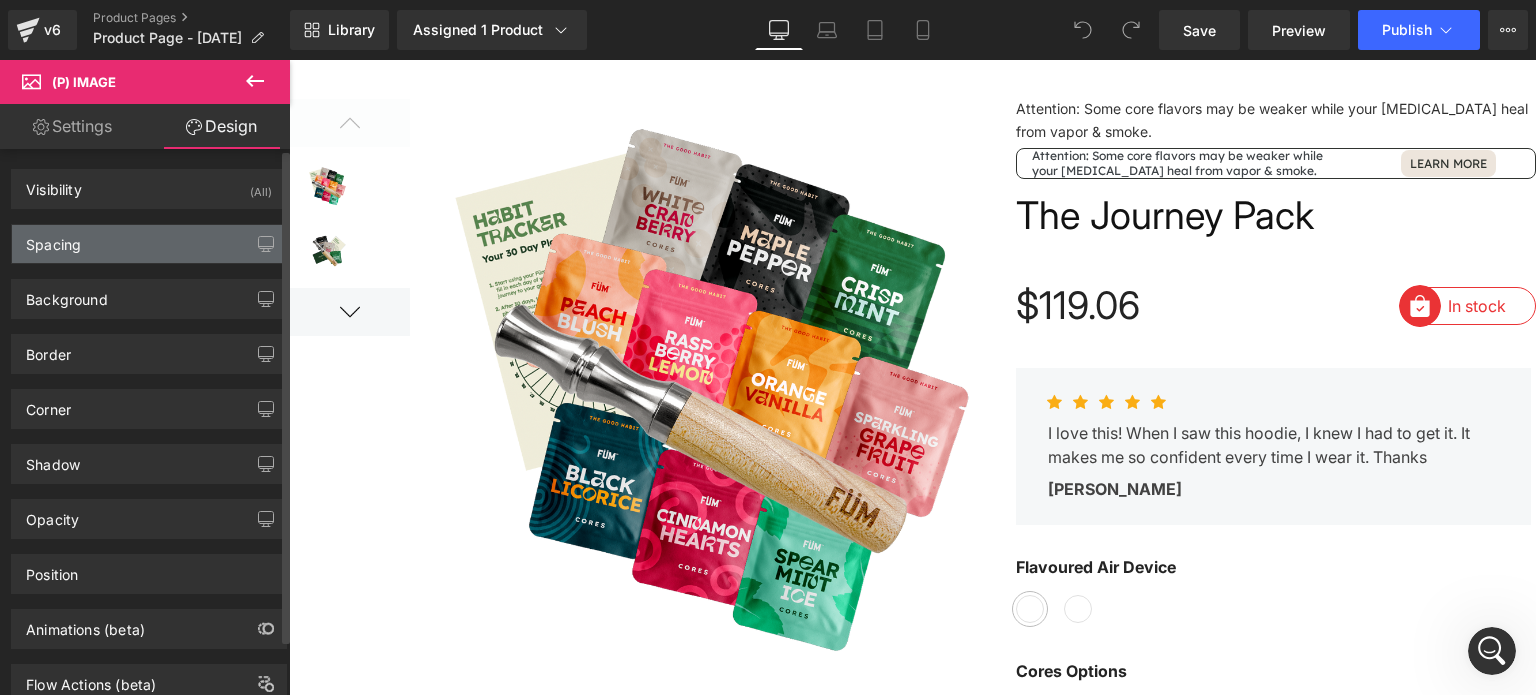 click on "Spacing" at bounding box center [149, 244] 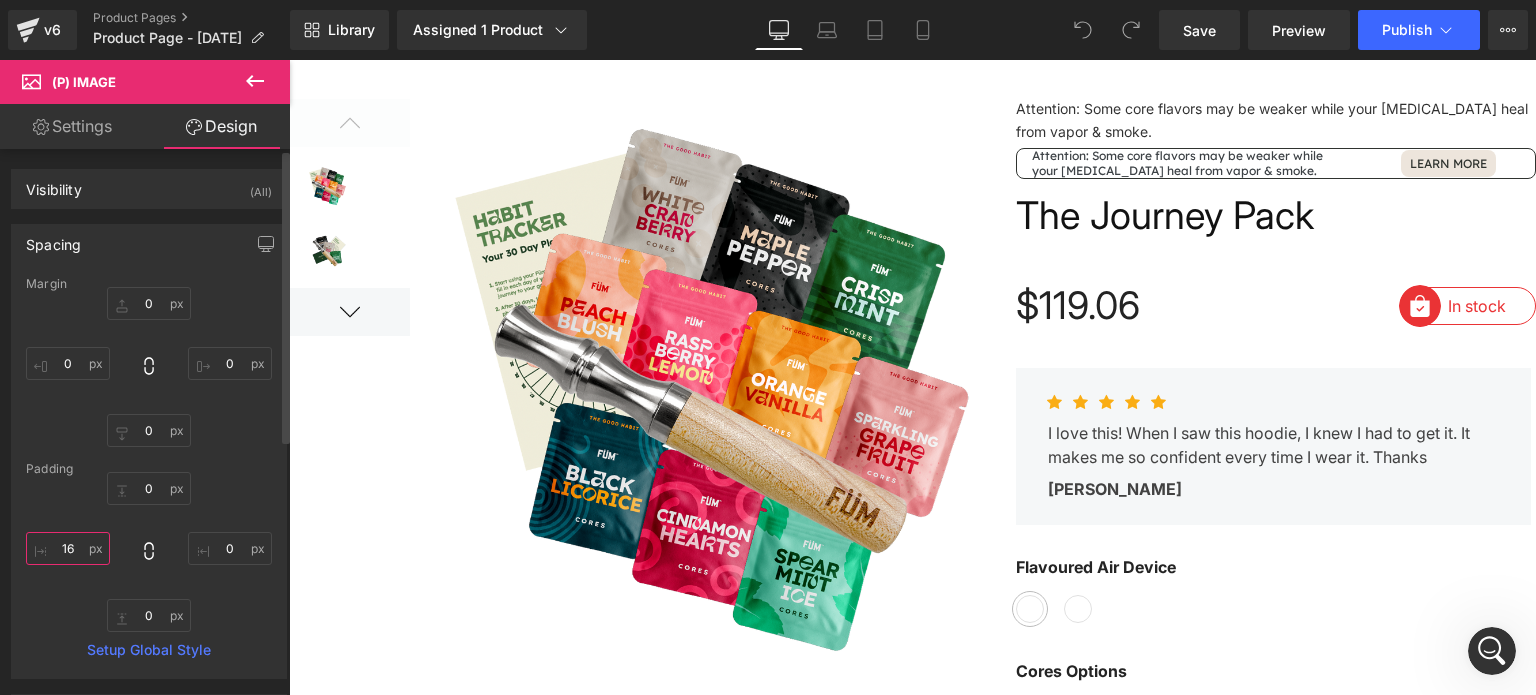 click at bounding box center (68, 548) 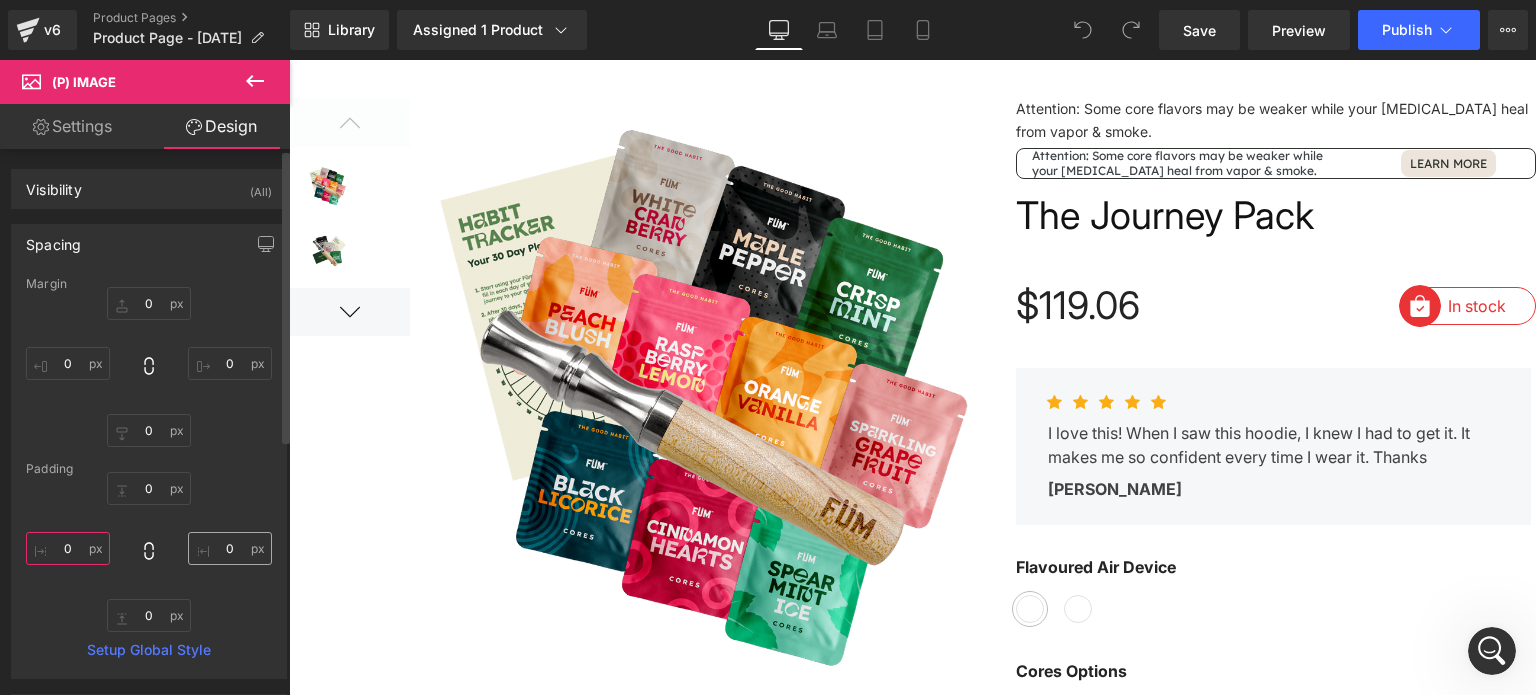 type on "0" 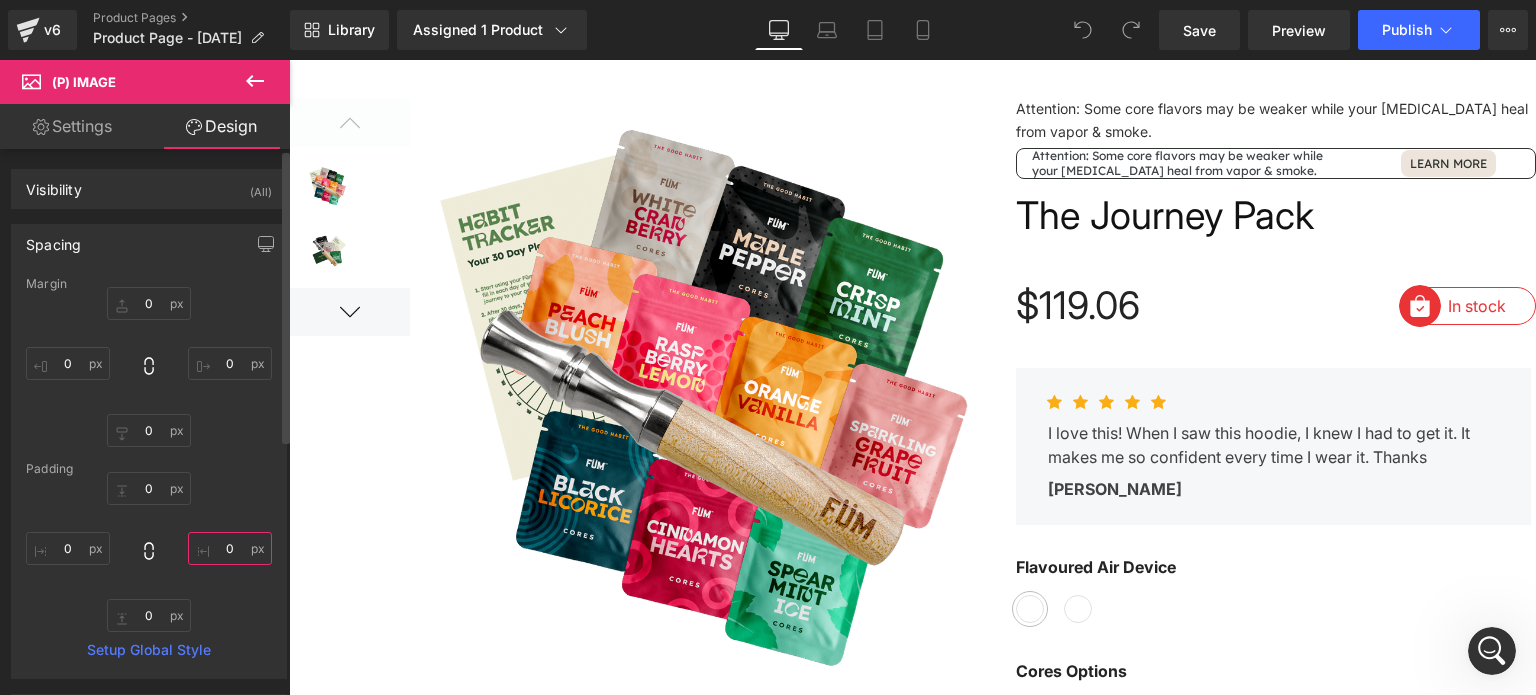 click at bounding box center (230, 548) 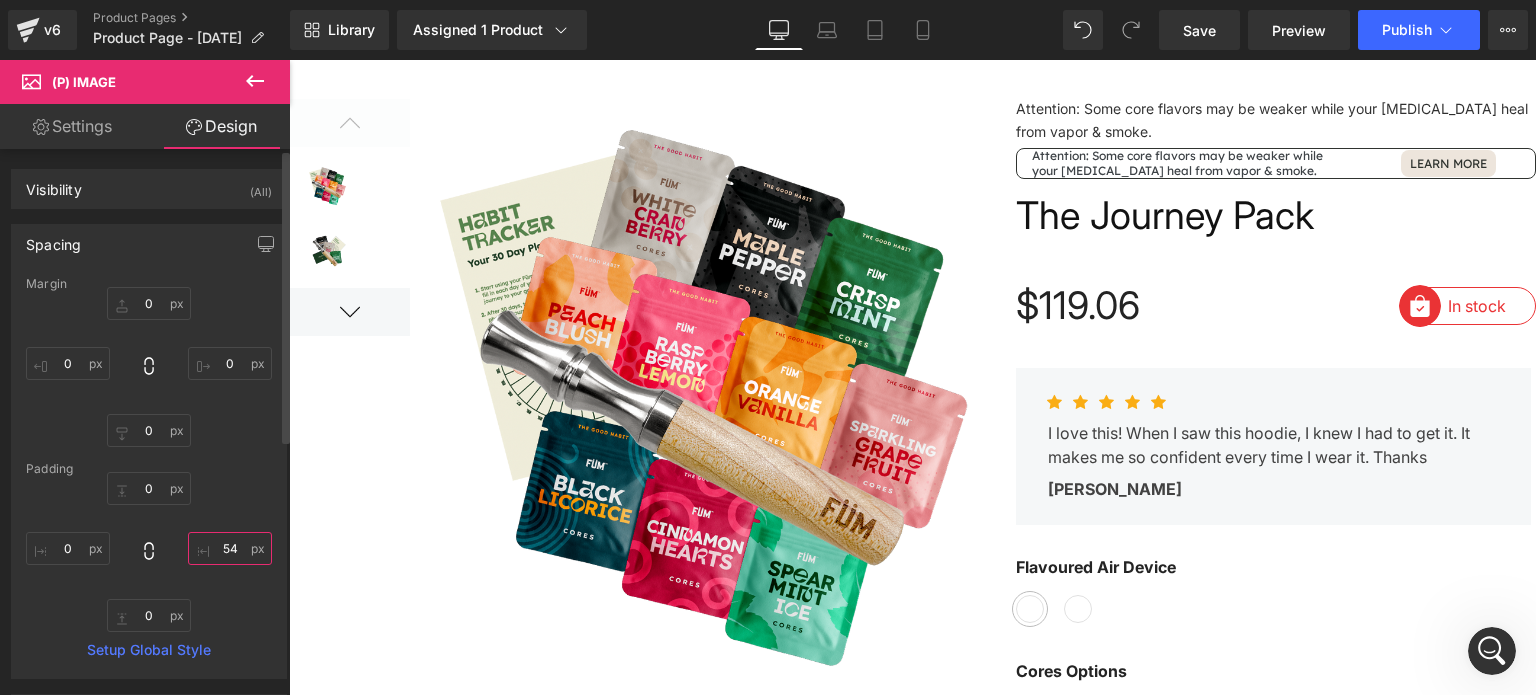 type on "54" 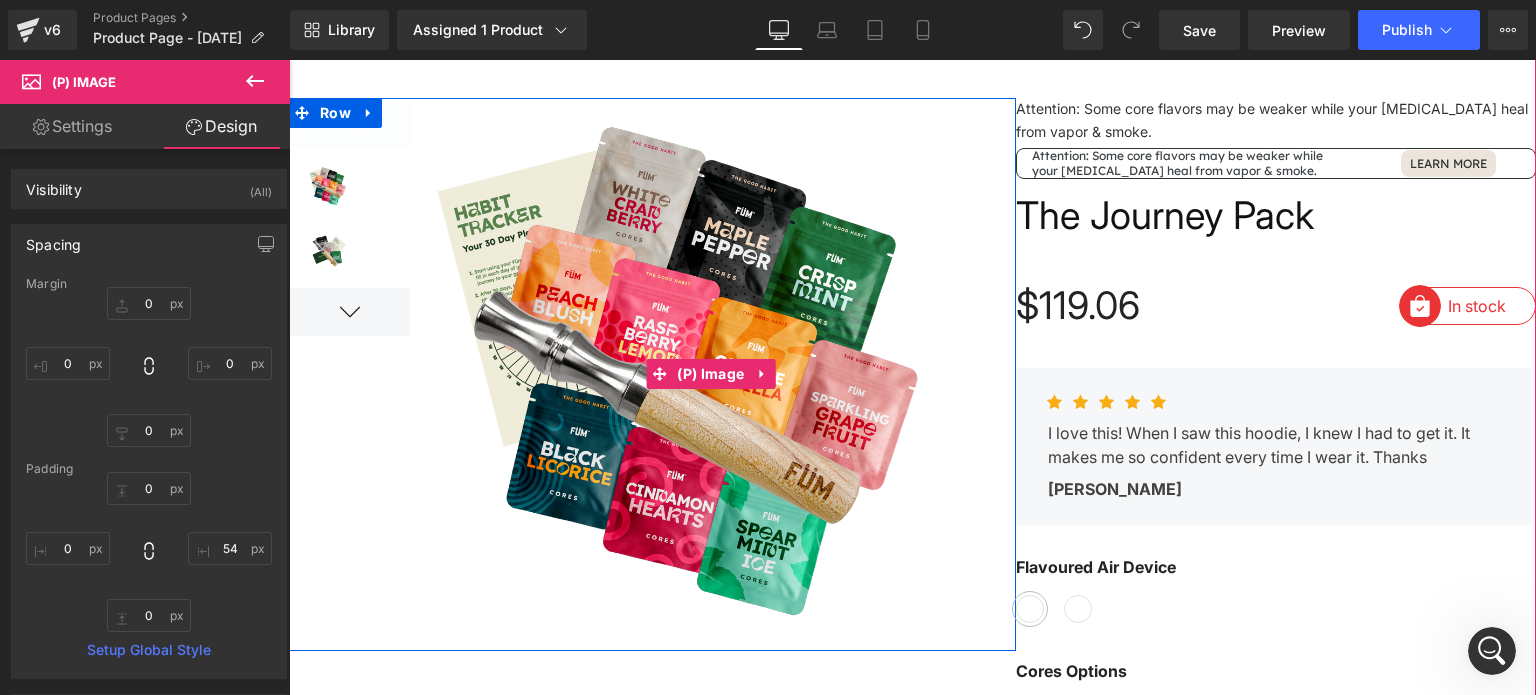 scroll, scrollTop: 0, scrollLeft: 0, axis: both 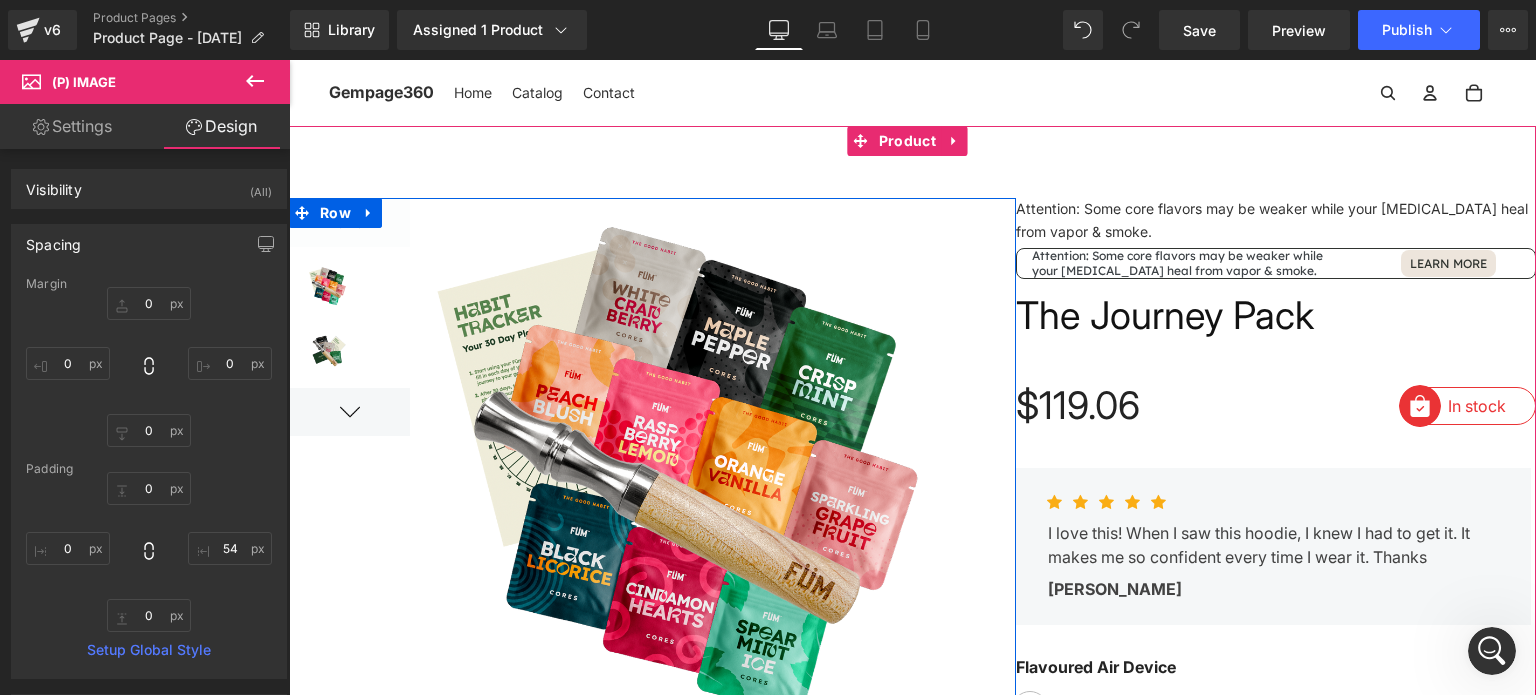 click at bounding box center [328, 286] 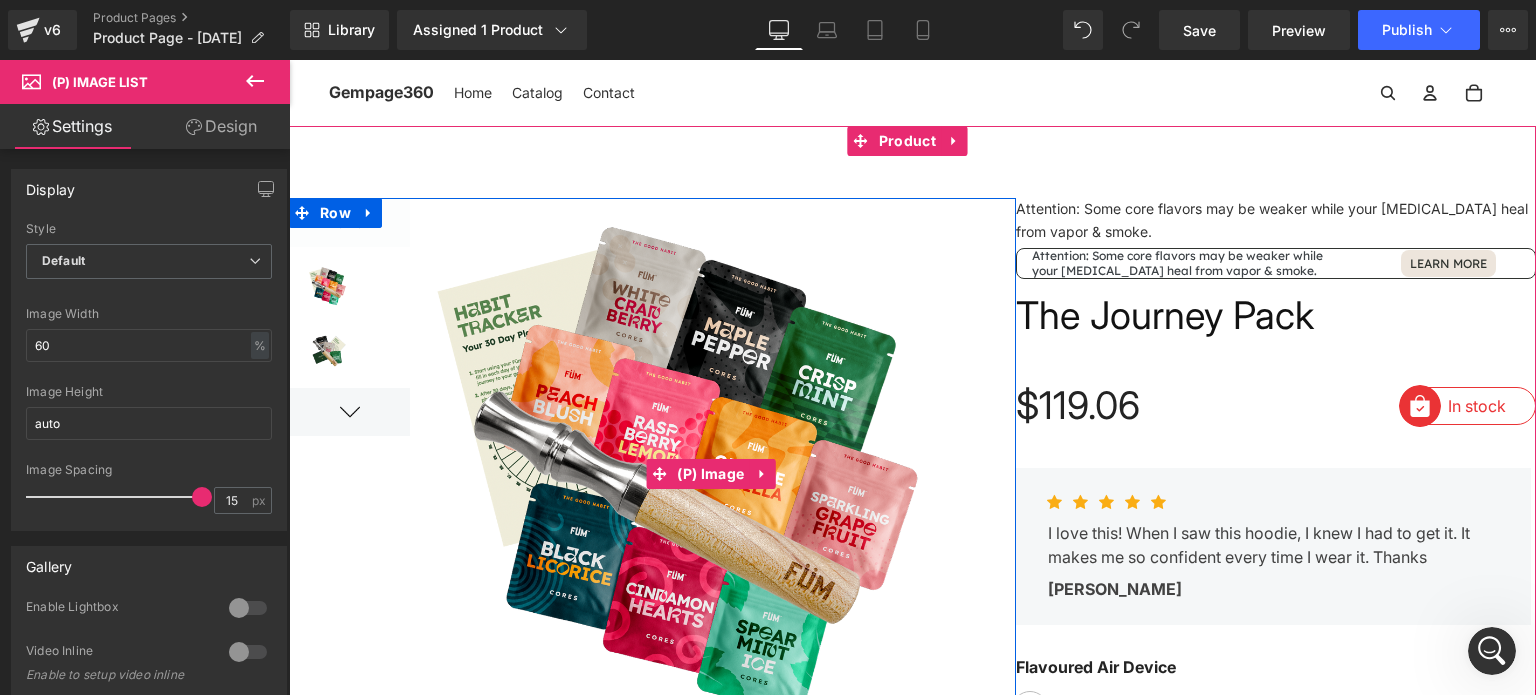 click at bounding box center [349, 412] 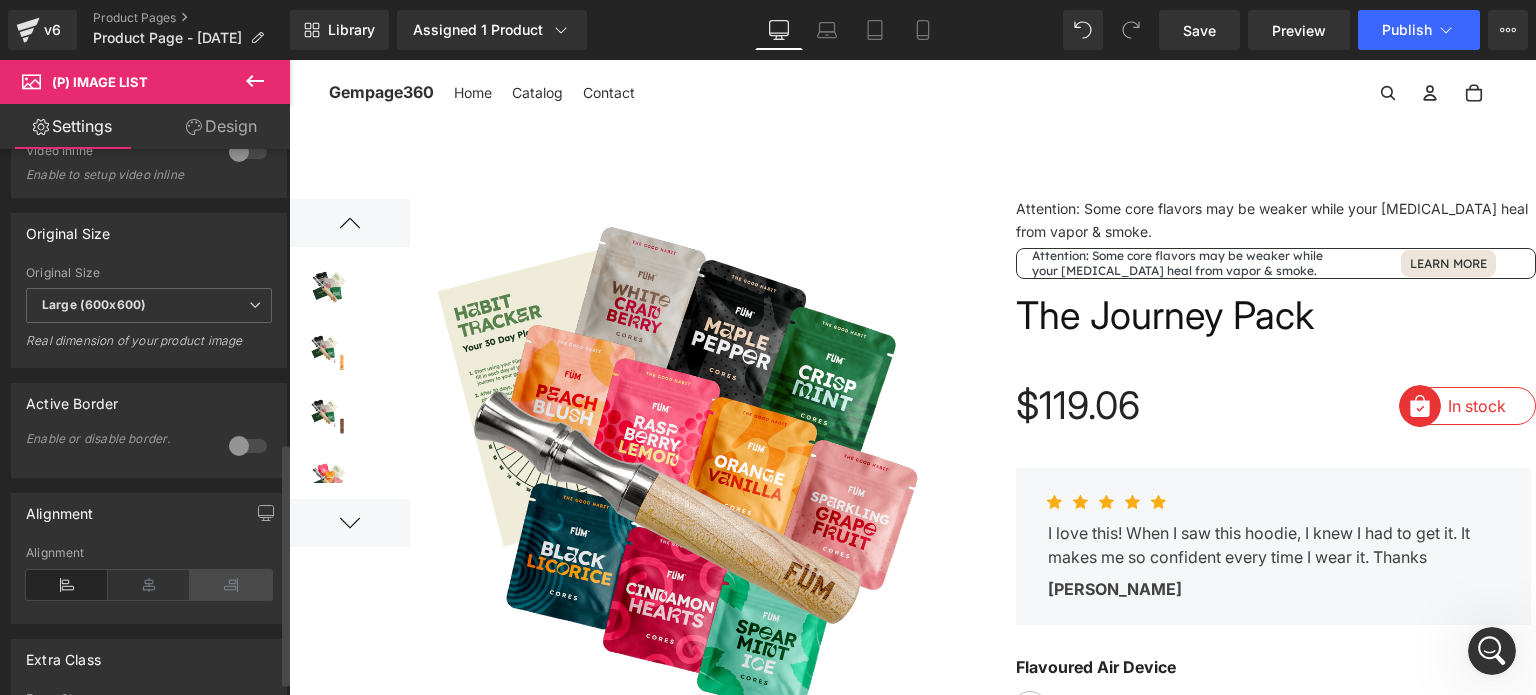 scroll, scrollTop: 692, scrollLeft: 0, axis: vertical 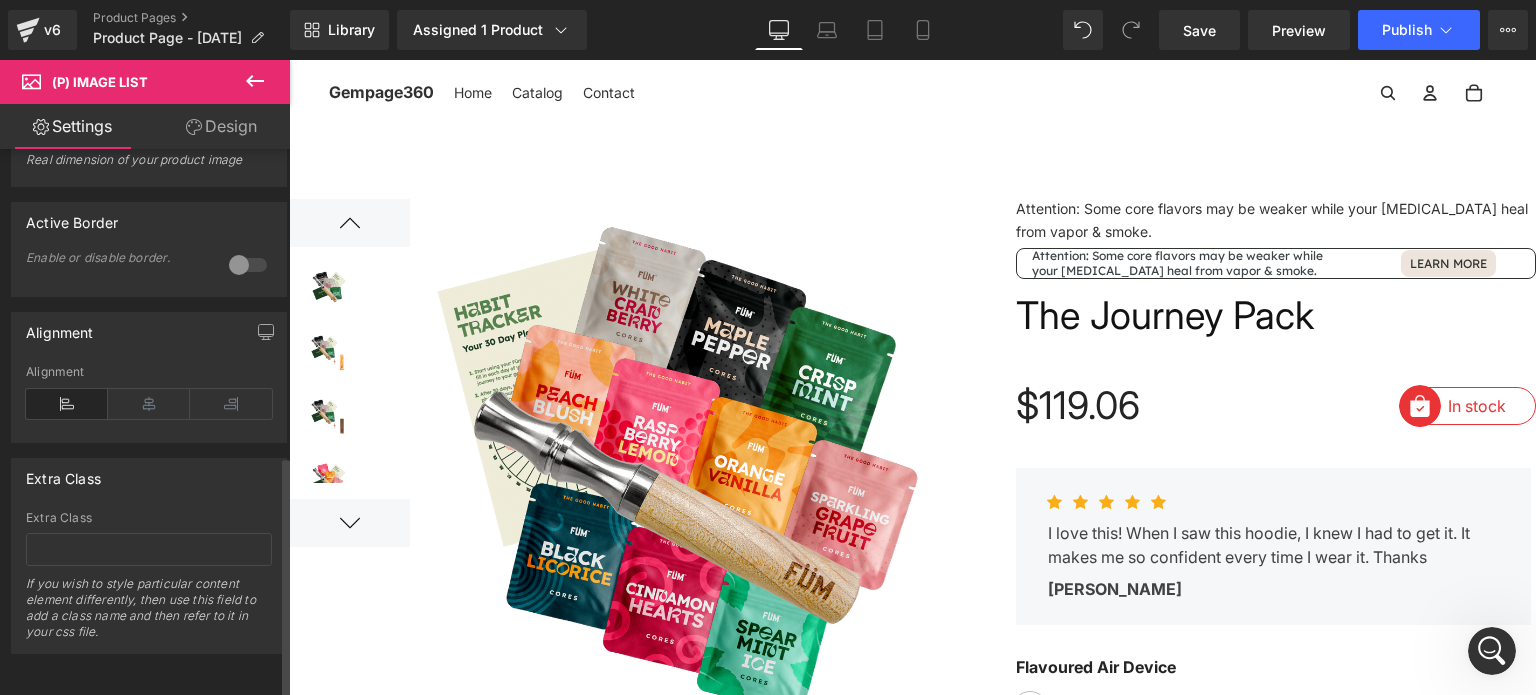 click at bounding box center (248, 265) 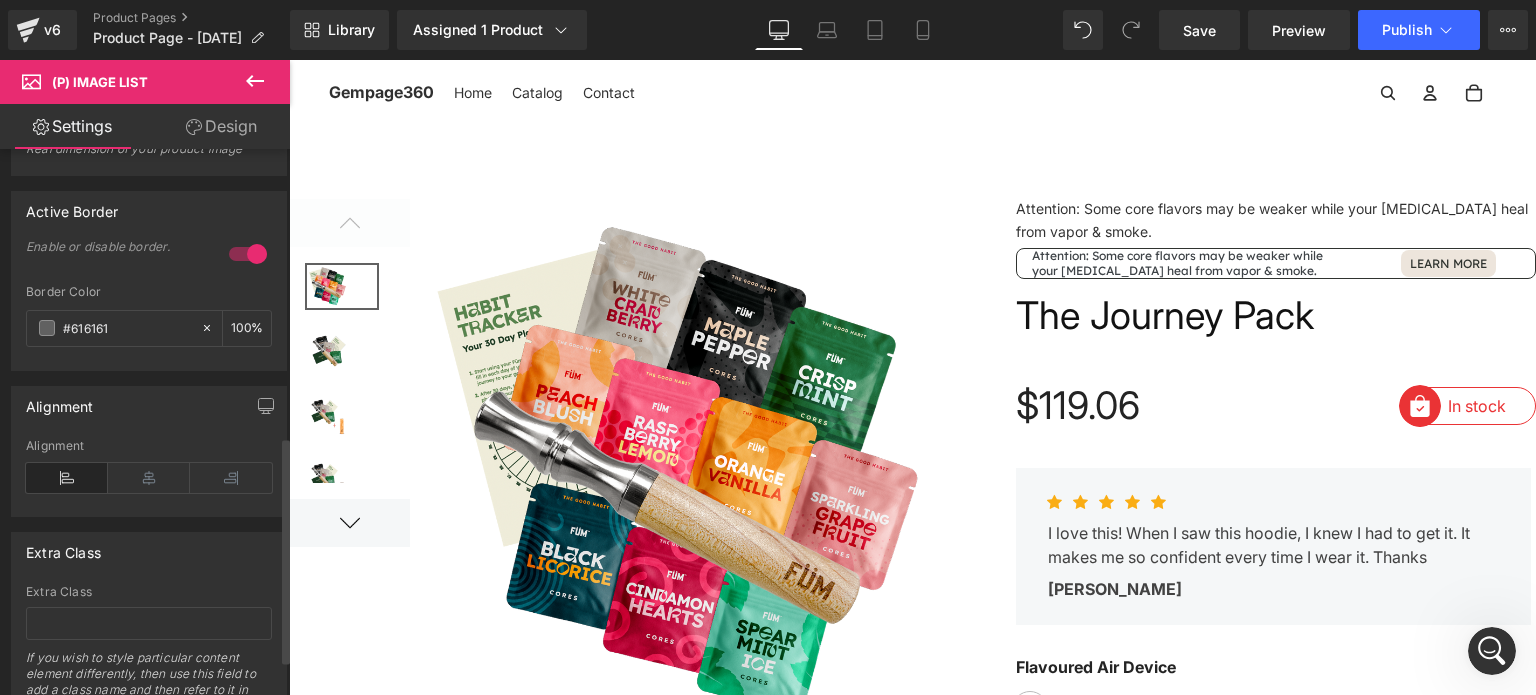 click on "Alignment" at bounding box center (149, 477) 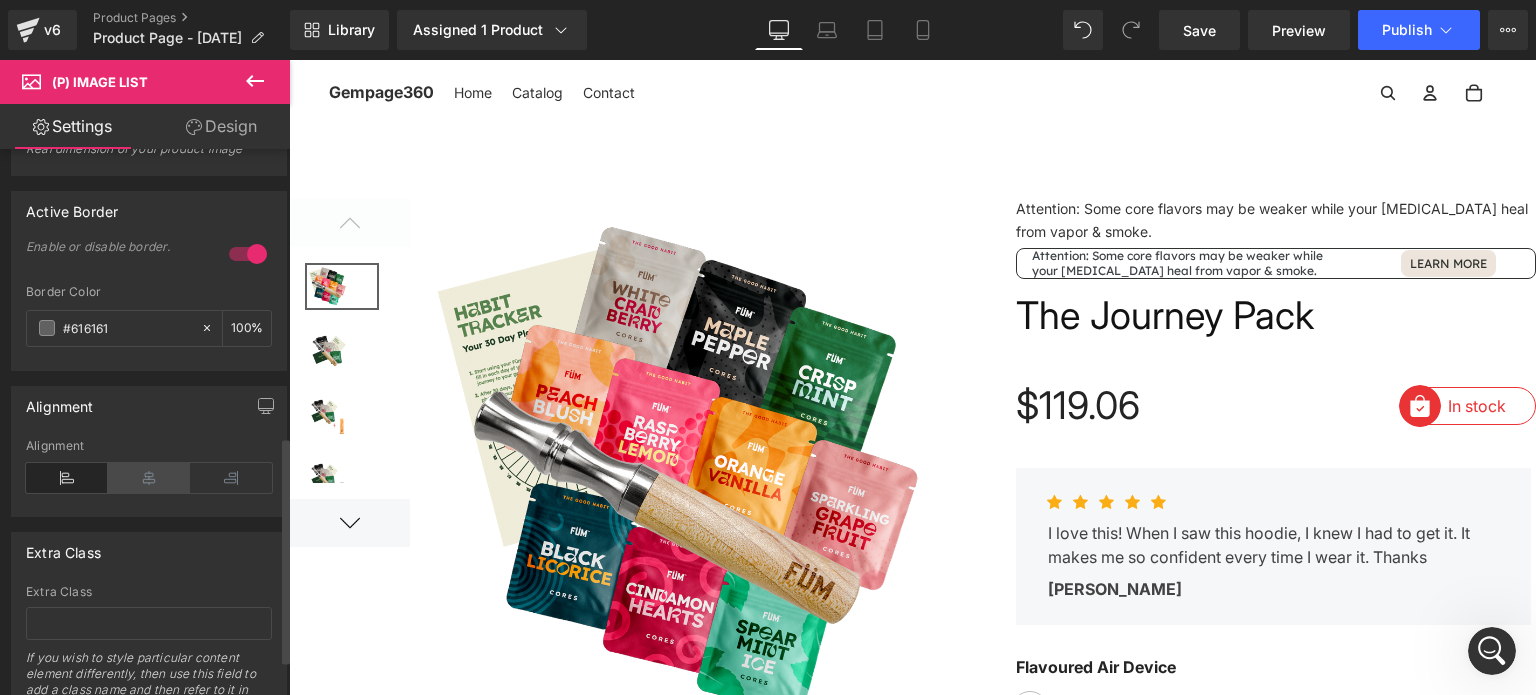 click at bounding box center [149, 478] 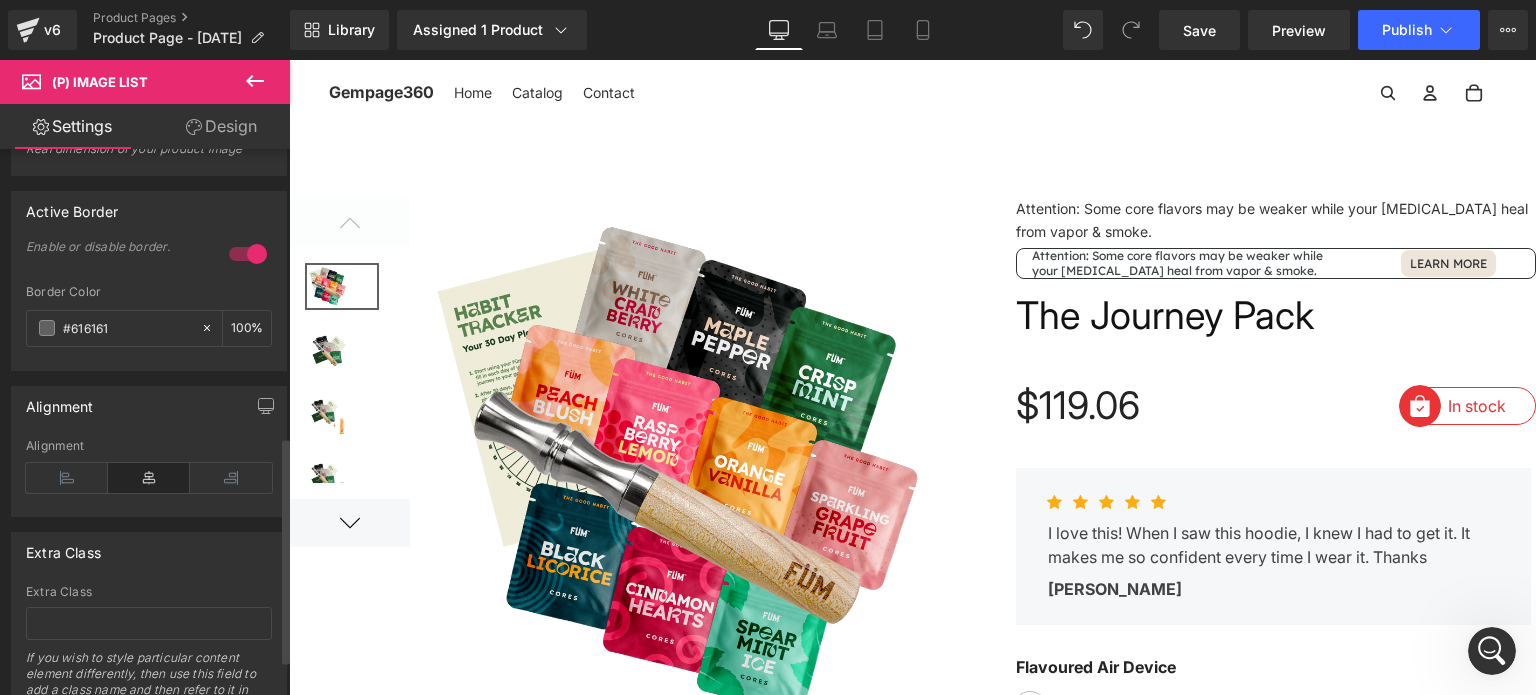 click at bounding box center [248, 254] 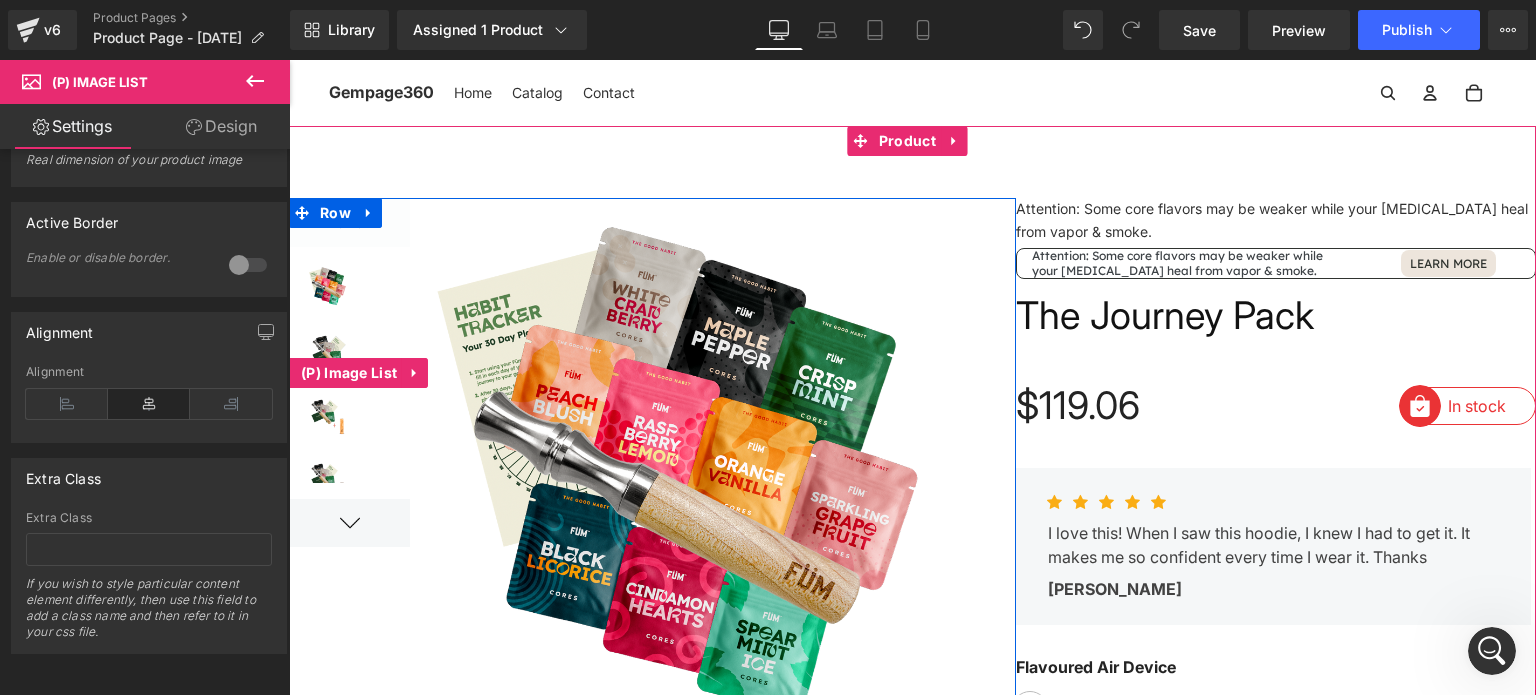 click at bounding box center (349, 223) 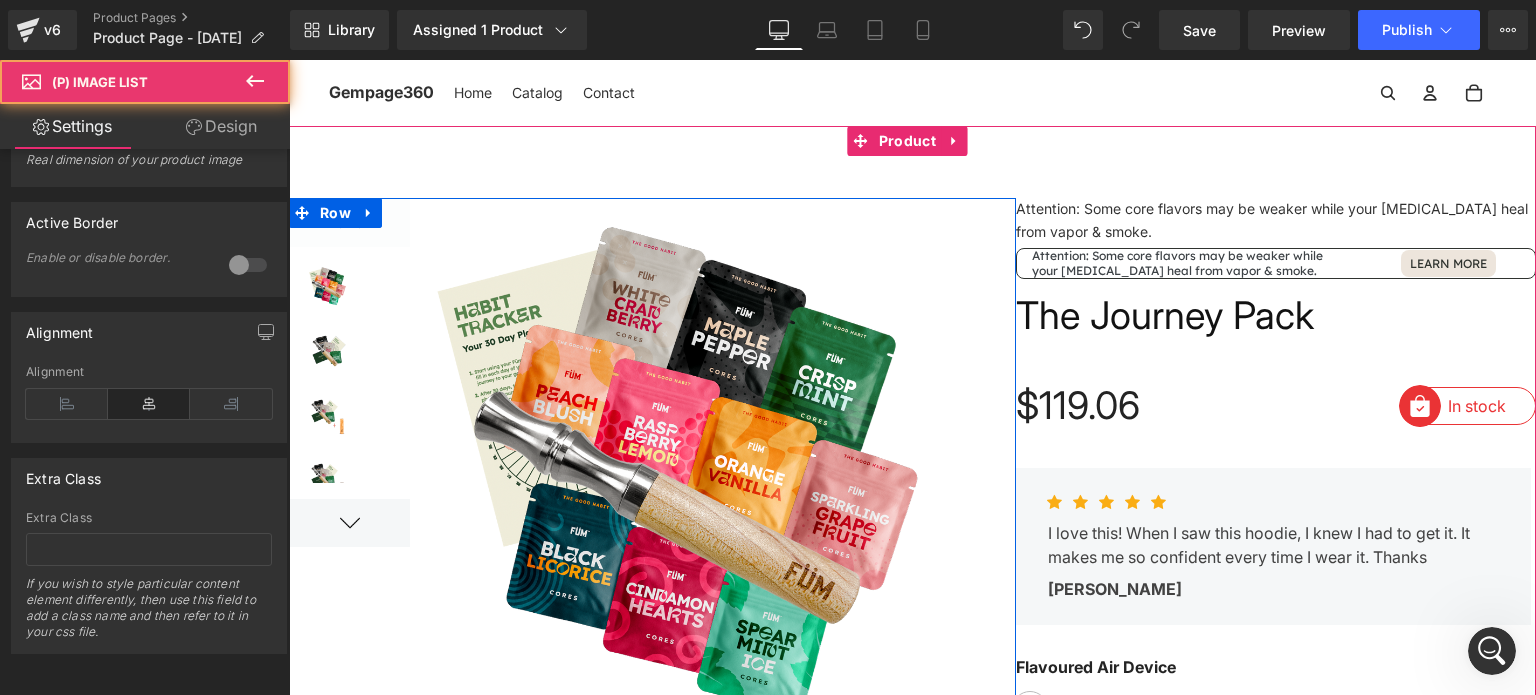 click at bounding box center (349, 374) 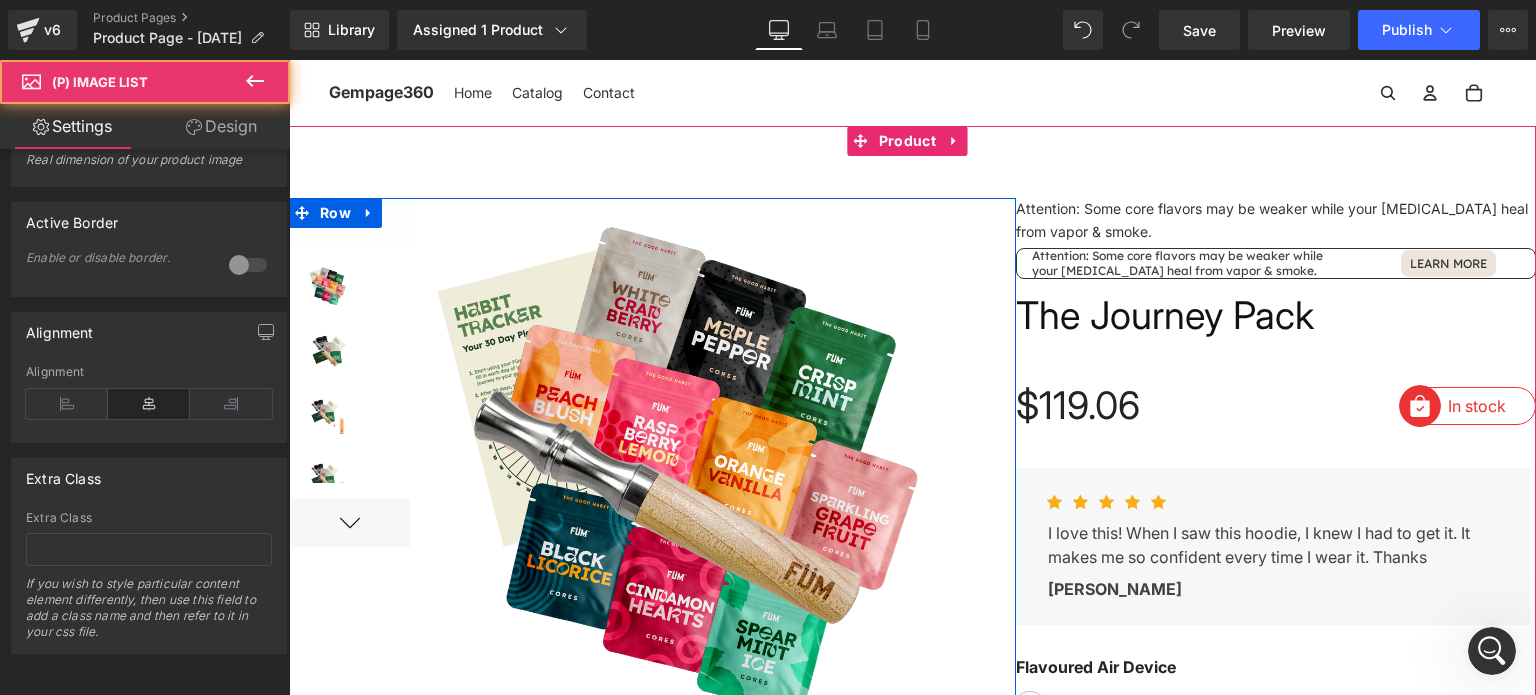 click at bounding box center (328, 286) 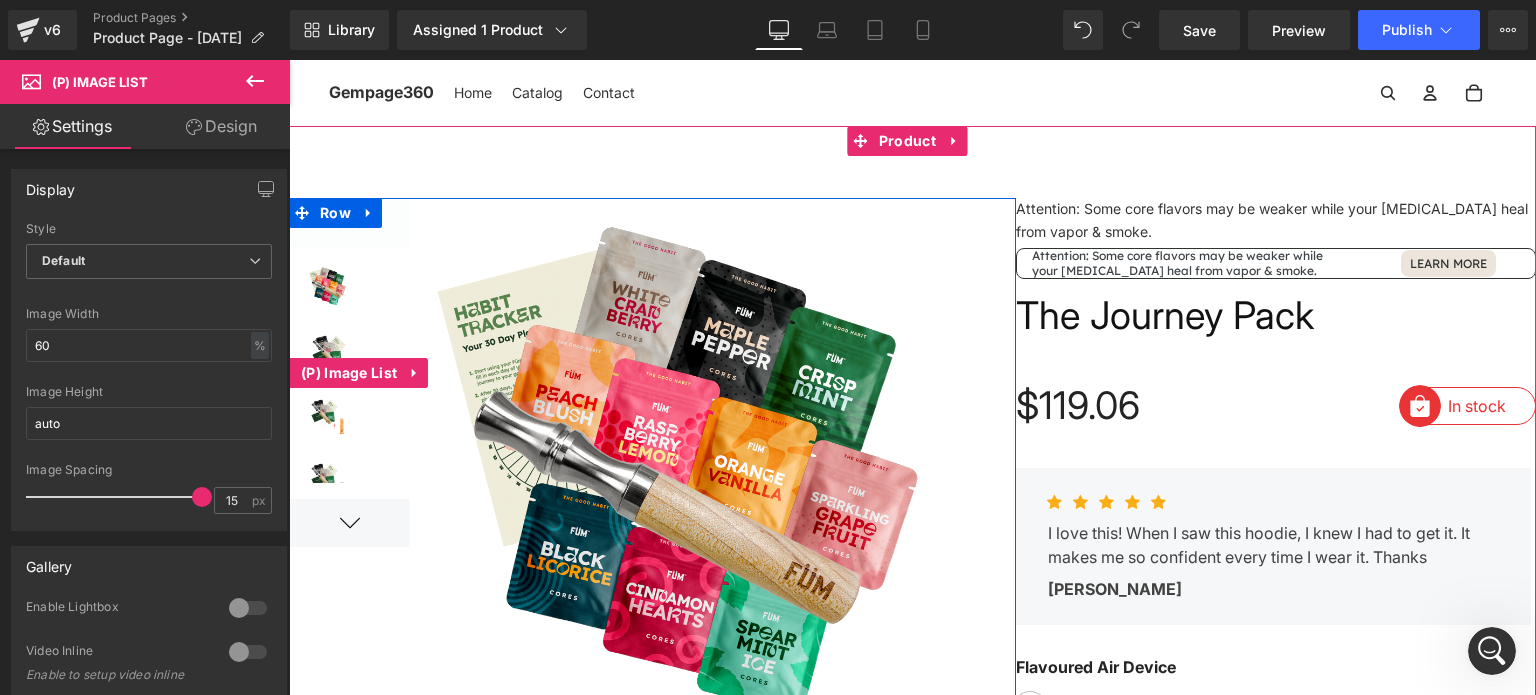 click at bounding box center [349, 523] 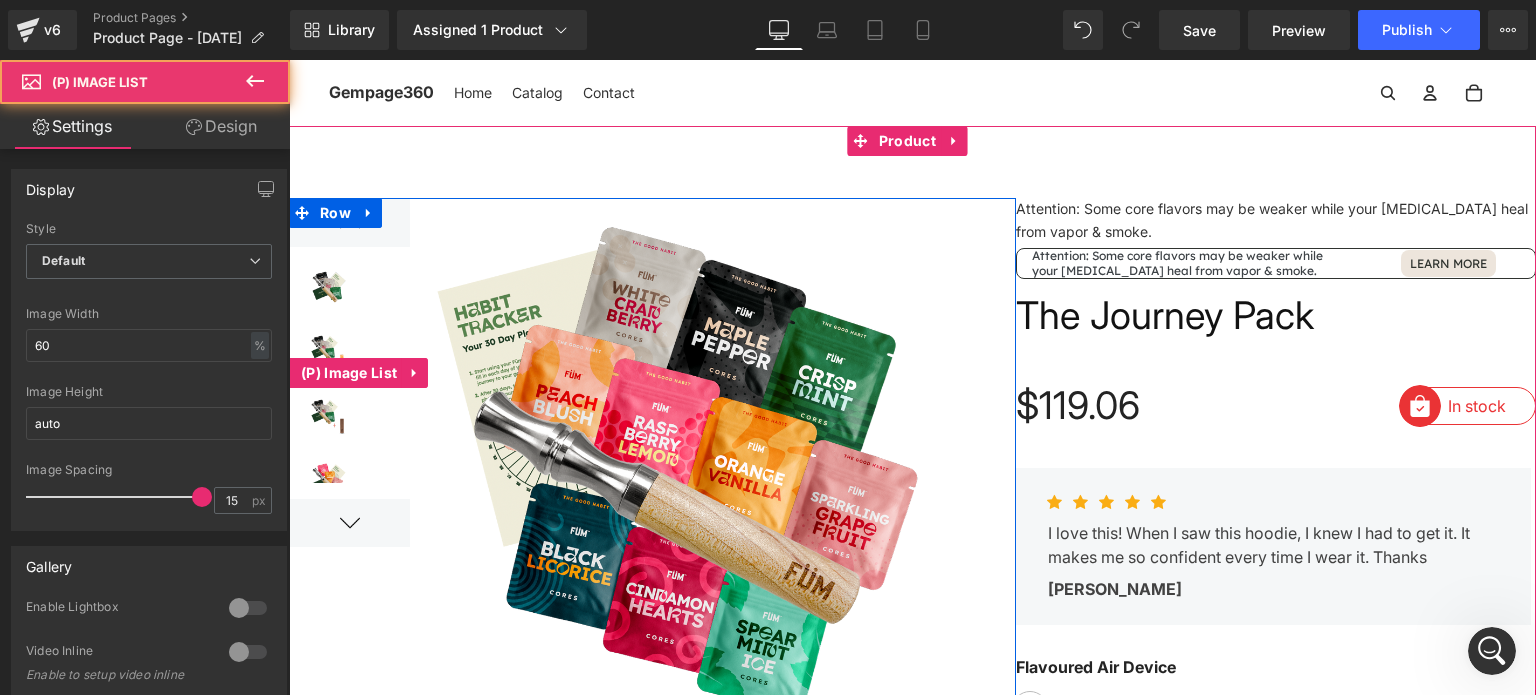 click at bounding box center (349, 523) 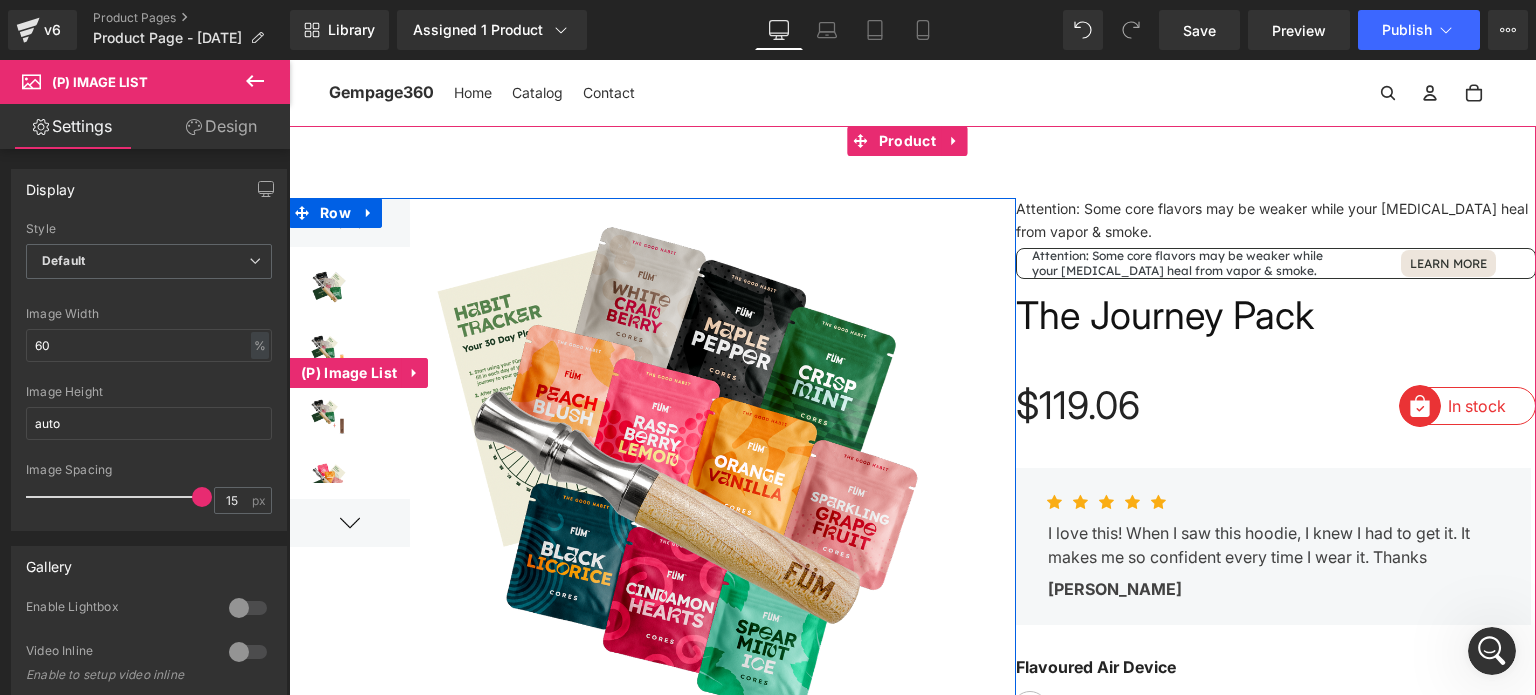 click at bounding box center (349, 523) 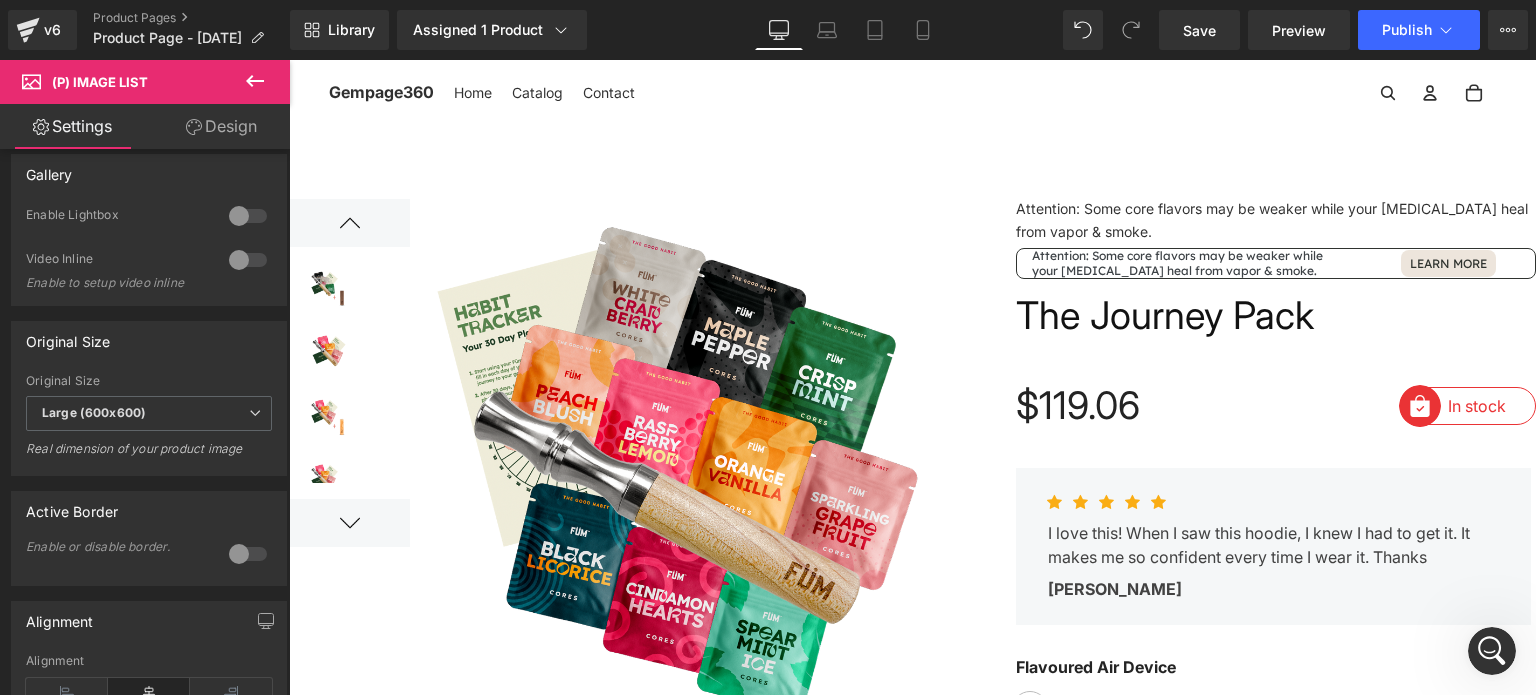 scroll, scrollTop: 0, scrollLeft: 0, axis: both 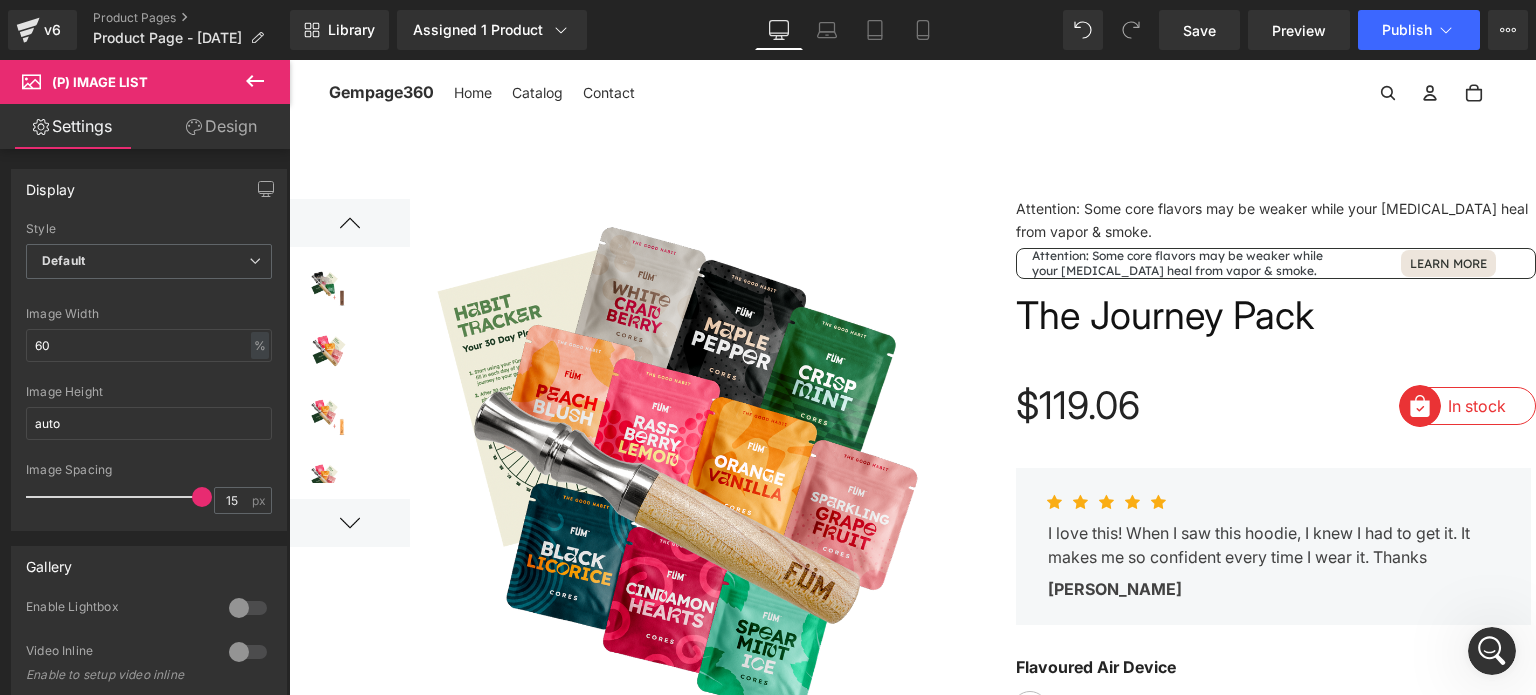 click on "Design" at bounding box center (221, 126) 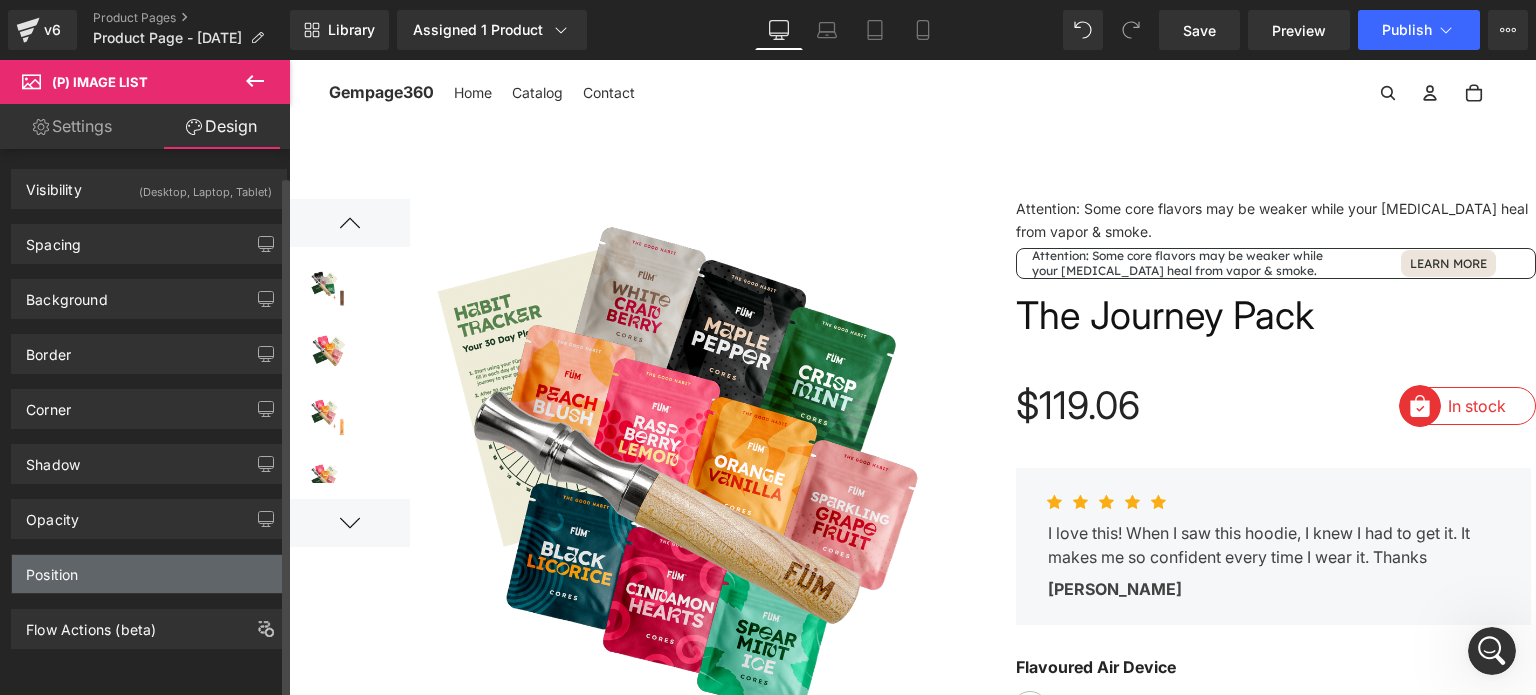 scroll, scrollTop: 6, scrollLeft: 0, axis: vertical 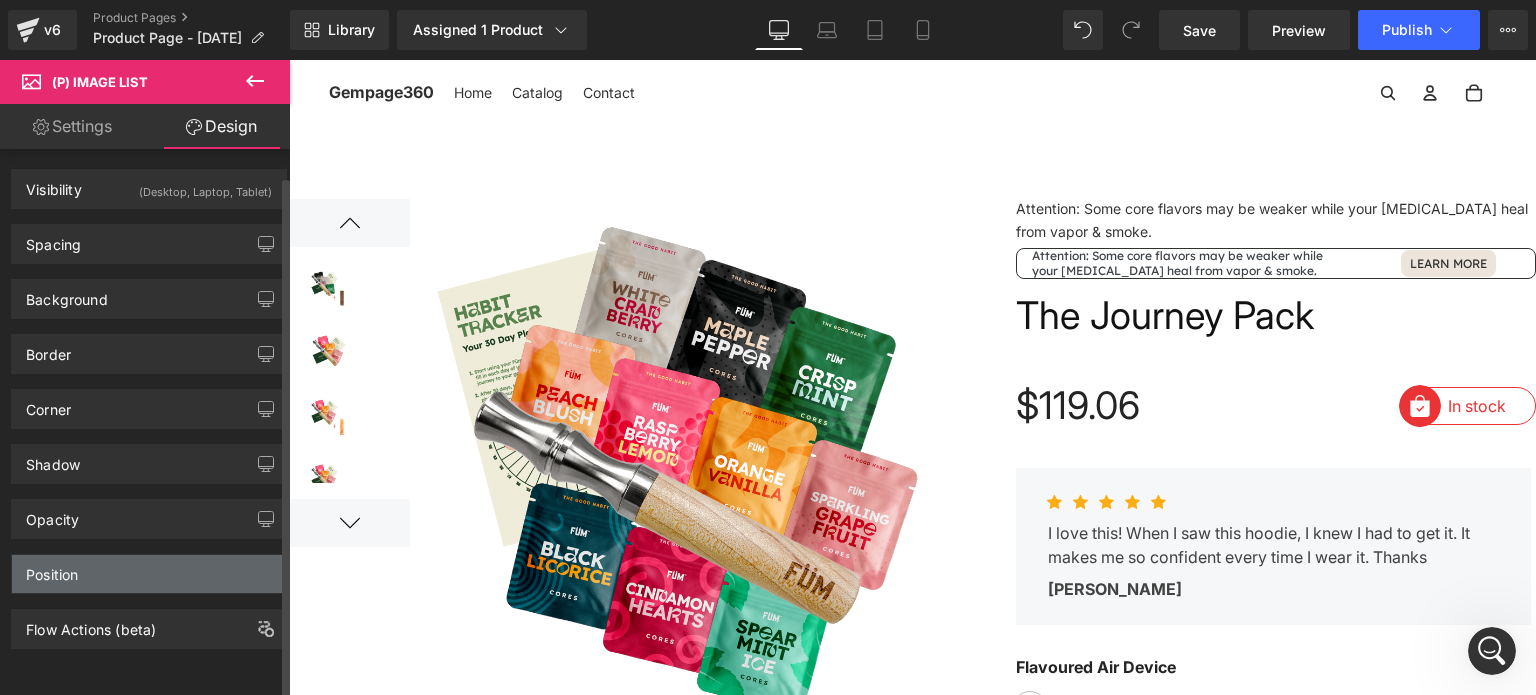 click on "Position" at bounding box center [149, 574] 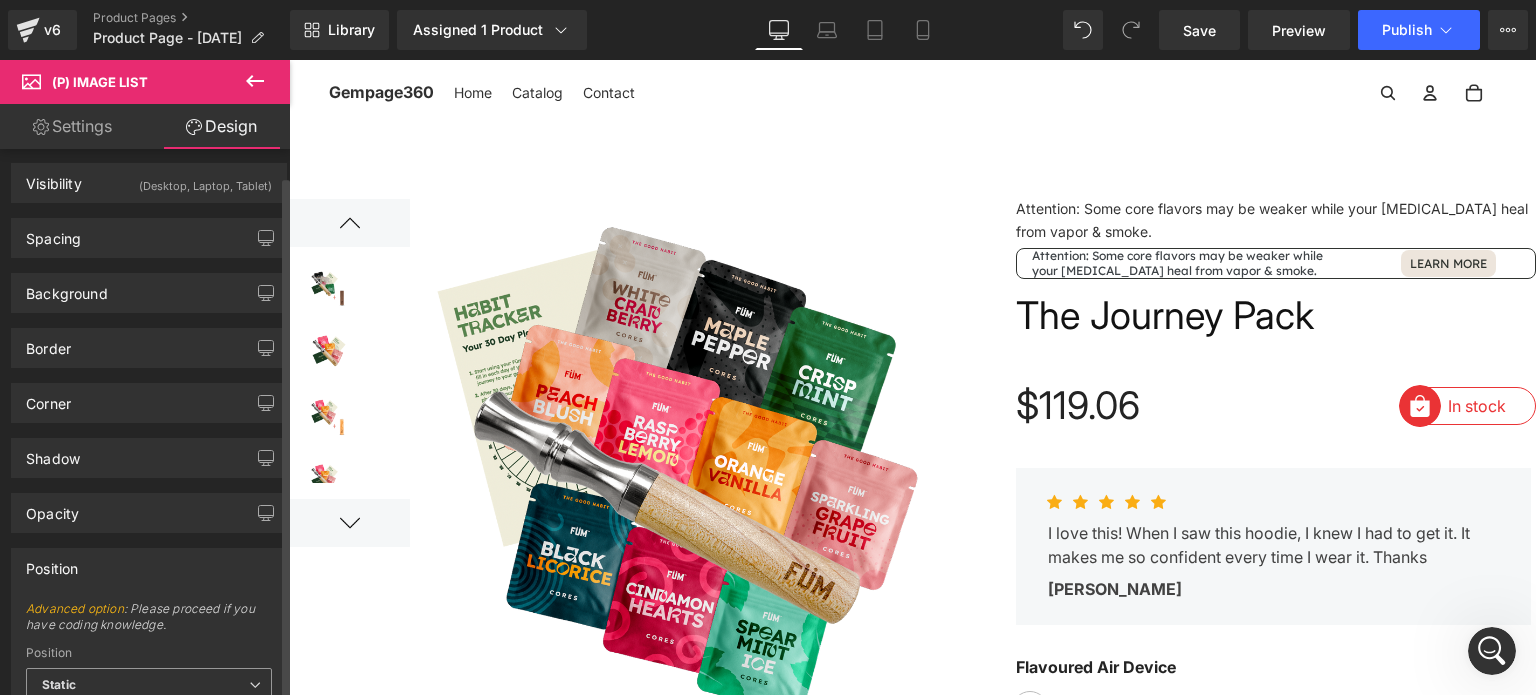 scroll, scrollTop: 196, scrollLeft: 0, axis: vertical 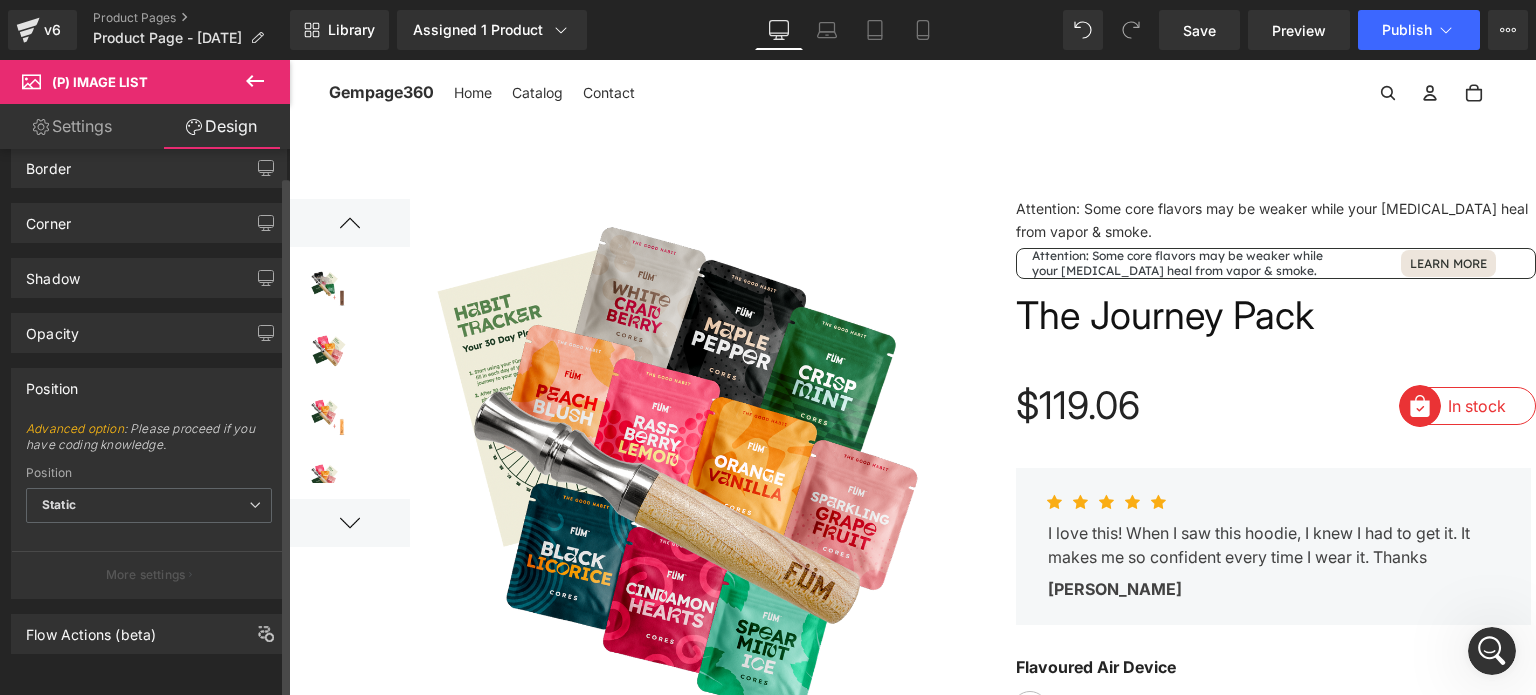 click on "Opacity
1 1" at bounding box center (149, 325) 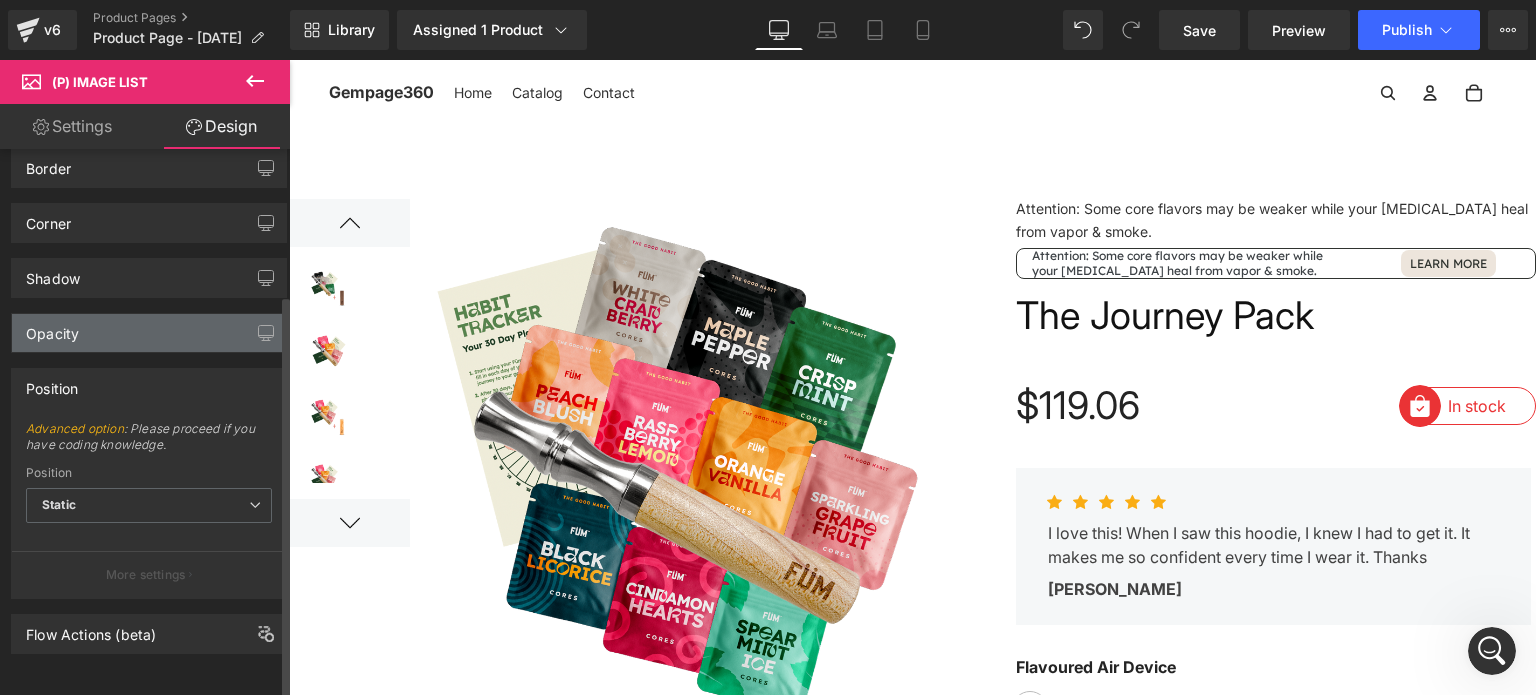click on "Opacity" at bounding box center [149, 333] 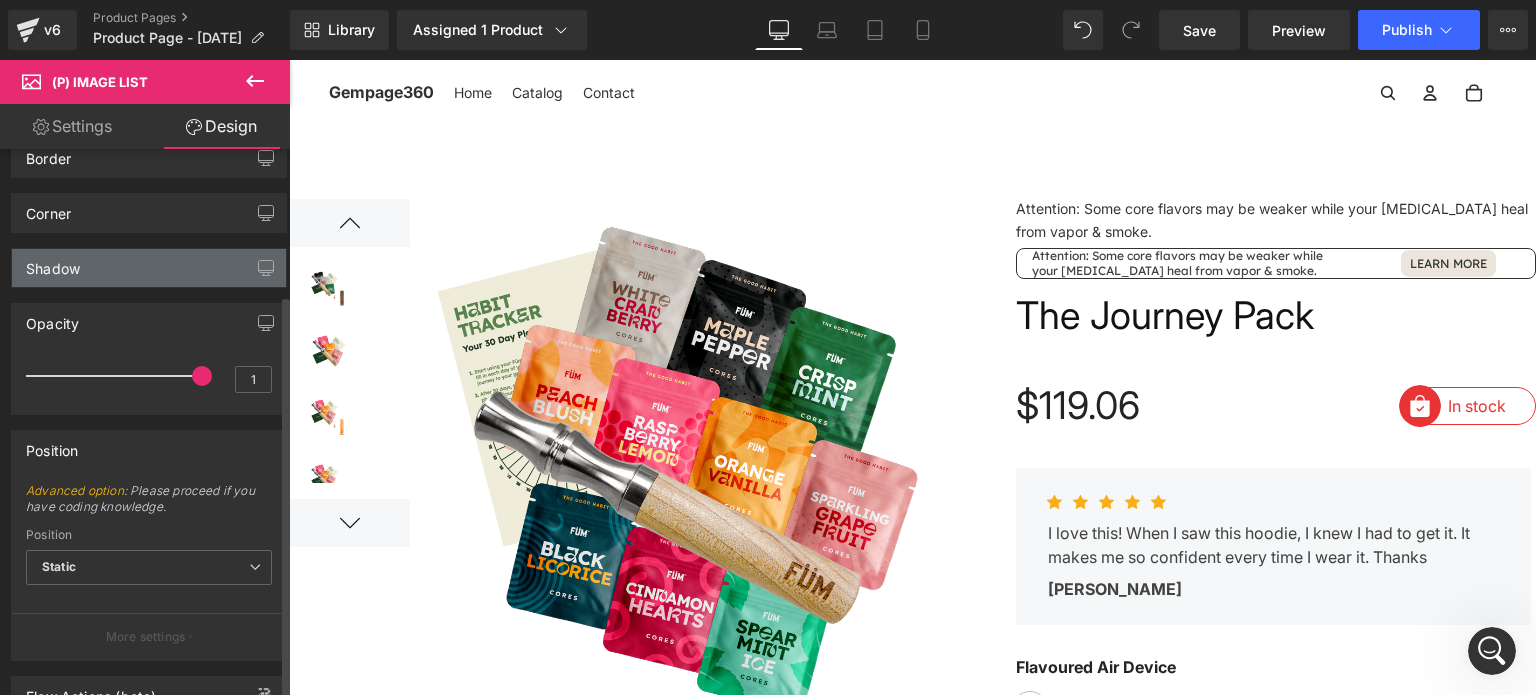 click on "Shadow" at bounding box center (149, 268) 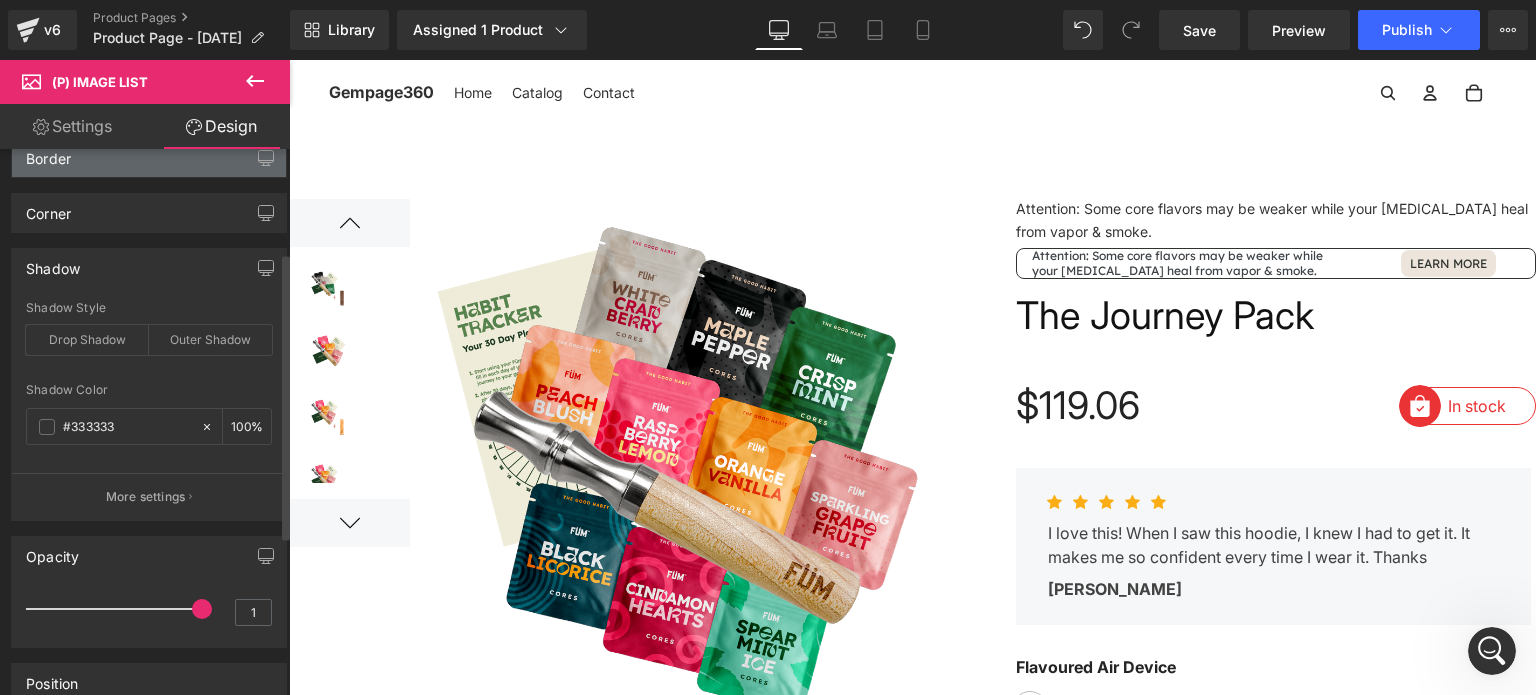 click on "Border" at bounding box center [149, 158] 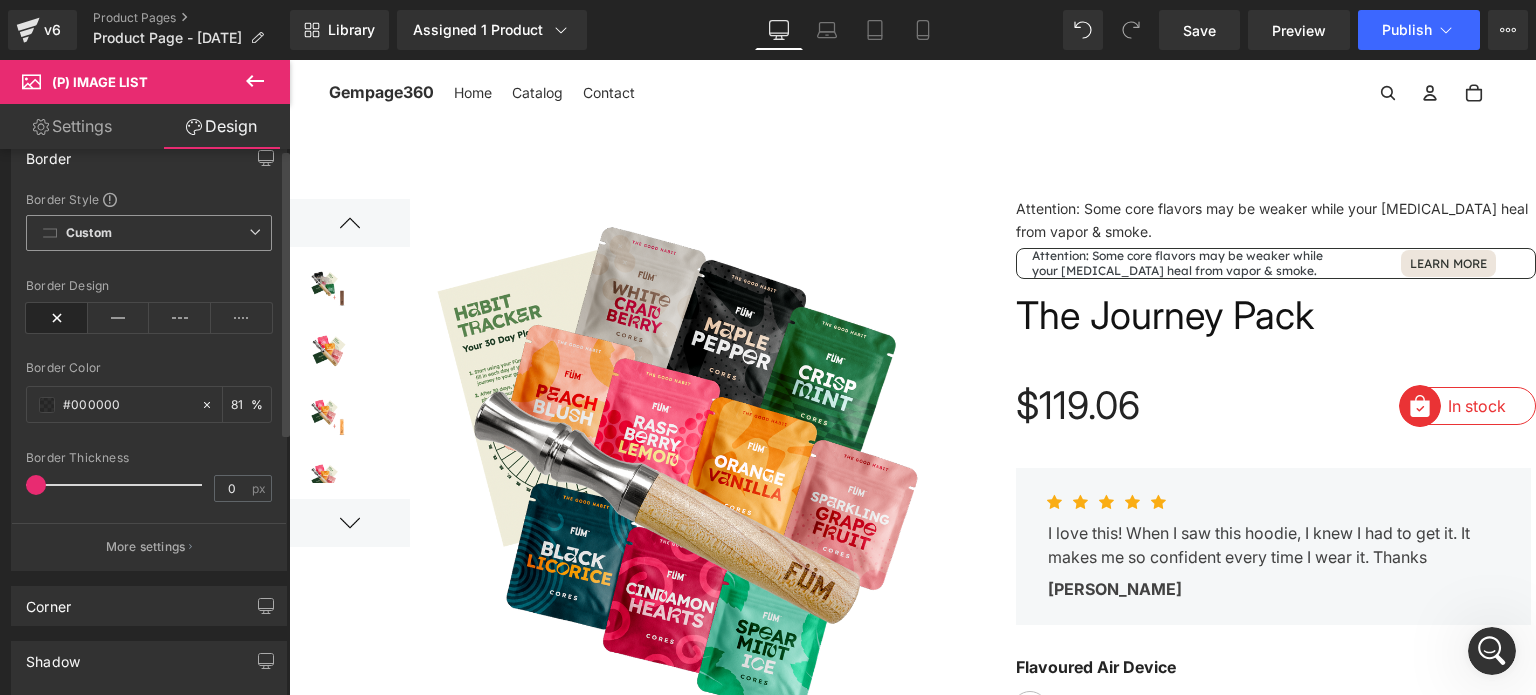 scroll, scrollTop: 0, scrollLeft: 0, axis: both 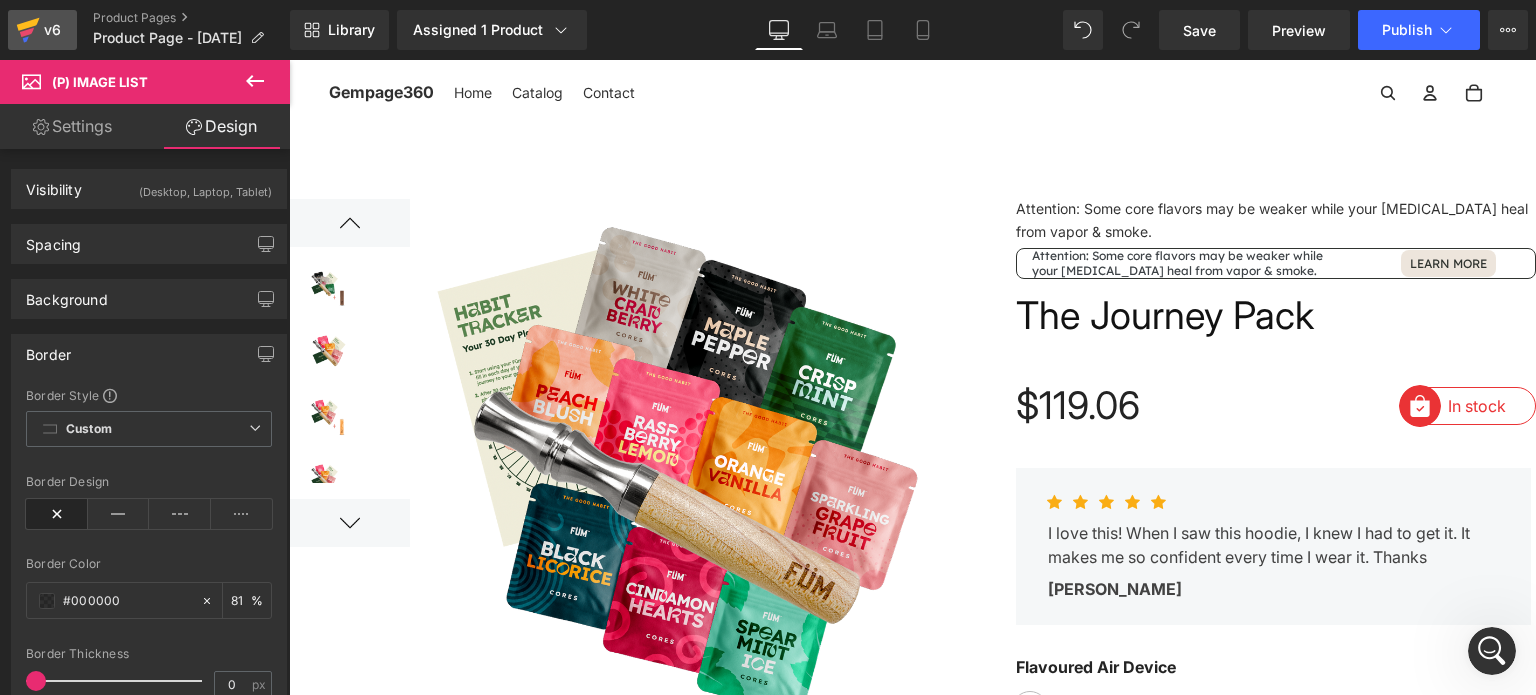 click 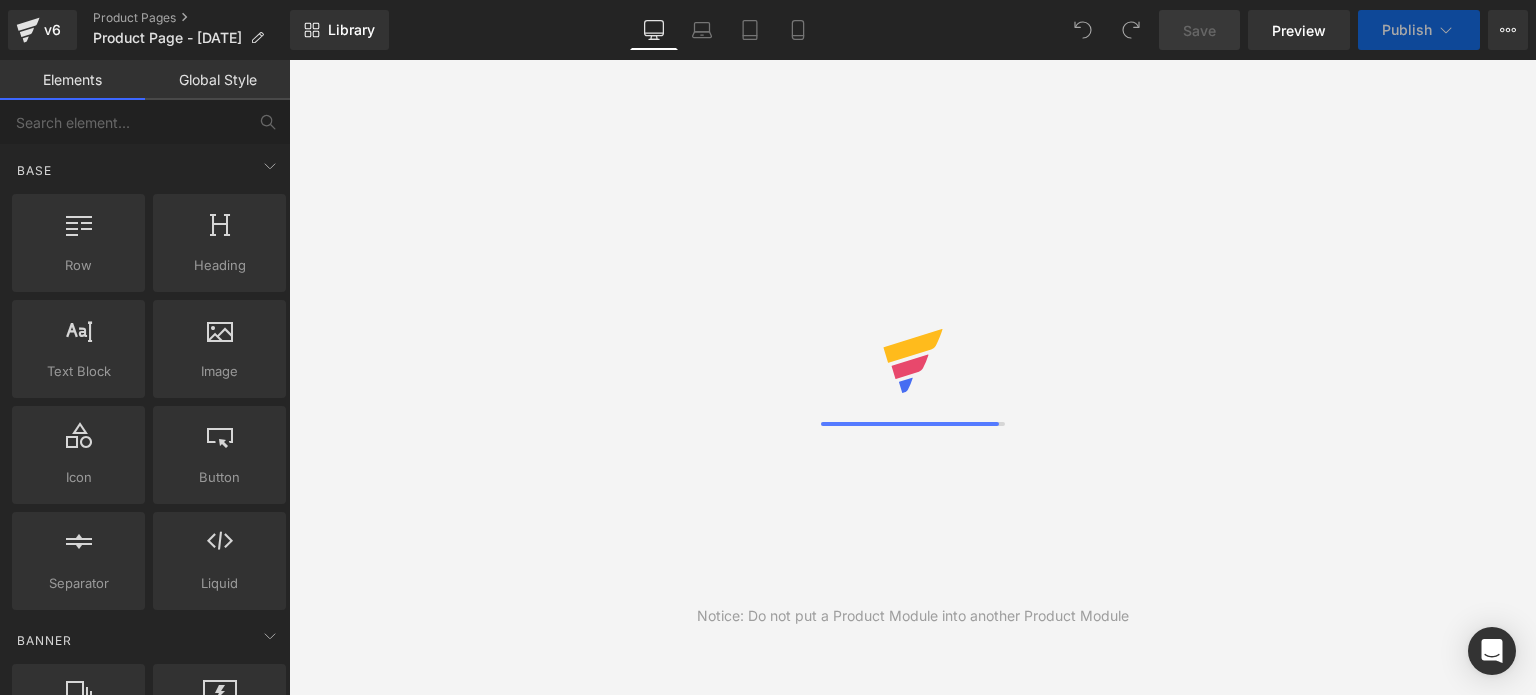 scroll, scrollTop: 0, scrollLeft: 0, axis: both 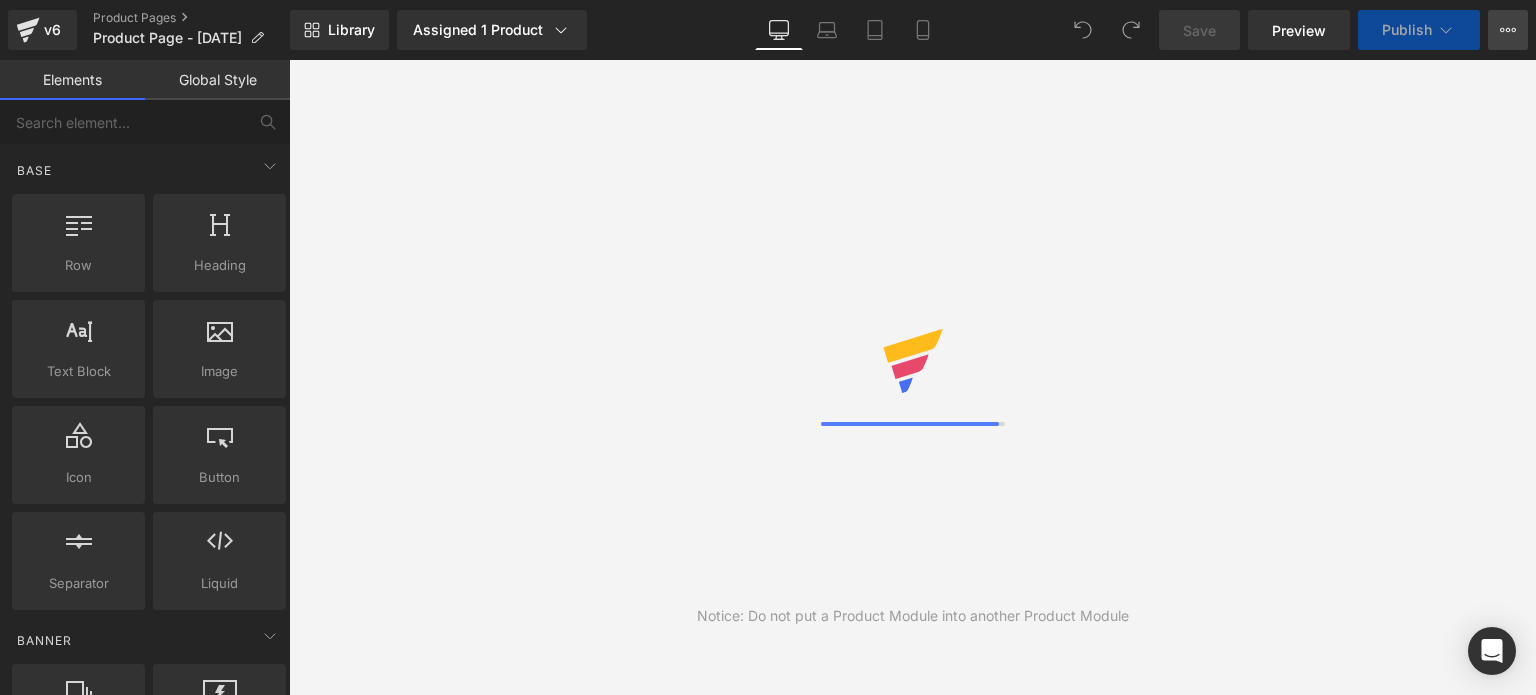 click on "View Live Page View with current Template Save Template to Library Schedule Publish  Optimize  Publish Settings Shortcuts" at bounding box center [1508, 30] 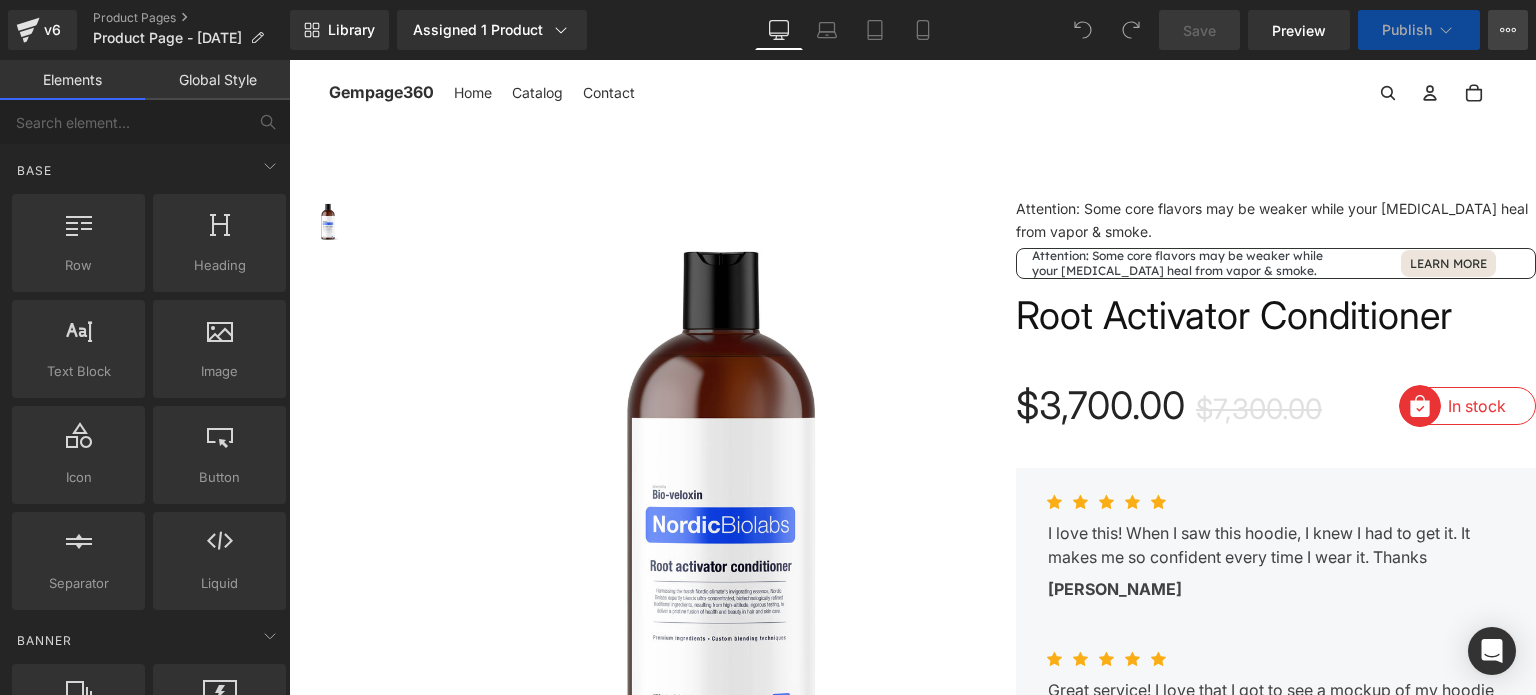 click 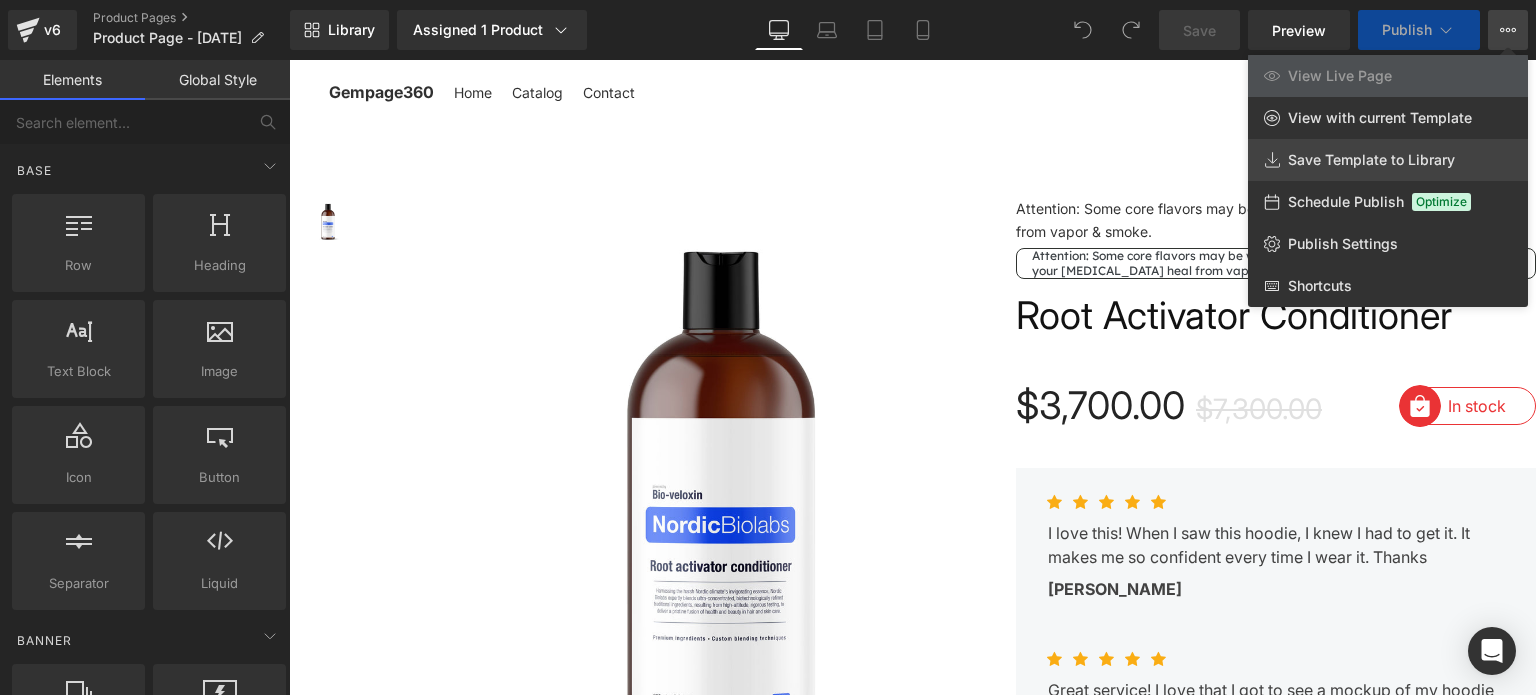 click on "Save Template to Library" at bounding box center [1388, 160] 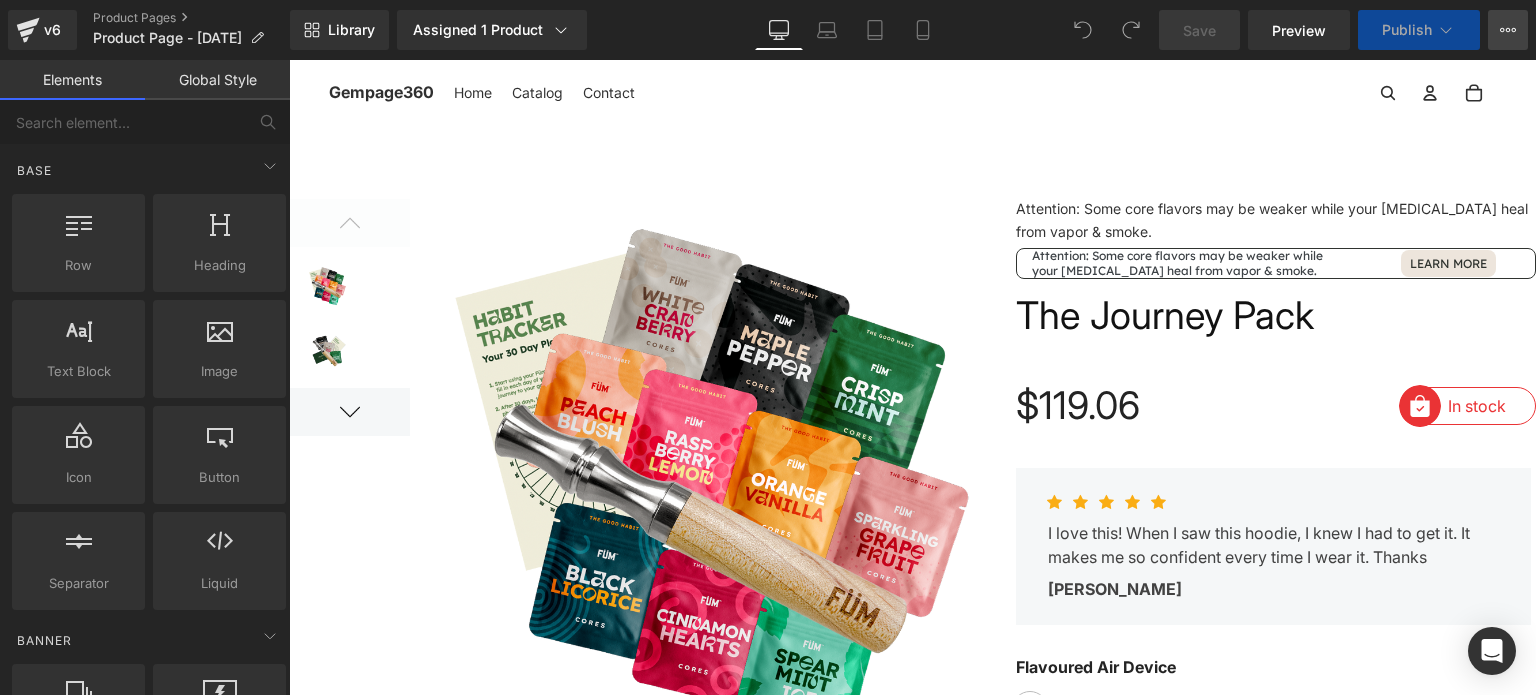 click 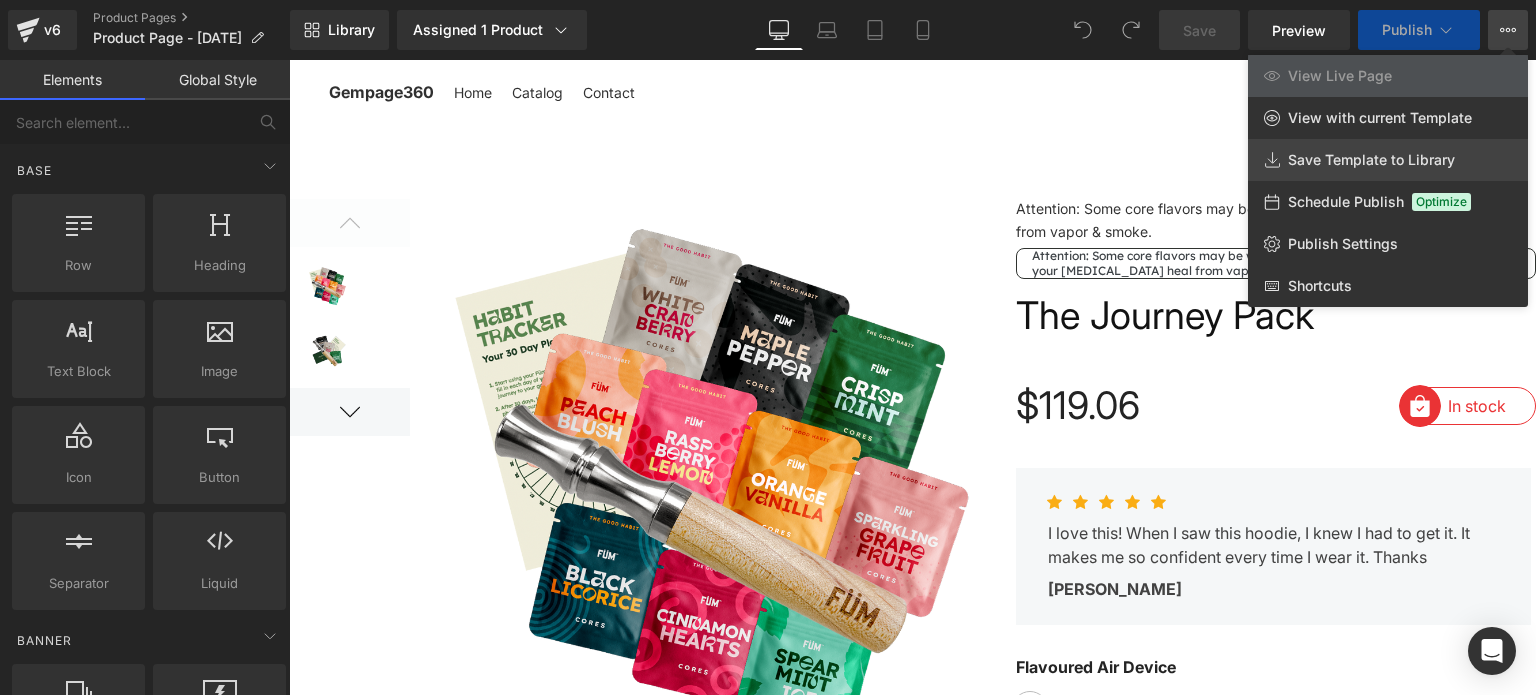 click on "Save Template to Library" at bounding box center [1371, 160] 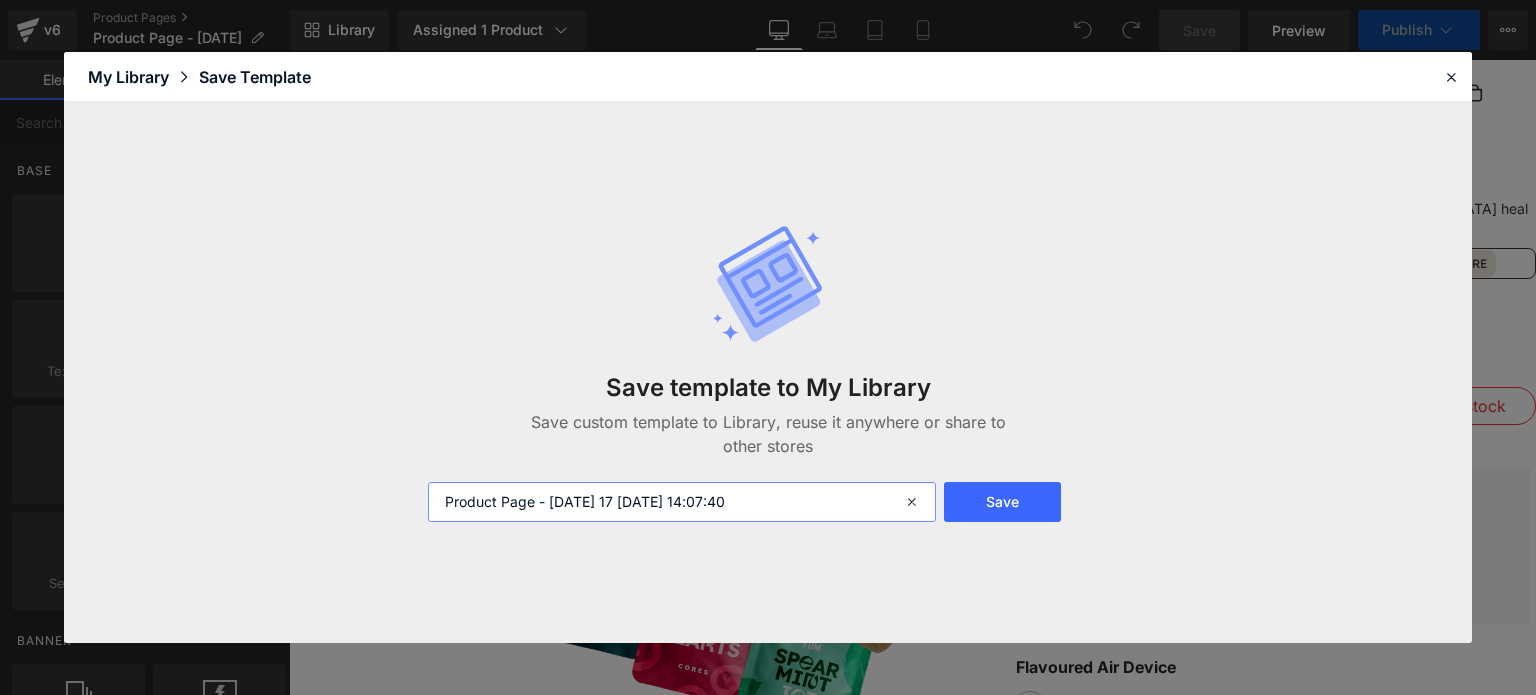 click on "Product Page - [DATE] 17 [DATE] 14:07:40" at bounding box center [680, 502] 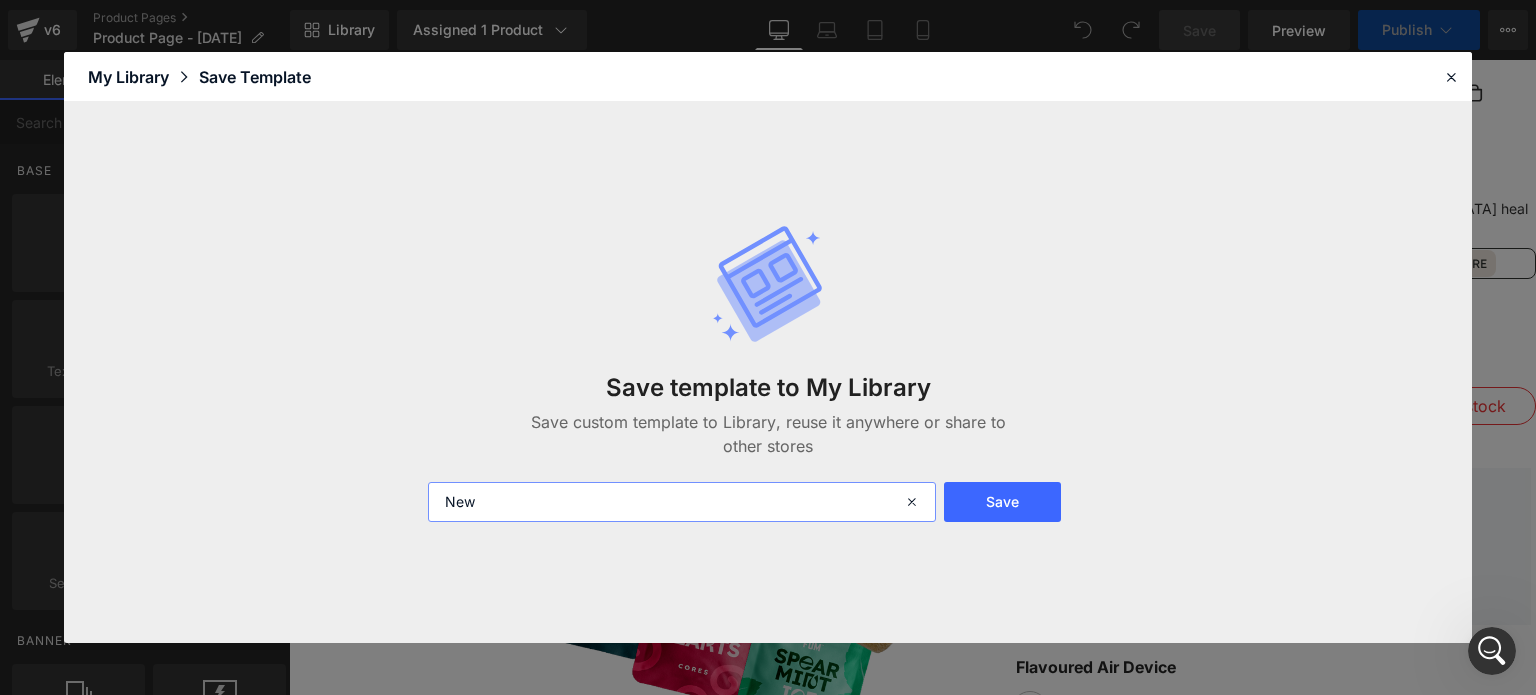 scroll, scrollTop: 0, scrollLeft: 0, axis: both 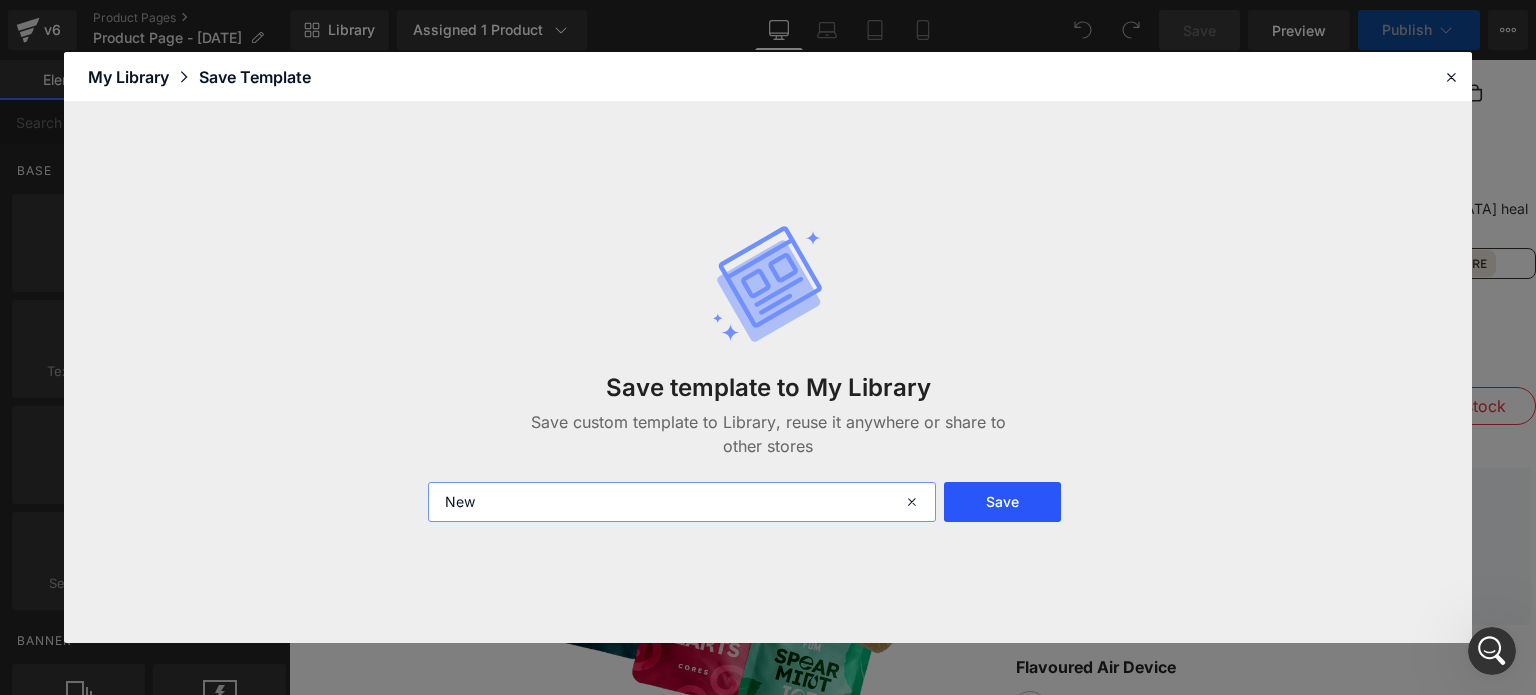 type on "New" 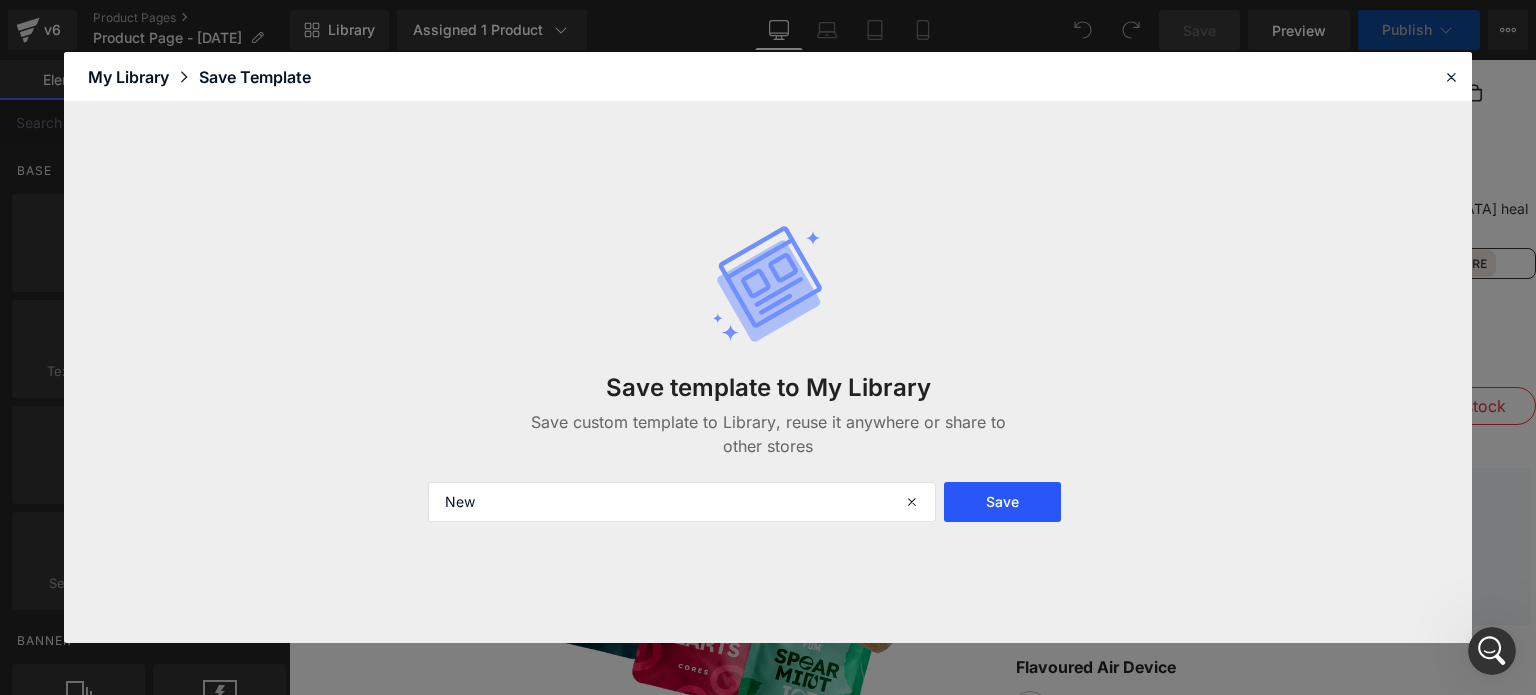 click on "Save" at bounding box center (1002, 502) 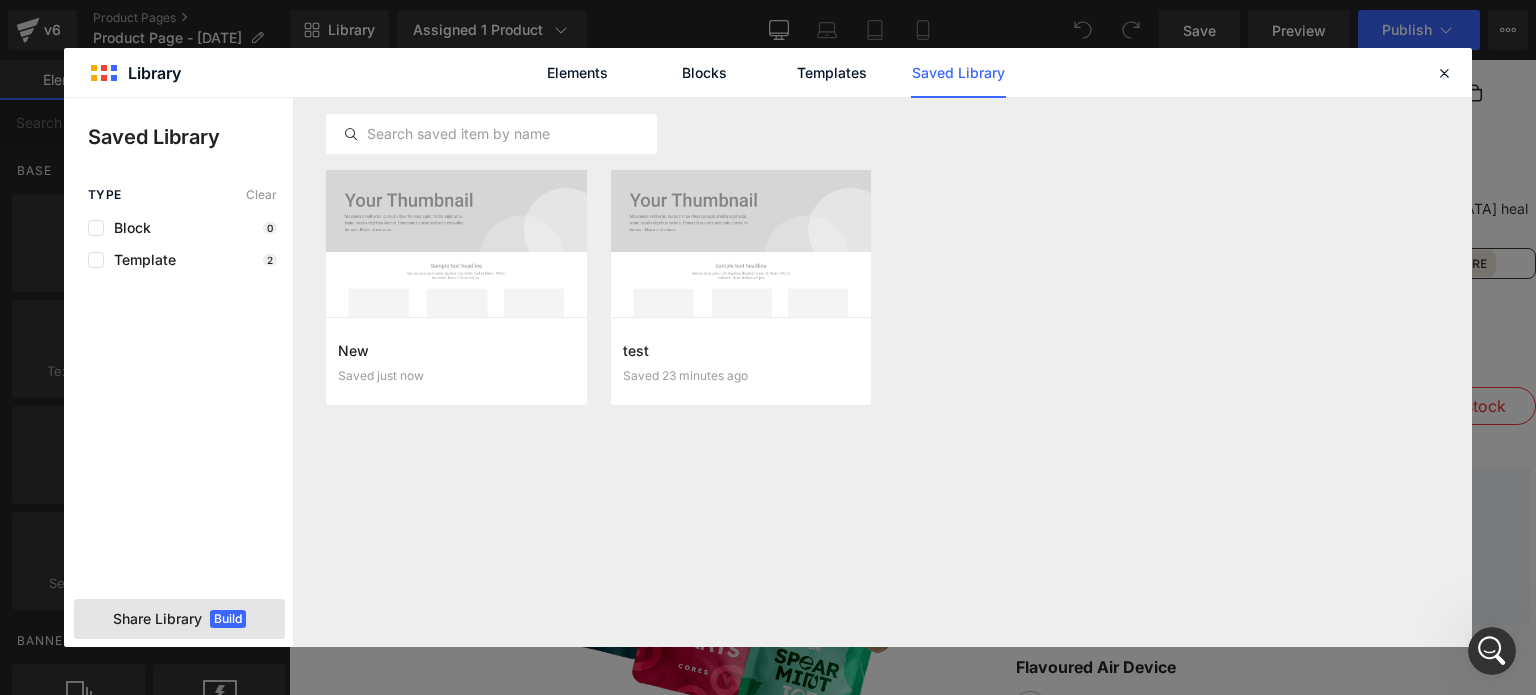 click on "Share Library" at bounding box center (157, 619) 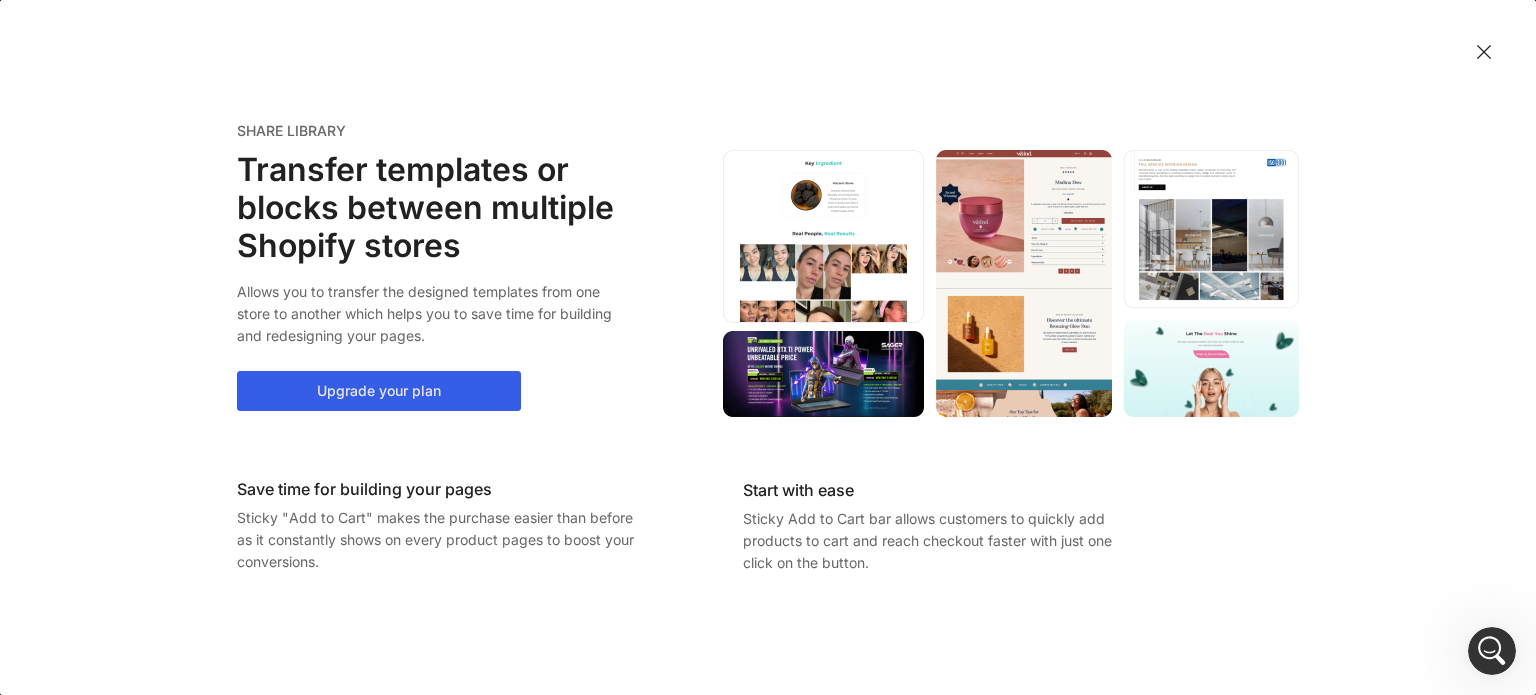 click on "Upgrade your plan" at bounding box center [379, 391] 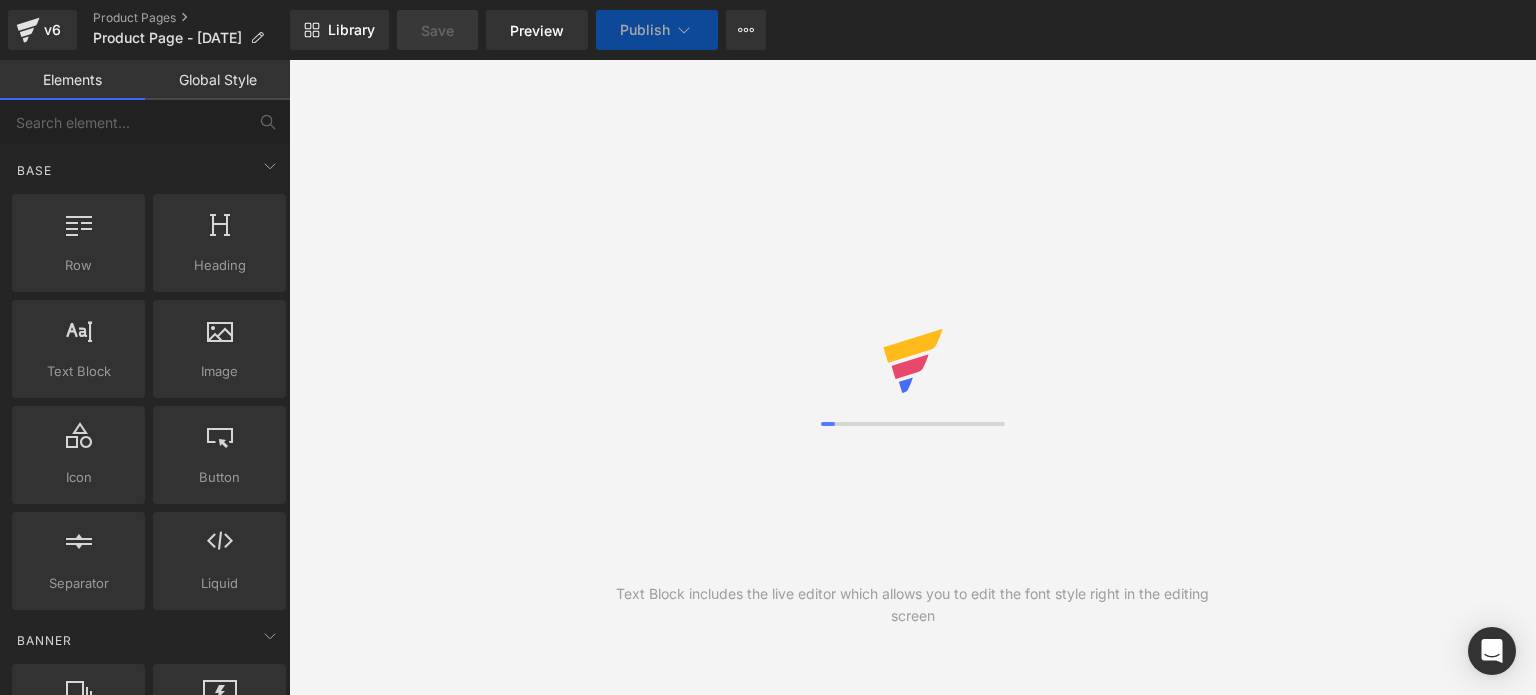 scroll, scrollTop: 0, scrollLeft: 0, axis: both 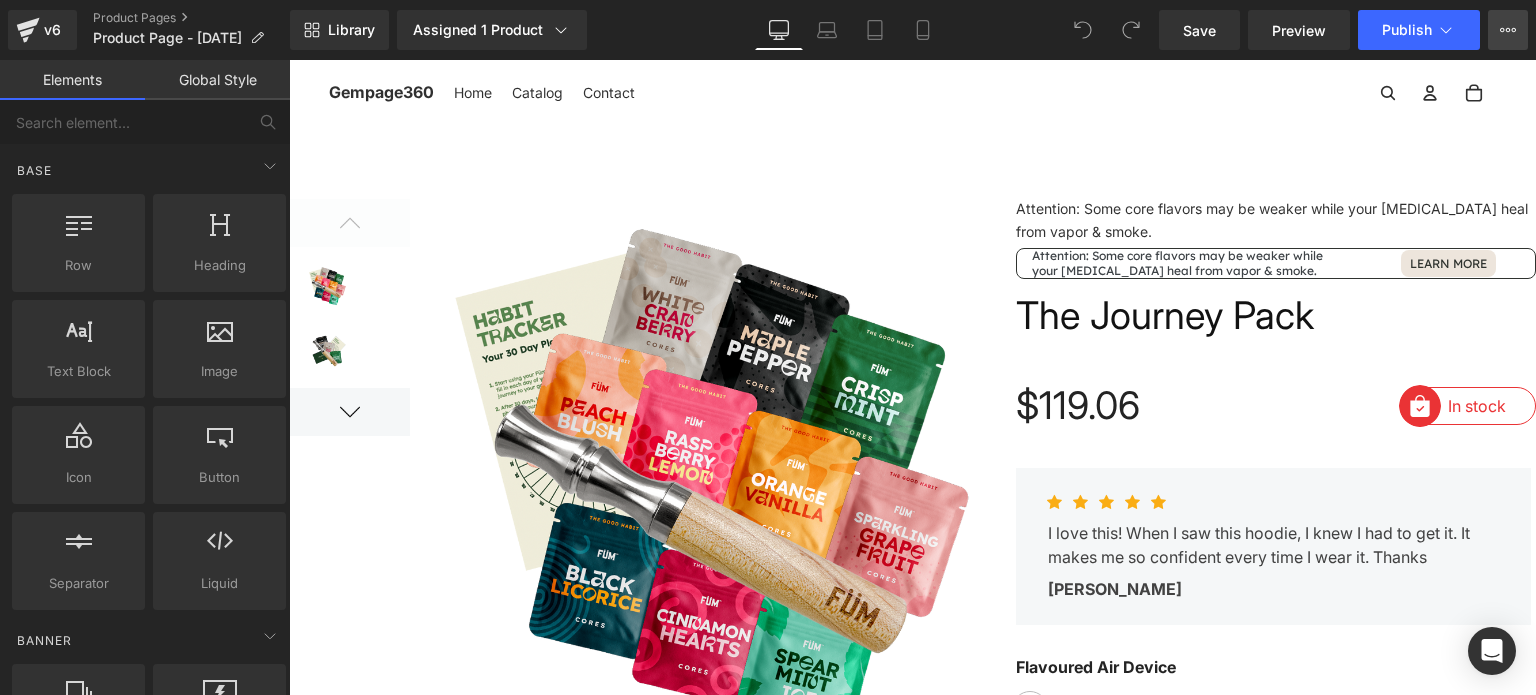 click 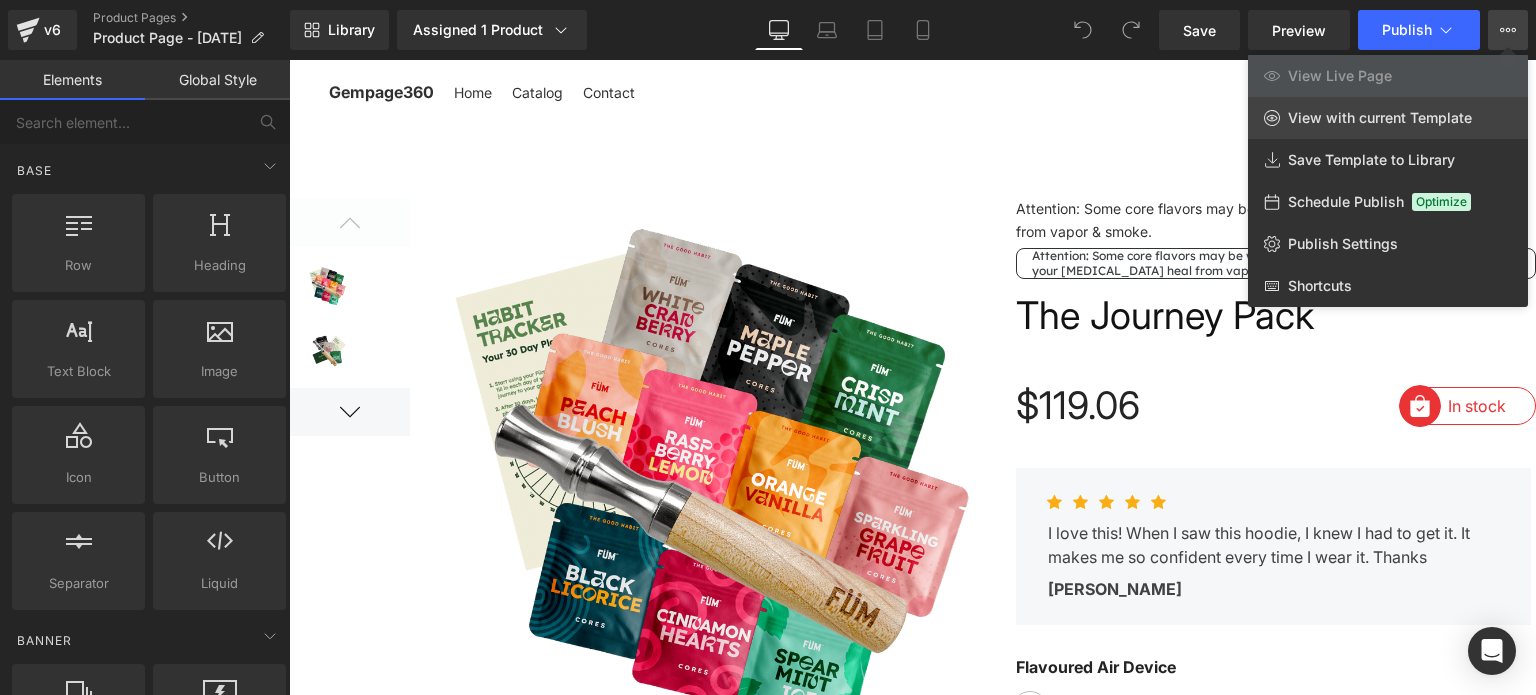 click on "View with current Template" at bounding box center (1380, 118) 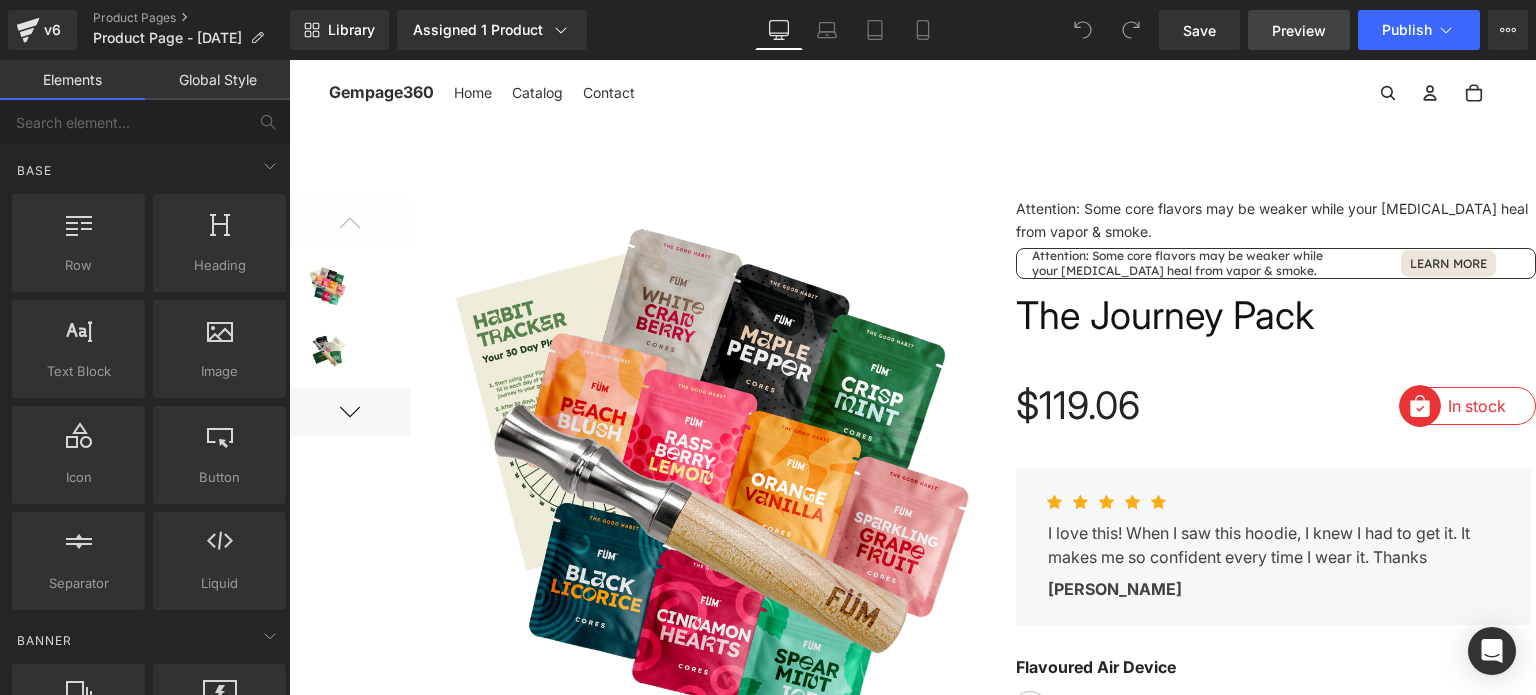 click on "Preview" at bounding box center [1299, 30] 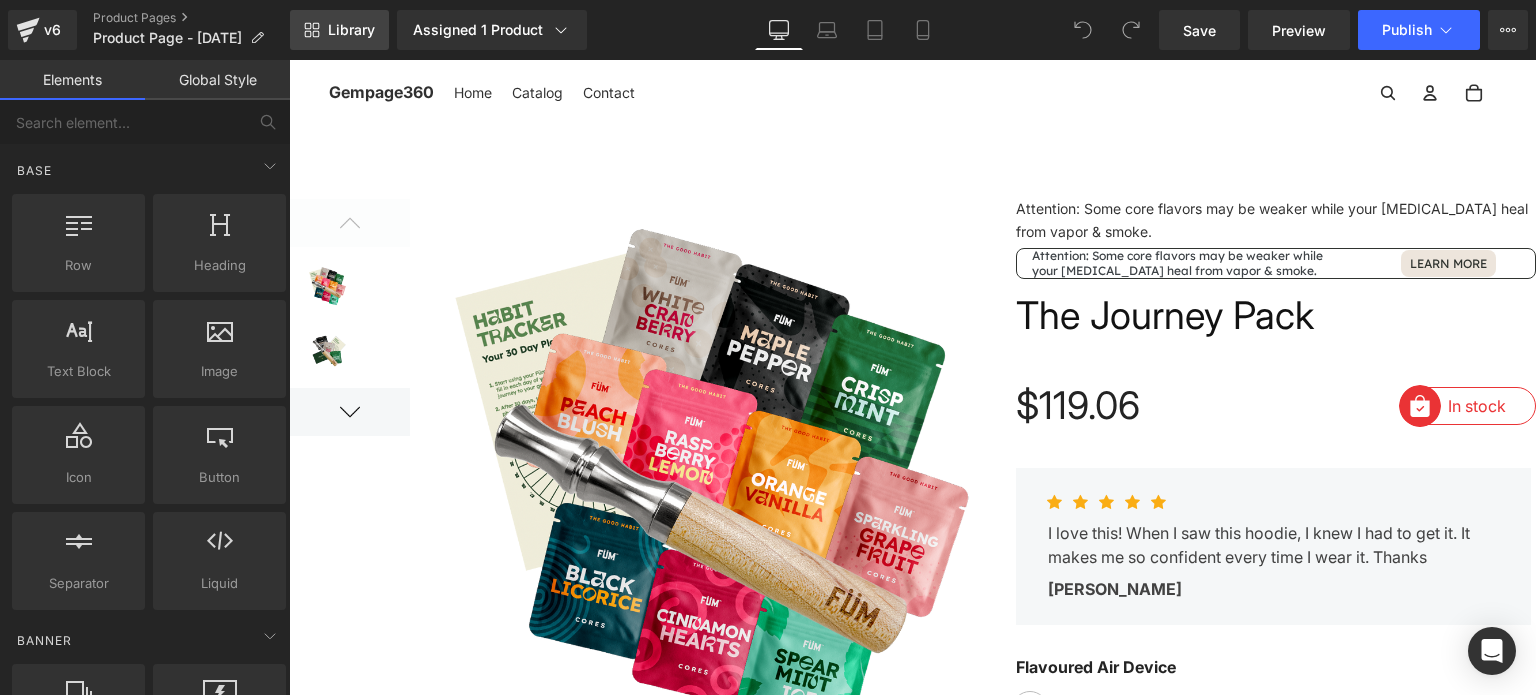 click on "Library" at bounding box center [351, 30] 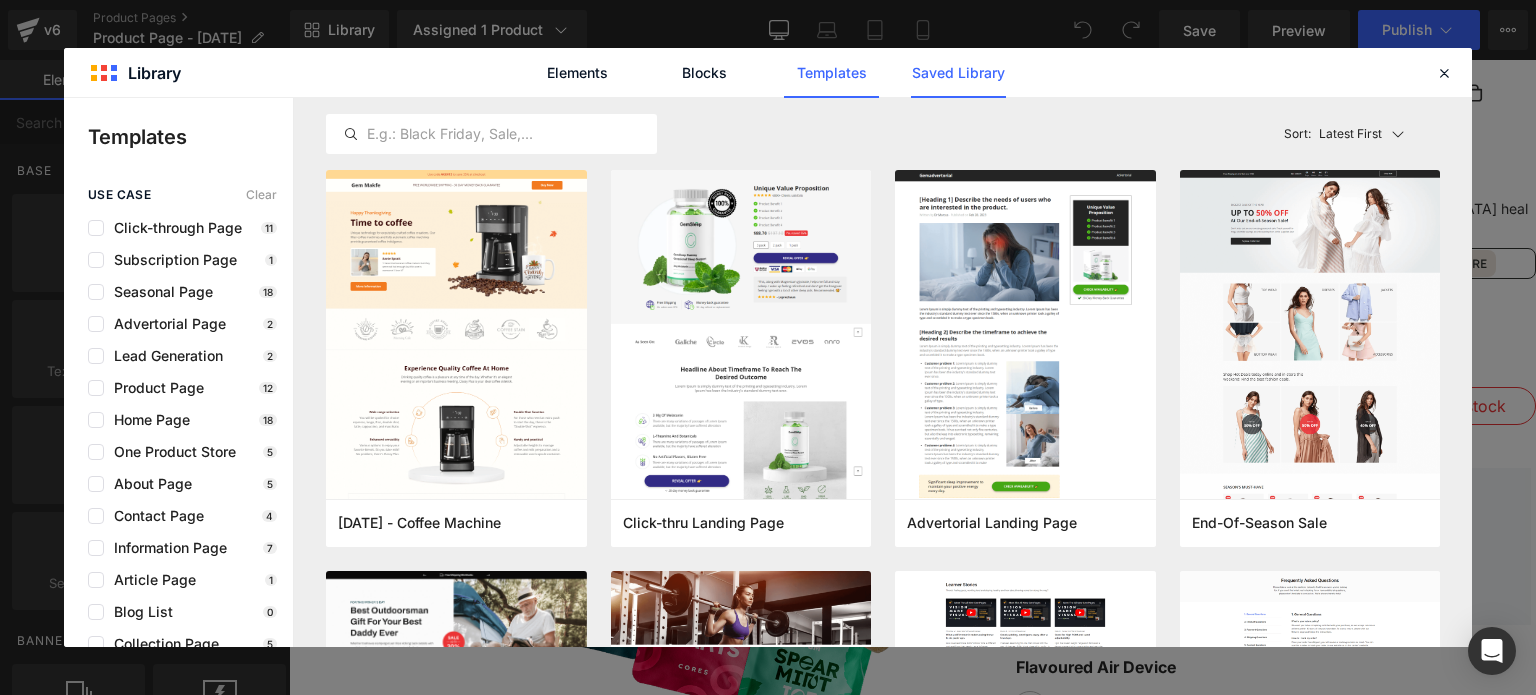 click on "Saved Library" 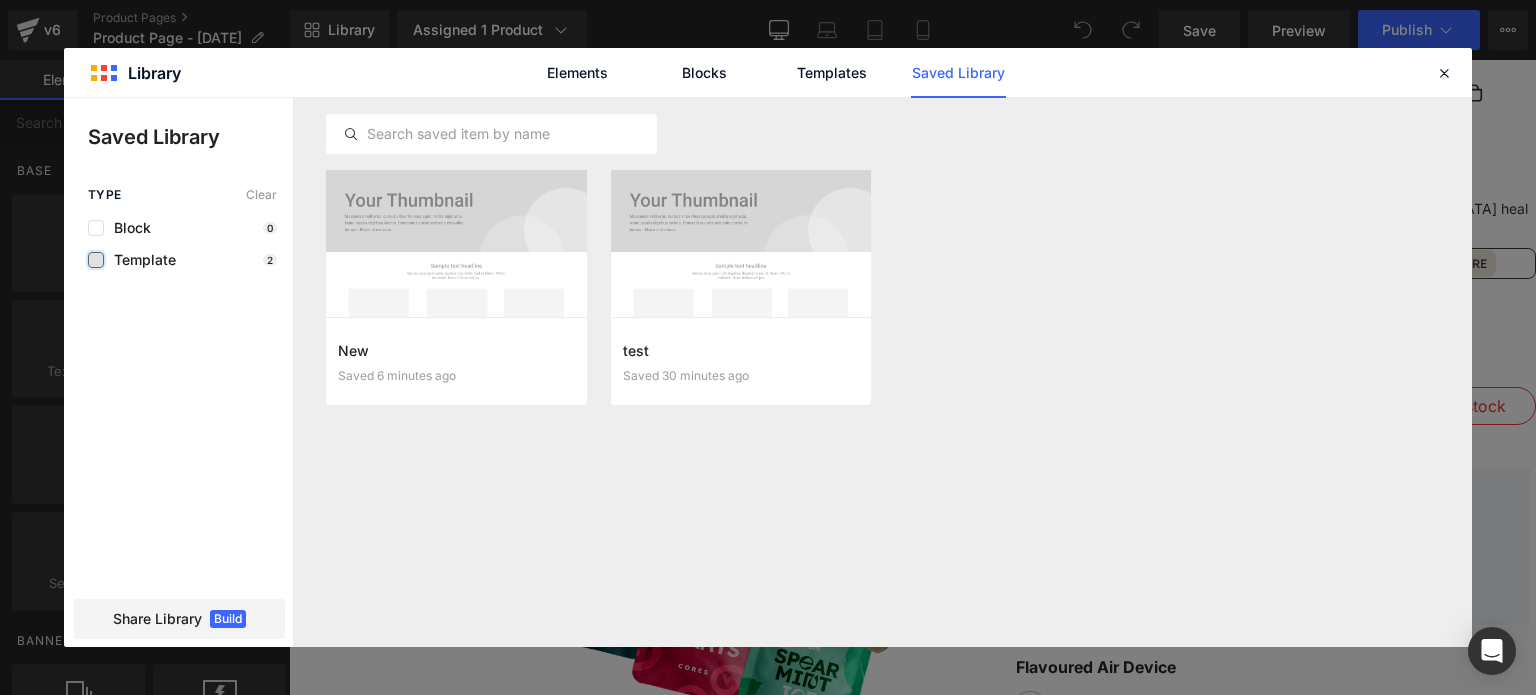 click at bounding box center (96, 260) 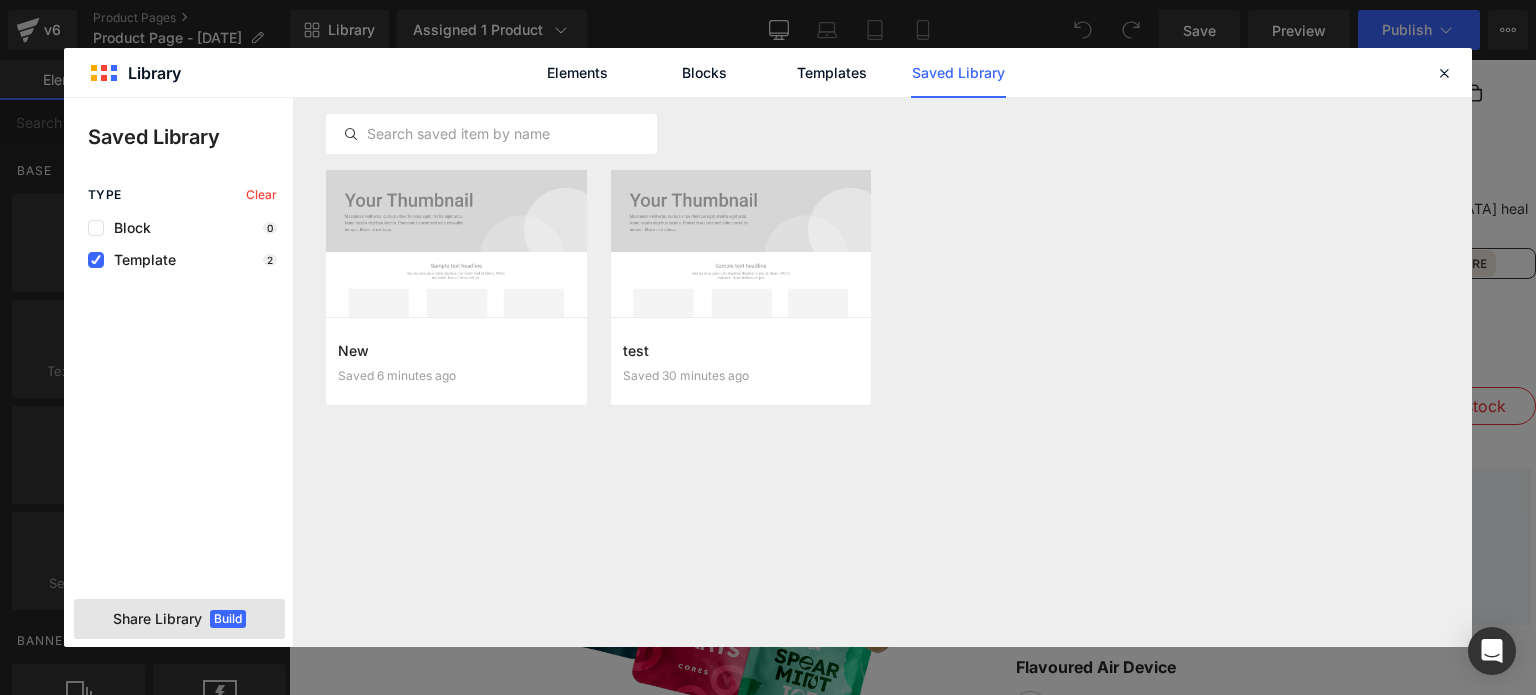 click on "Share Library Build" 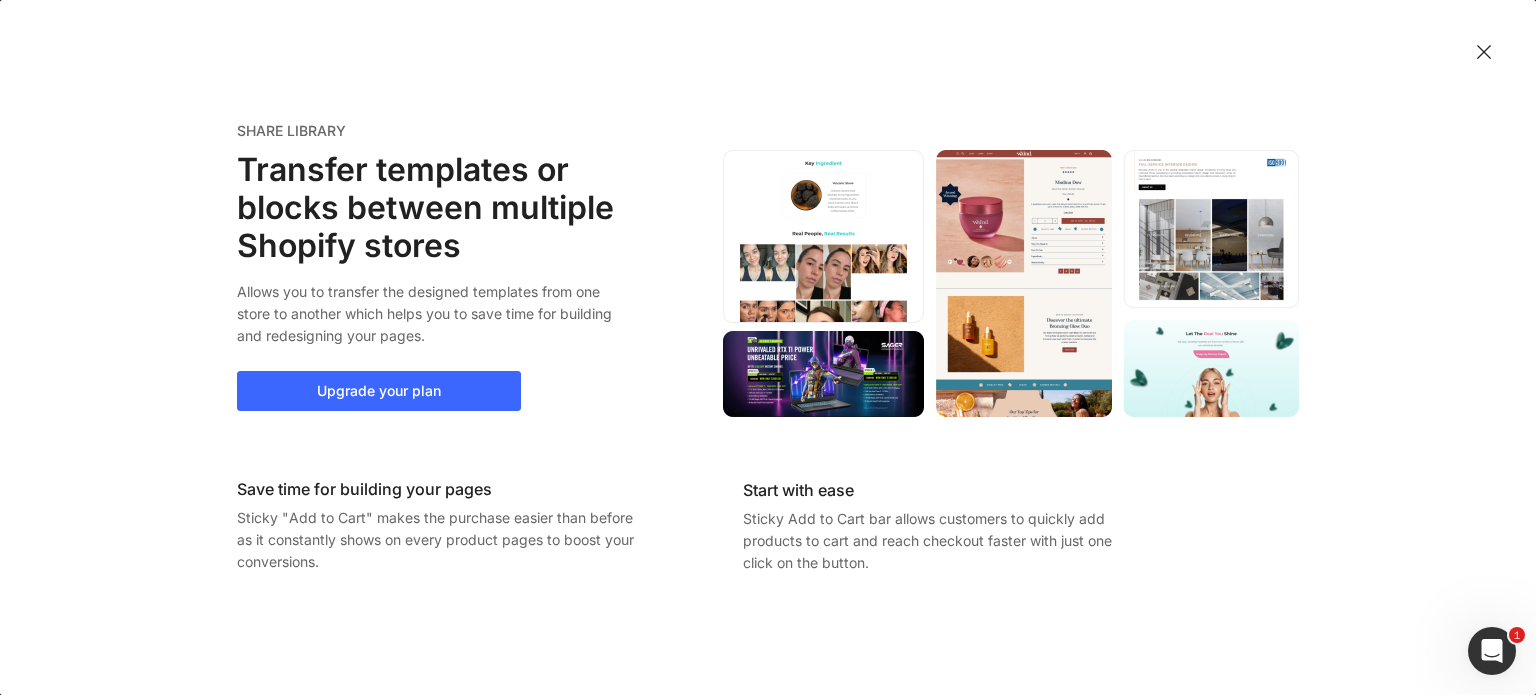 scroll, scrollTop: 0, scrollLeft: 0, axis: both 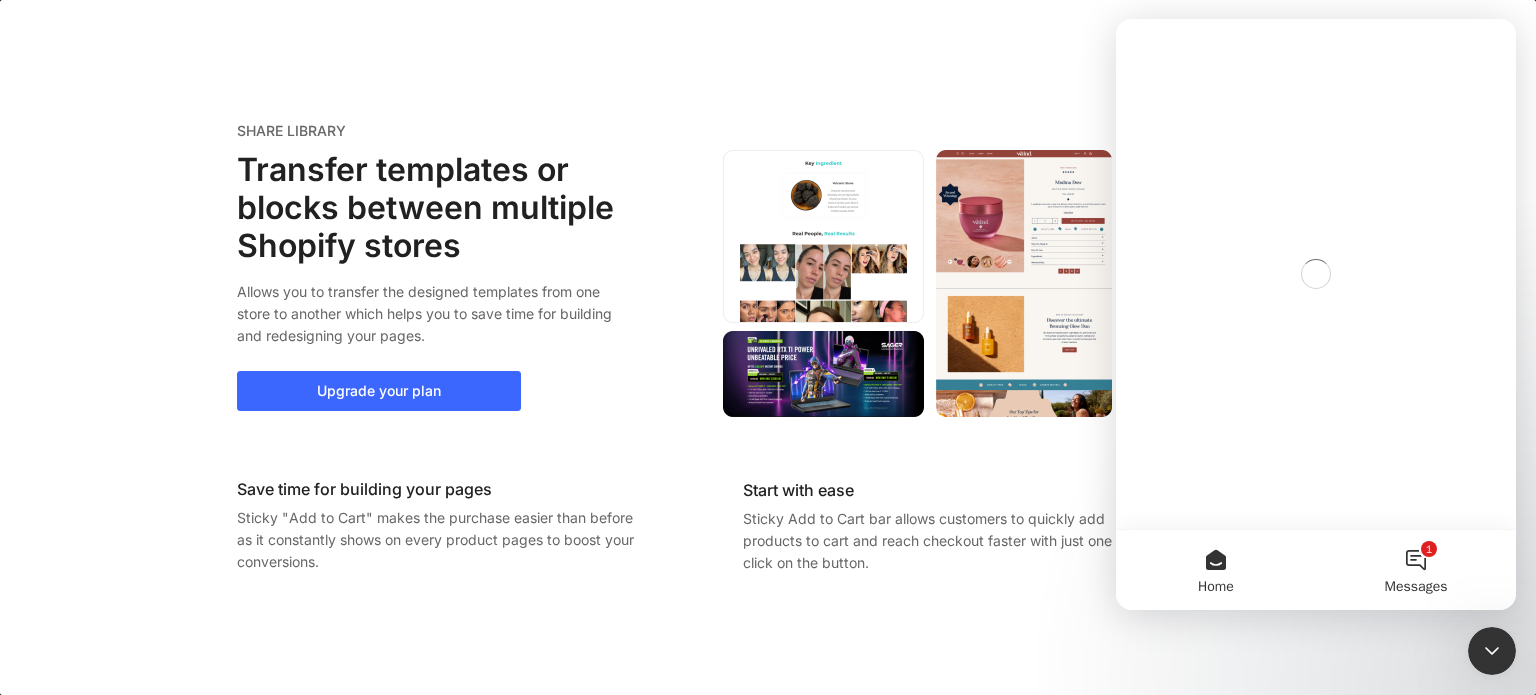 click on "1 Messages" at bounding box center [1416, 570] 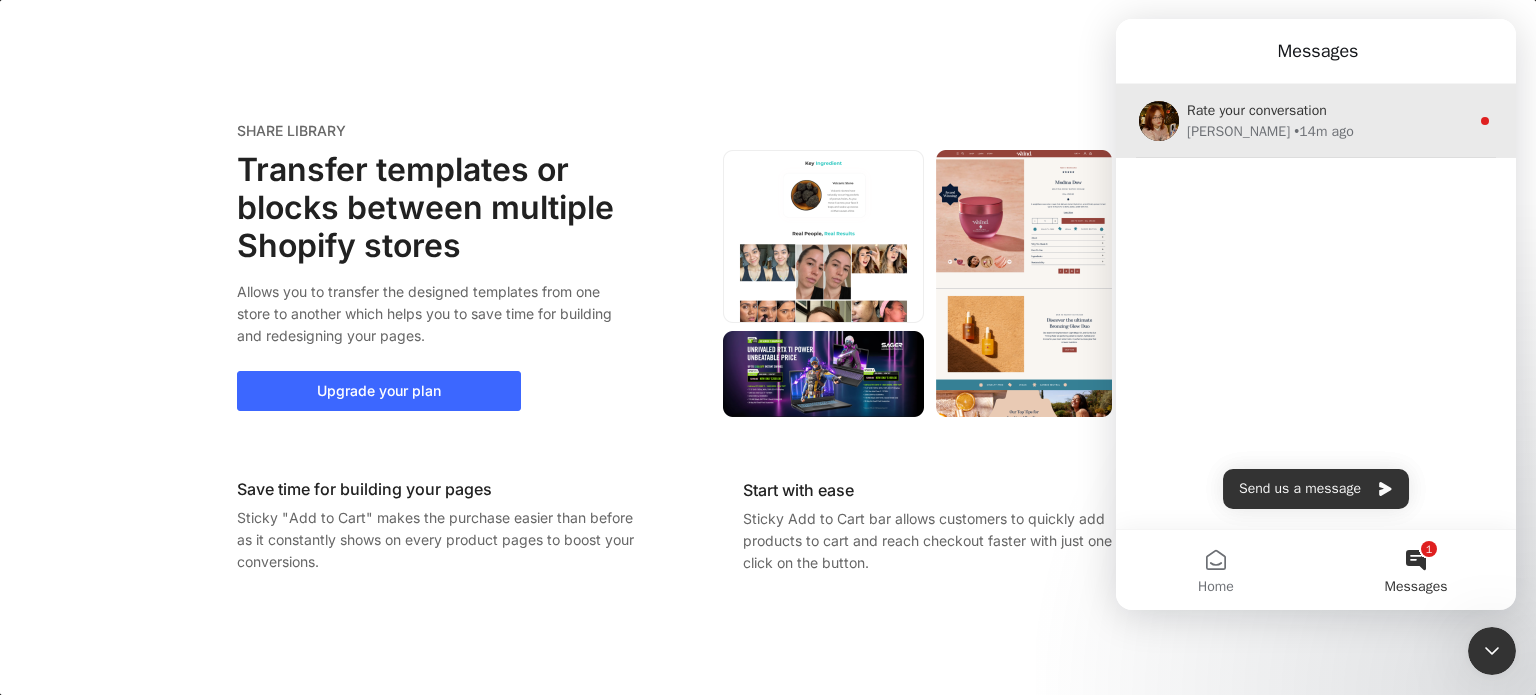 click on "Jamie •  14m ago" at bounding box center [1328, 131] 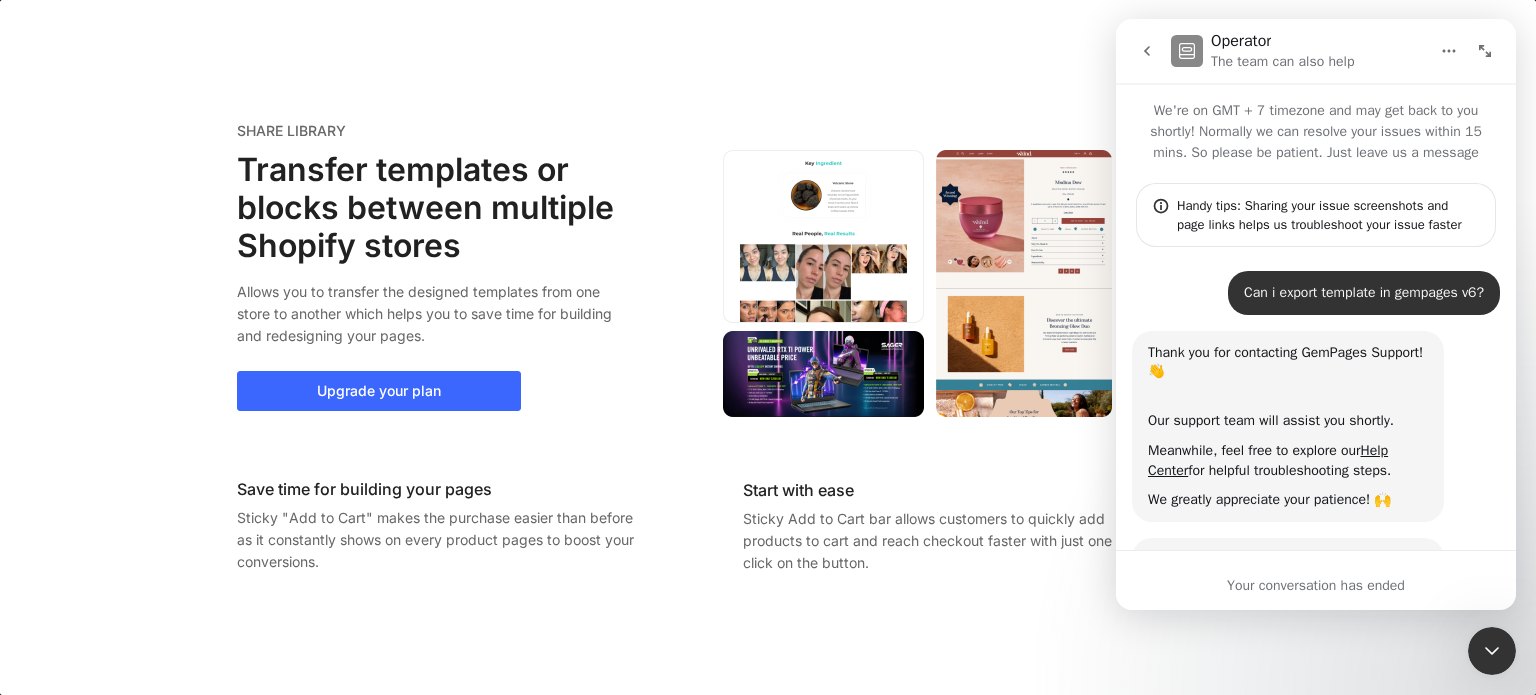 scroll, scrollTop: 3, scrollLeft: 0, axis: vertical 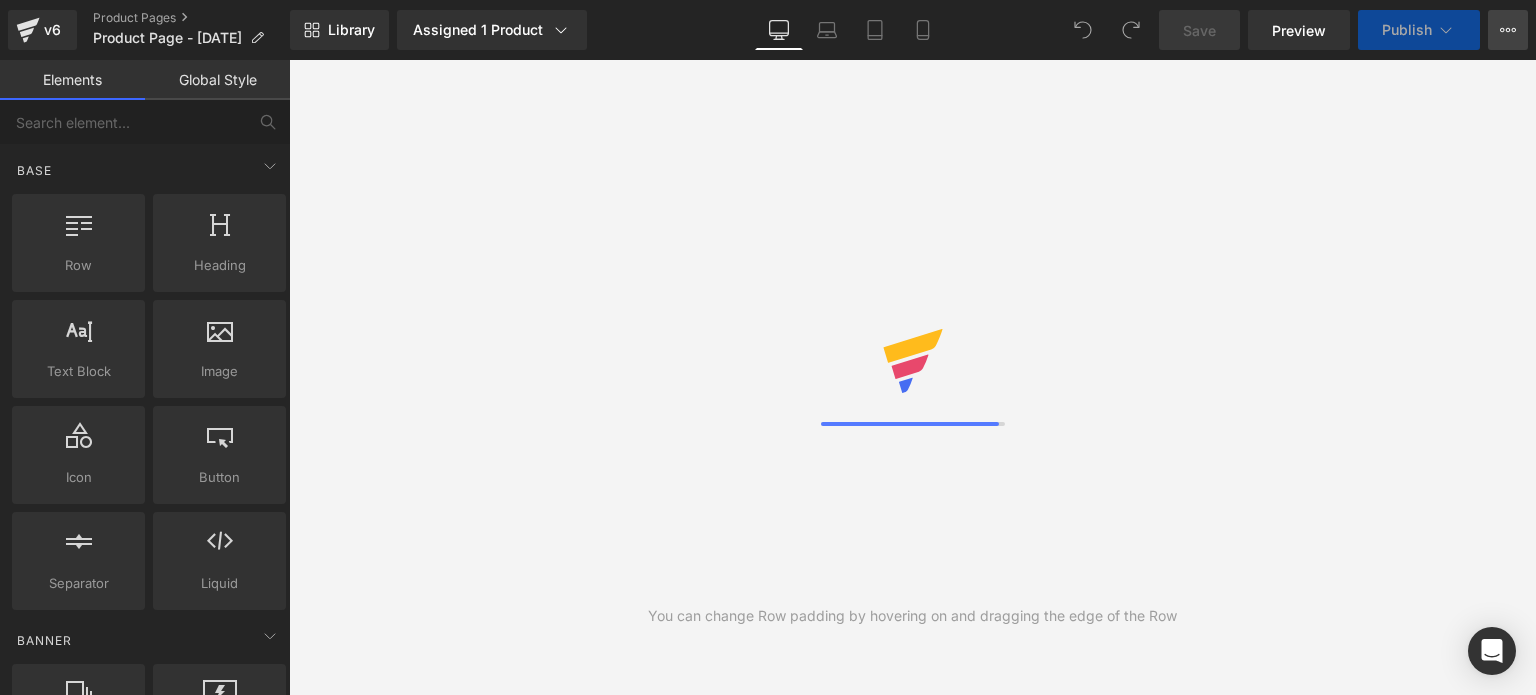 click 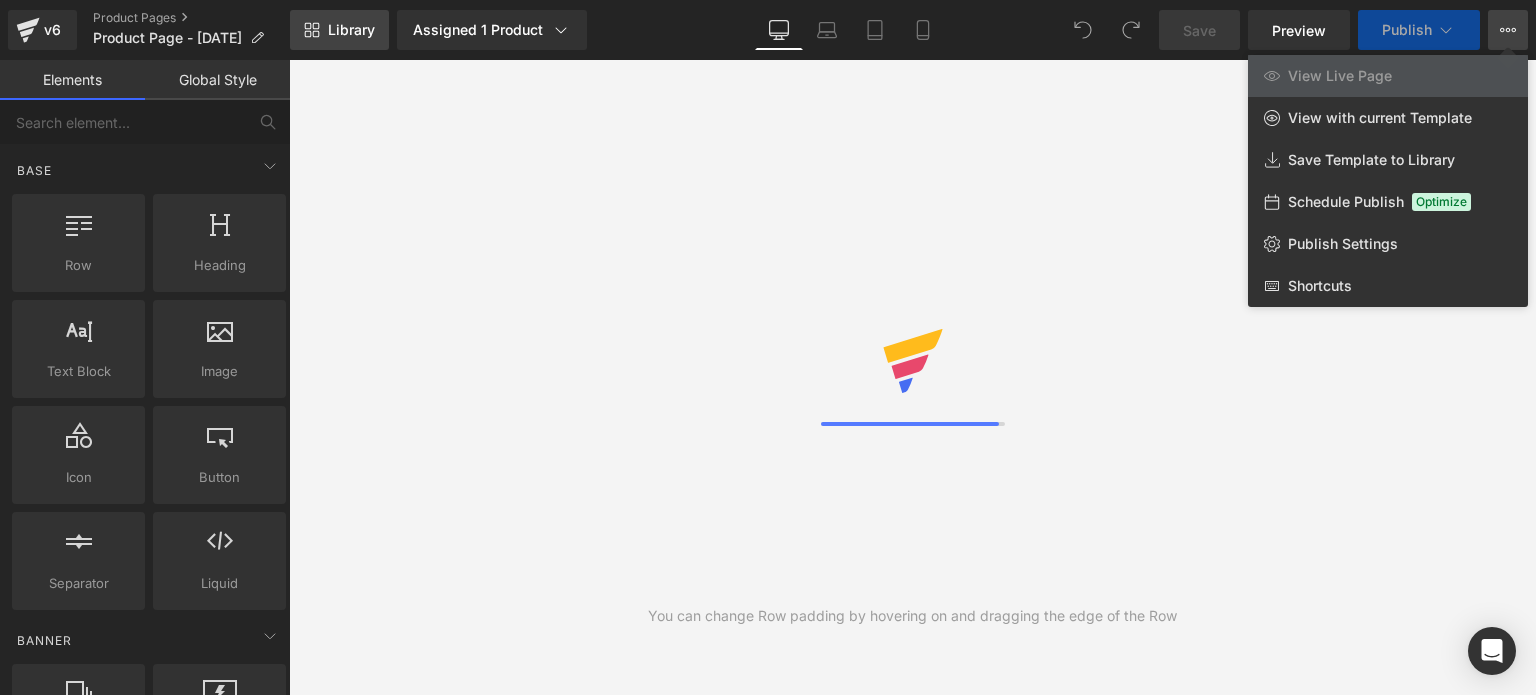 click 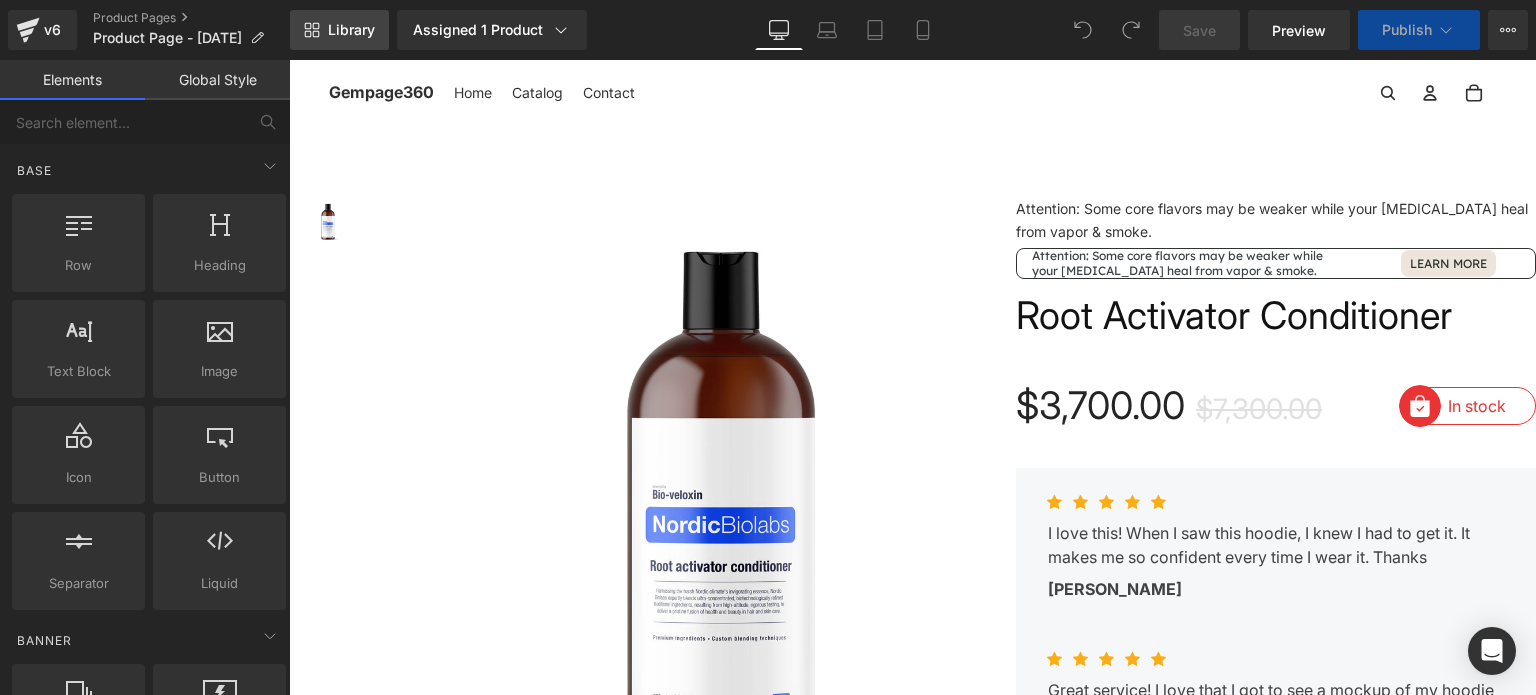 click on "Library" at bounding box center (339, 30) 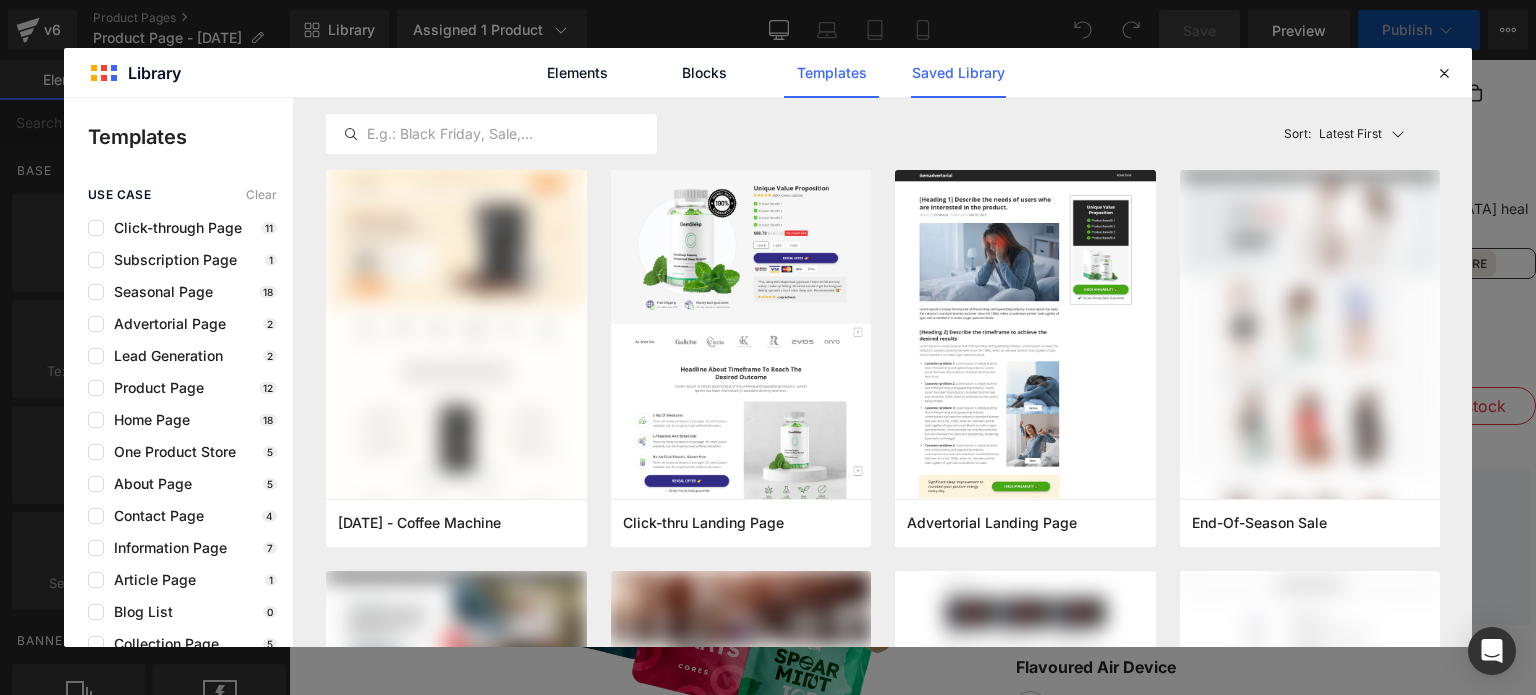 click on "Saved Library" 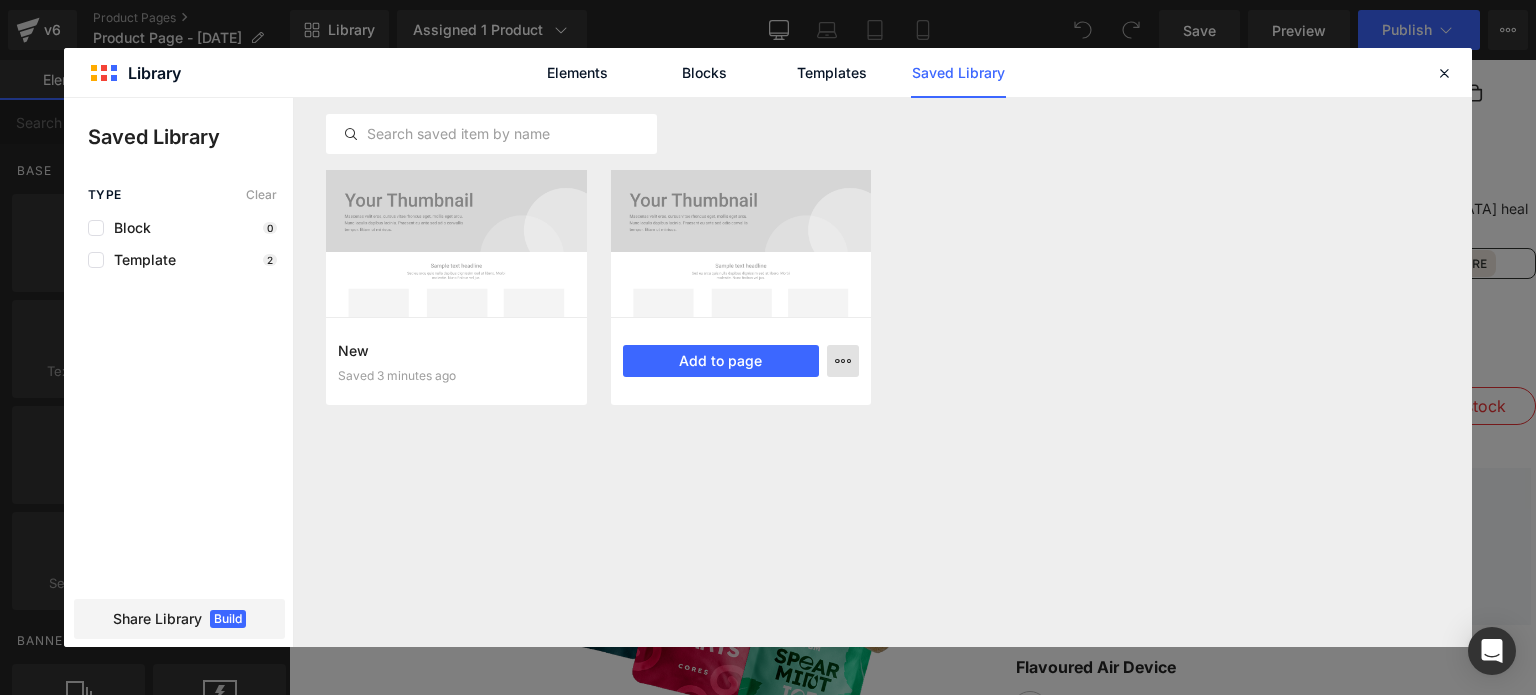 click at bounding box center [843, 361] 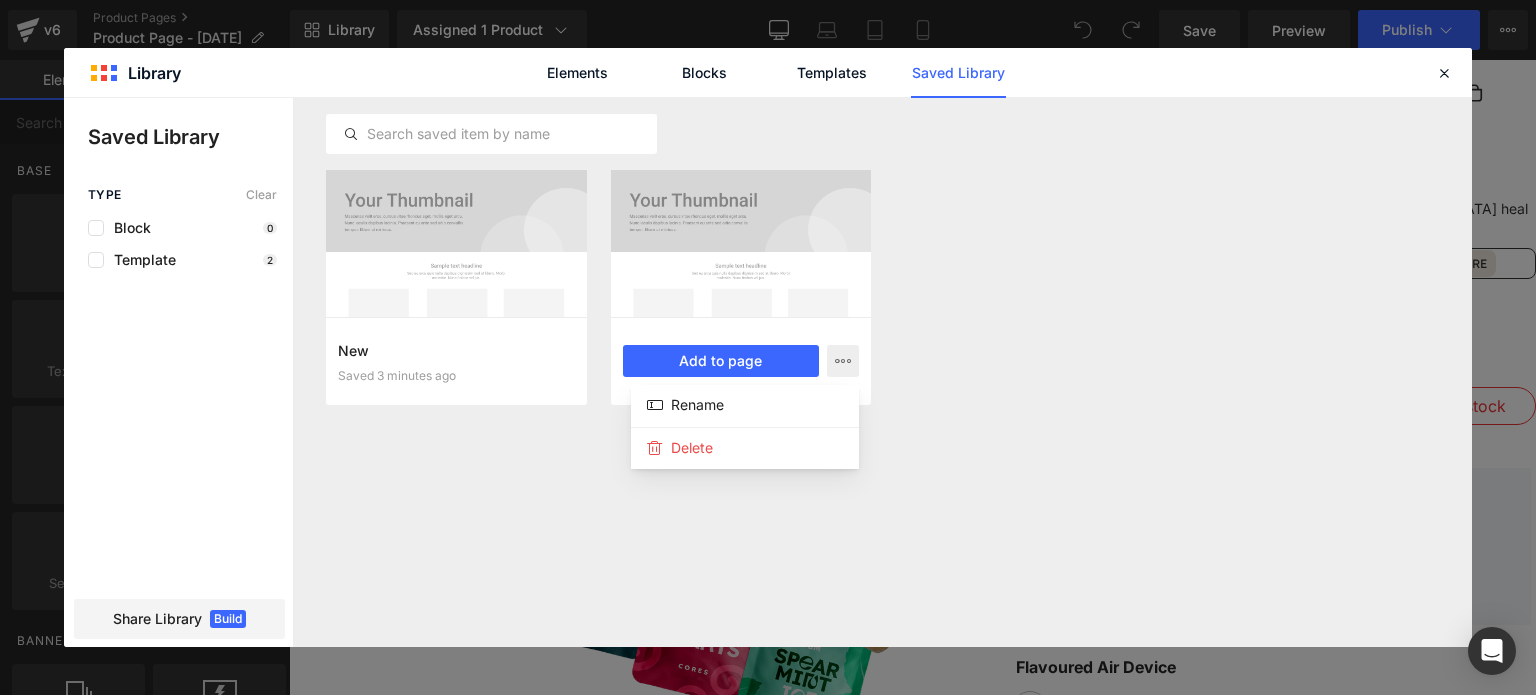 click at bounding box center [768, 372] 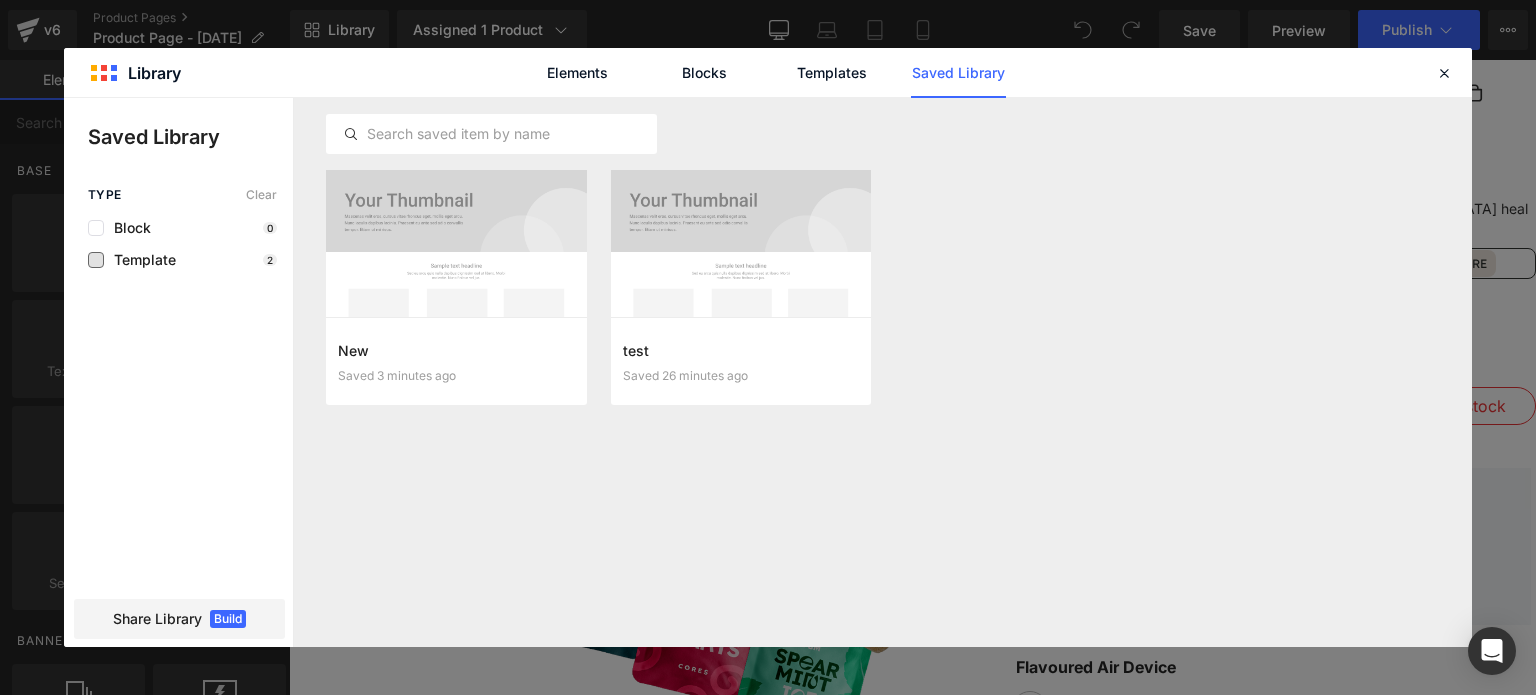 click on "Template" at bounding box center [140, 260] 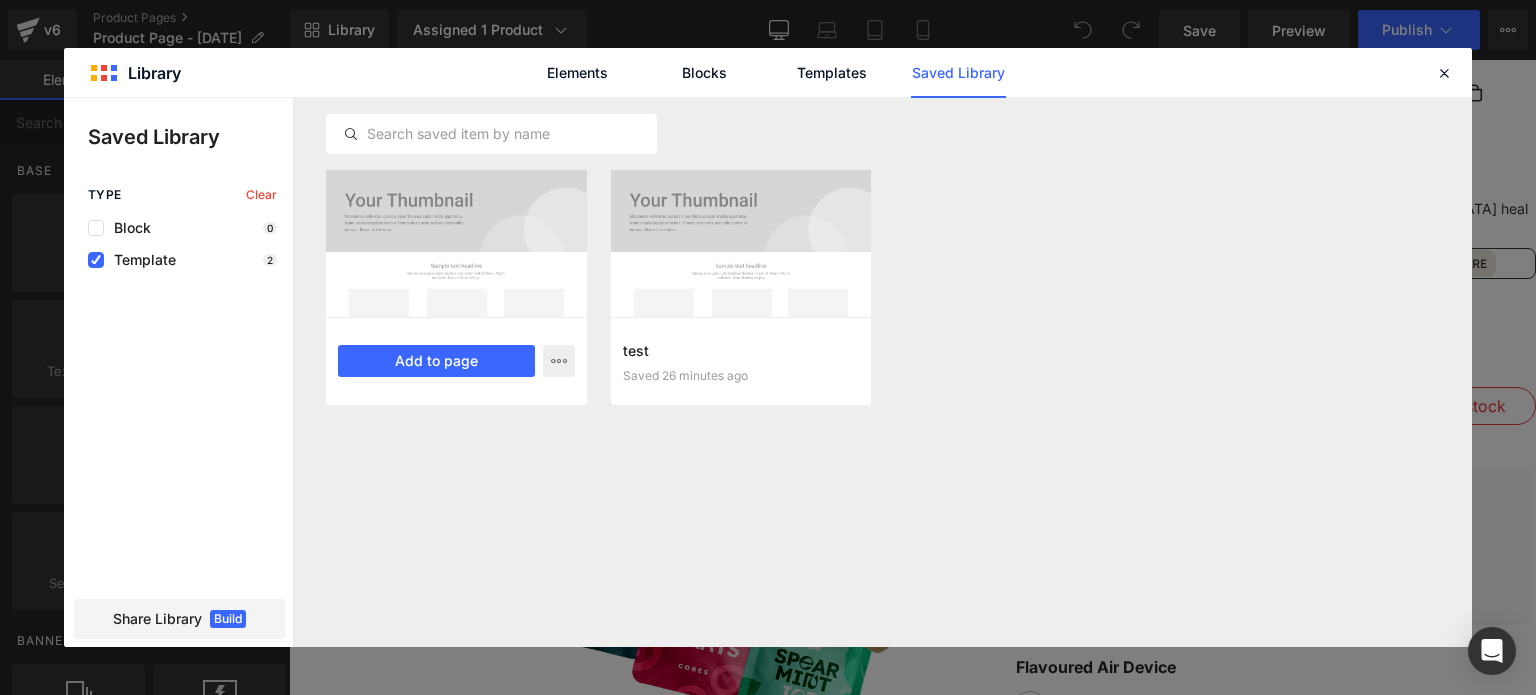 click at bounding box center (456, 243) 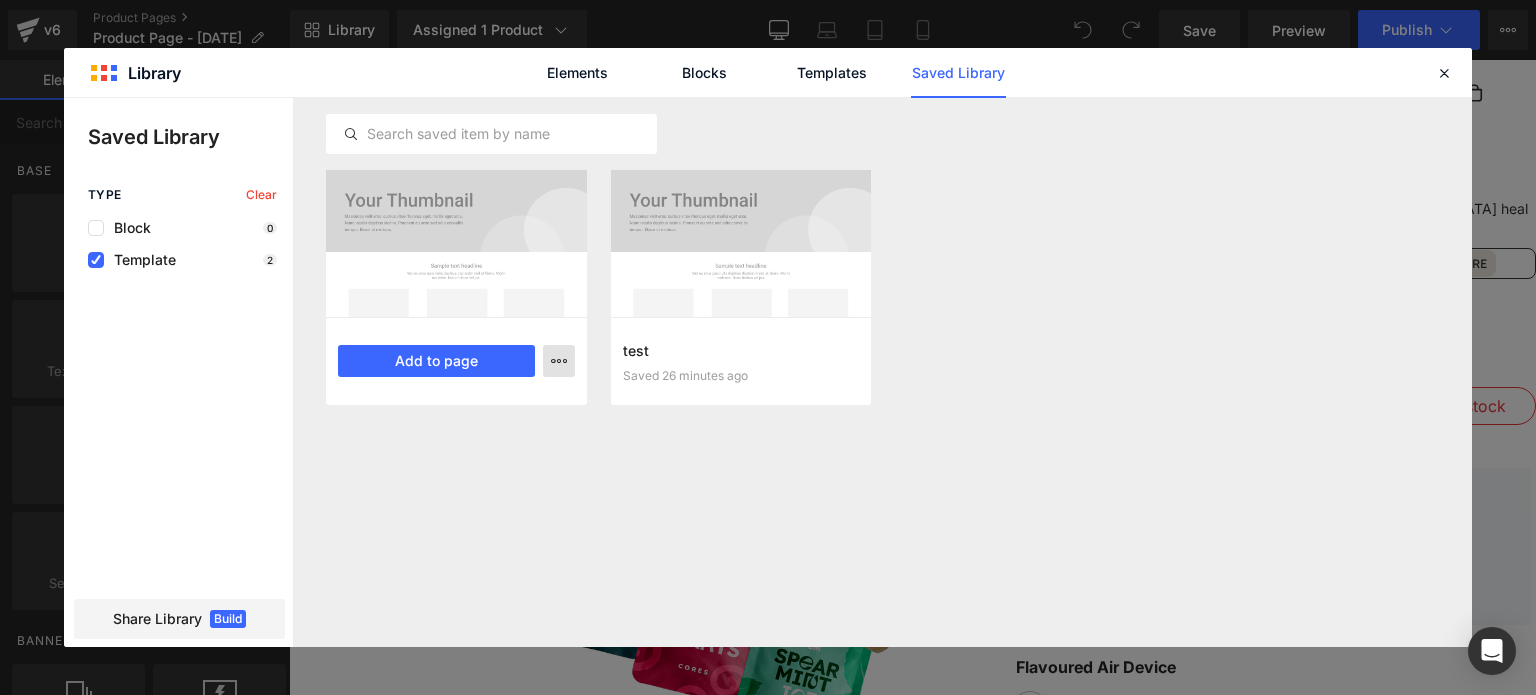 click 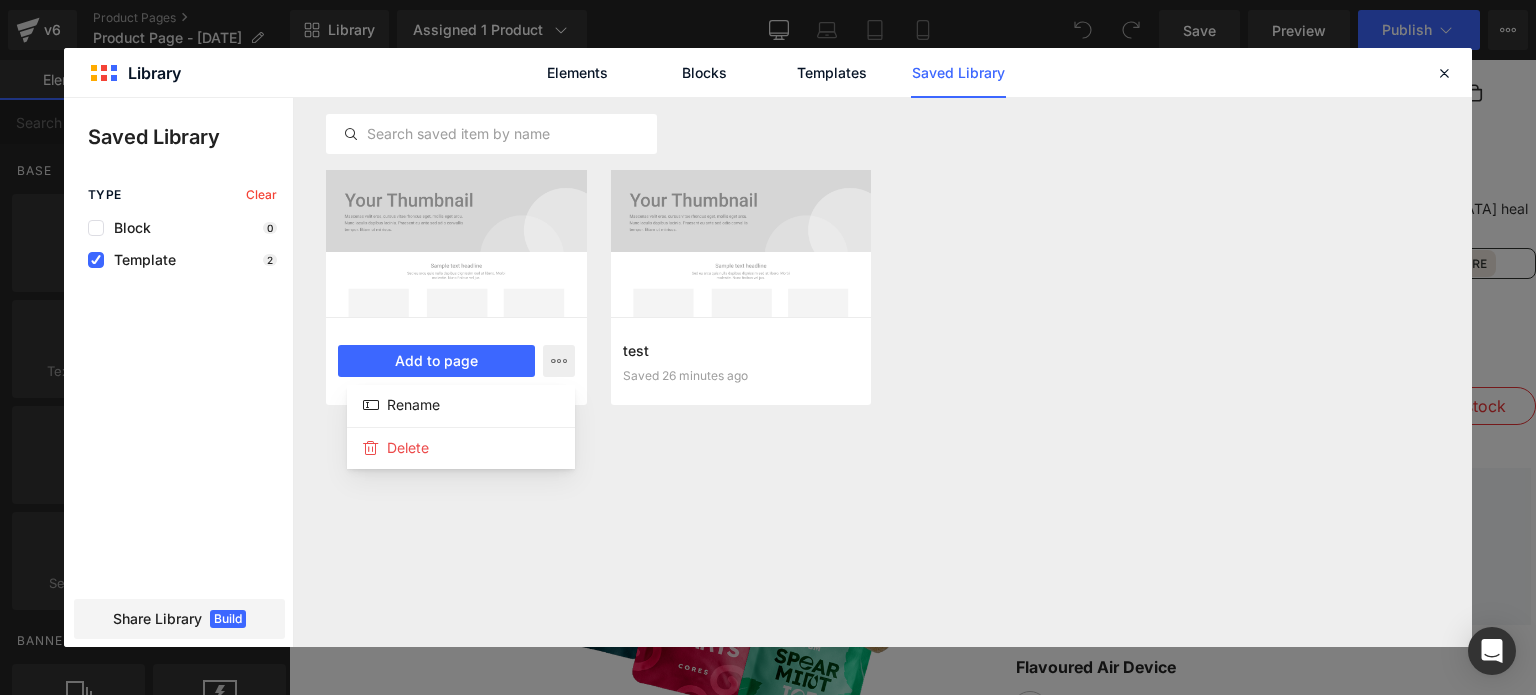click at bounding box center [768, 372] 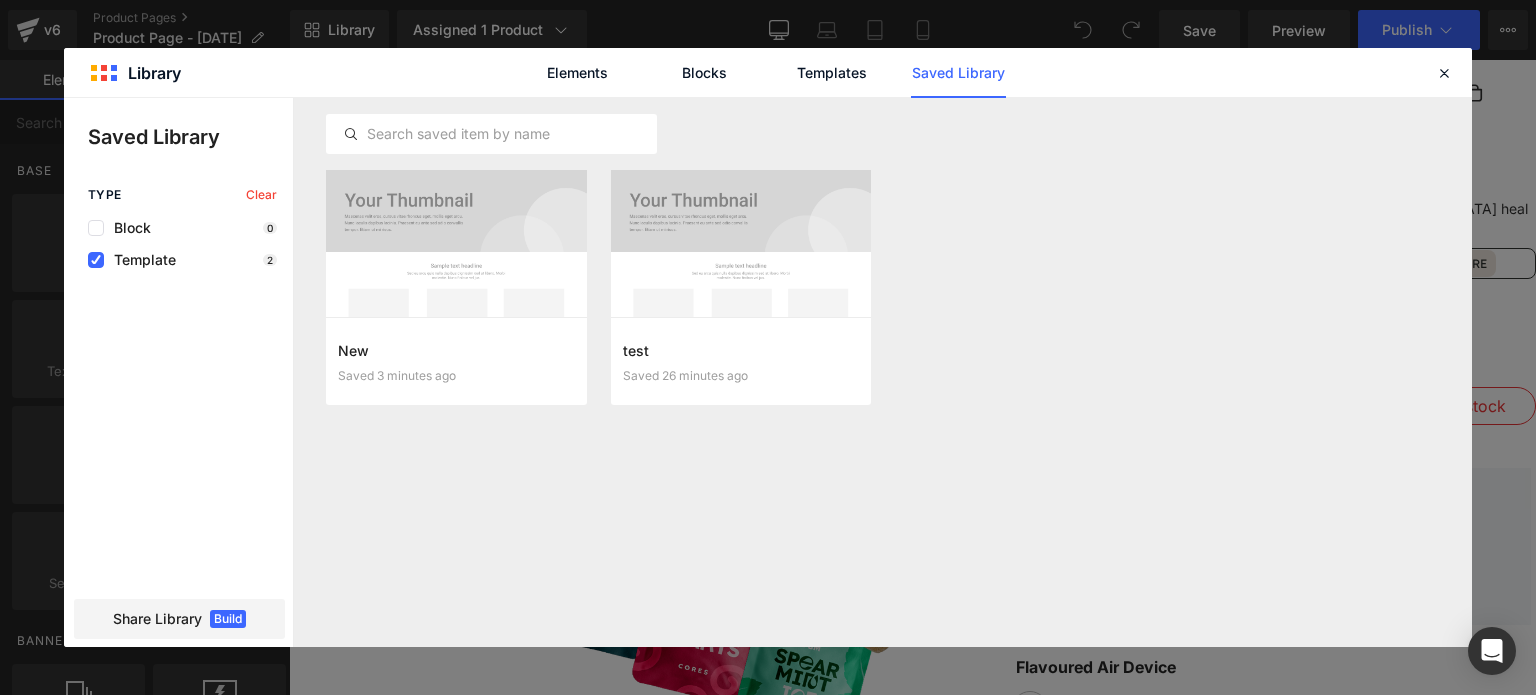 click at bounding box center [741, 243] 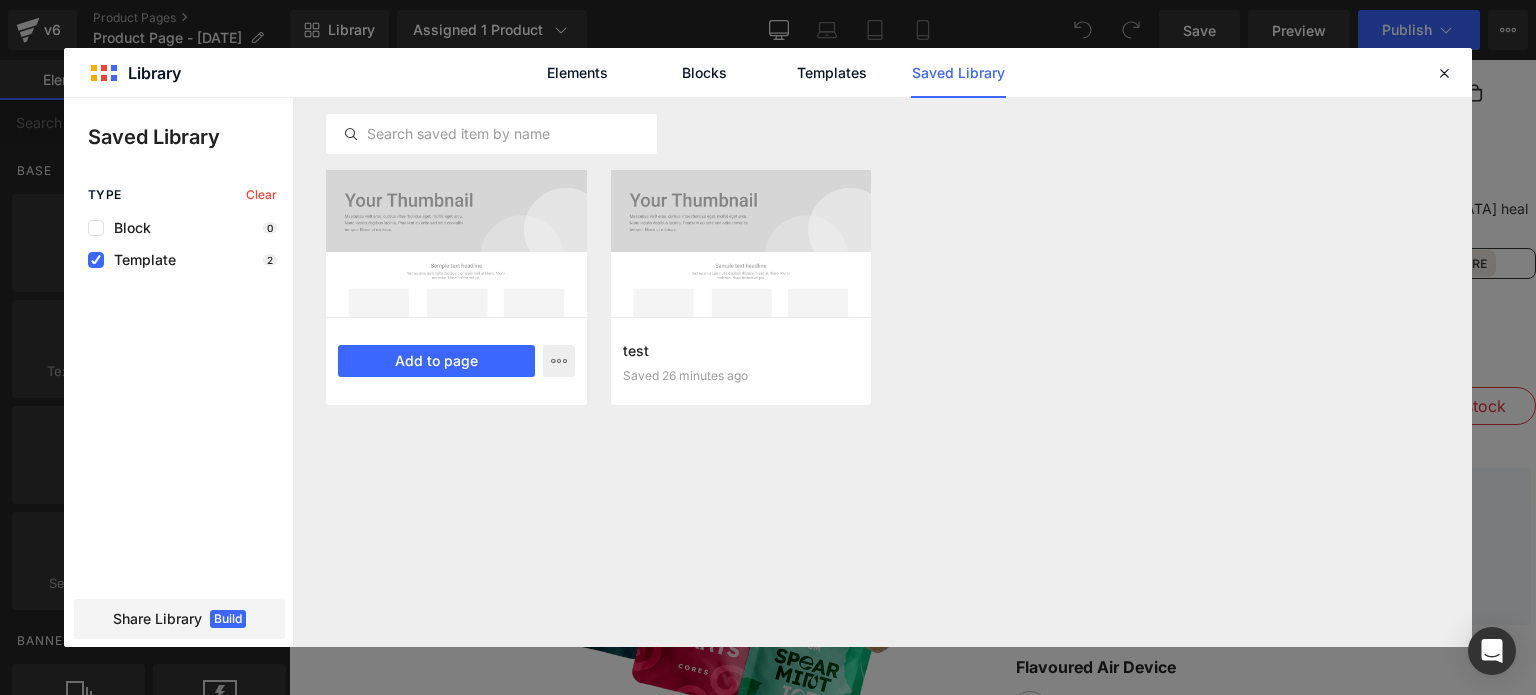 click at bounding box center (456, 243) 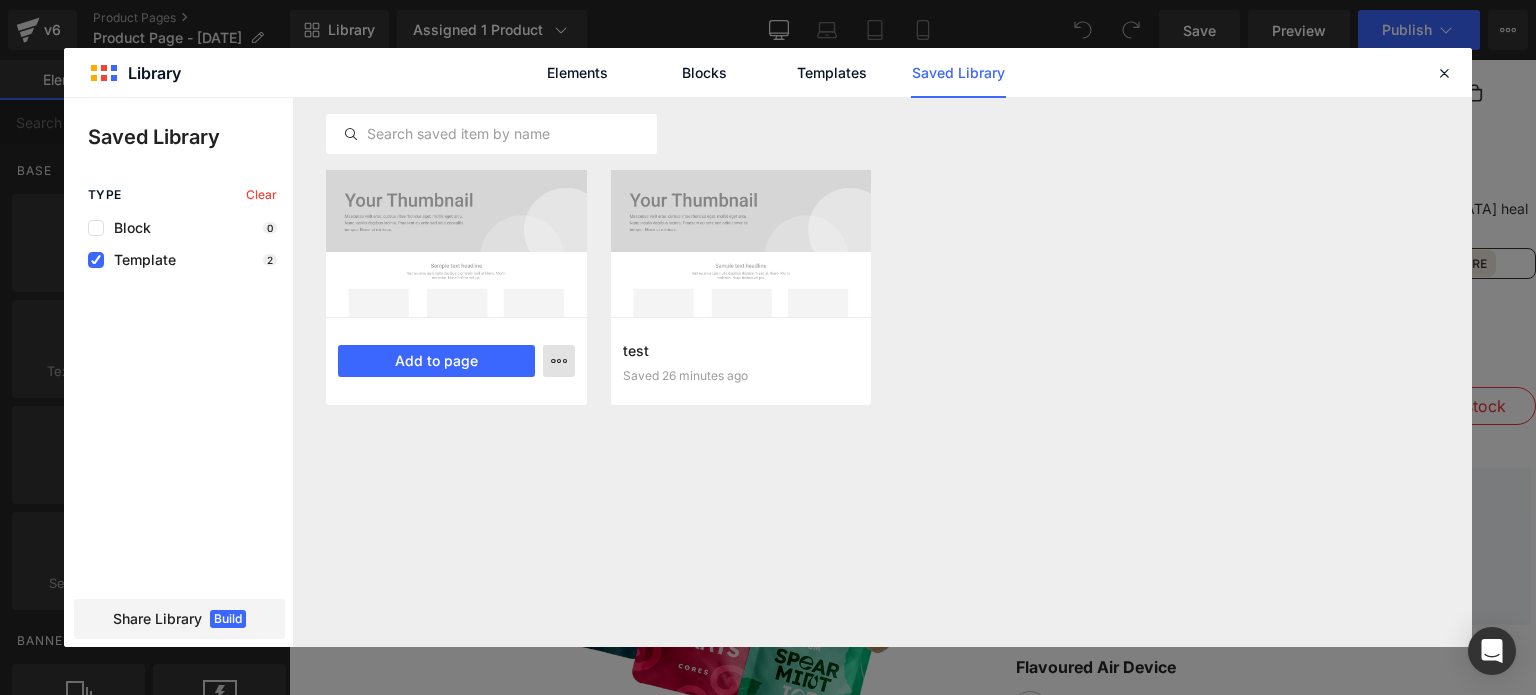 click 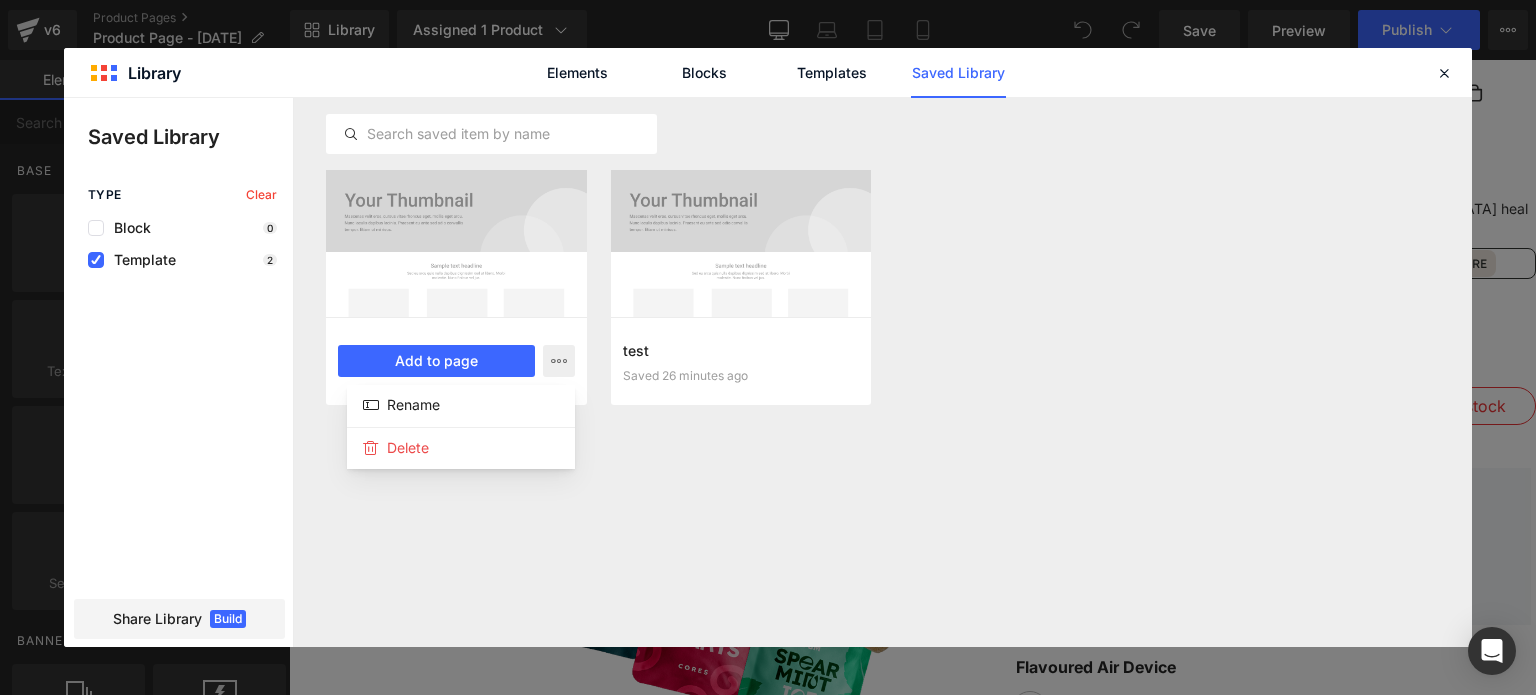 click at bounding box center (768, 372) 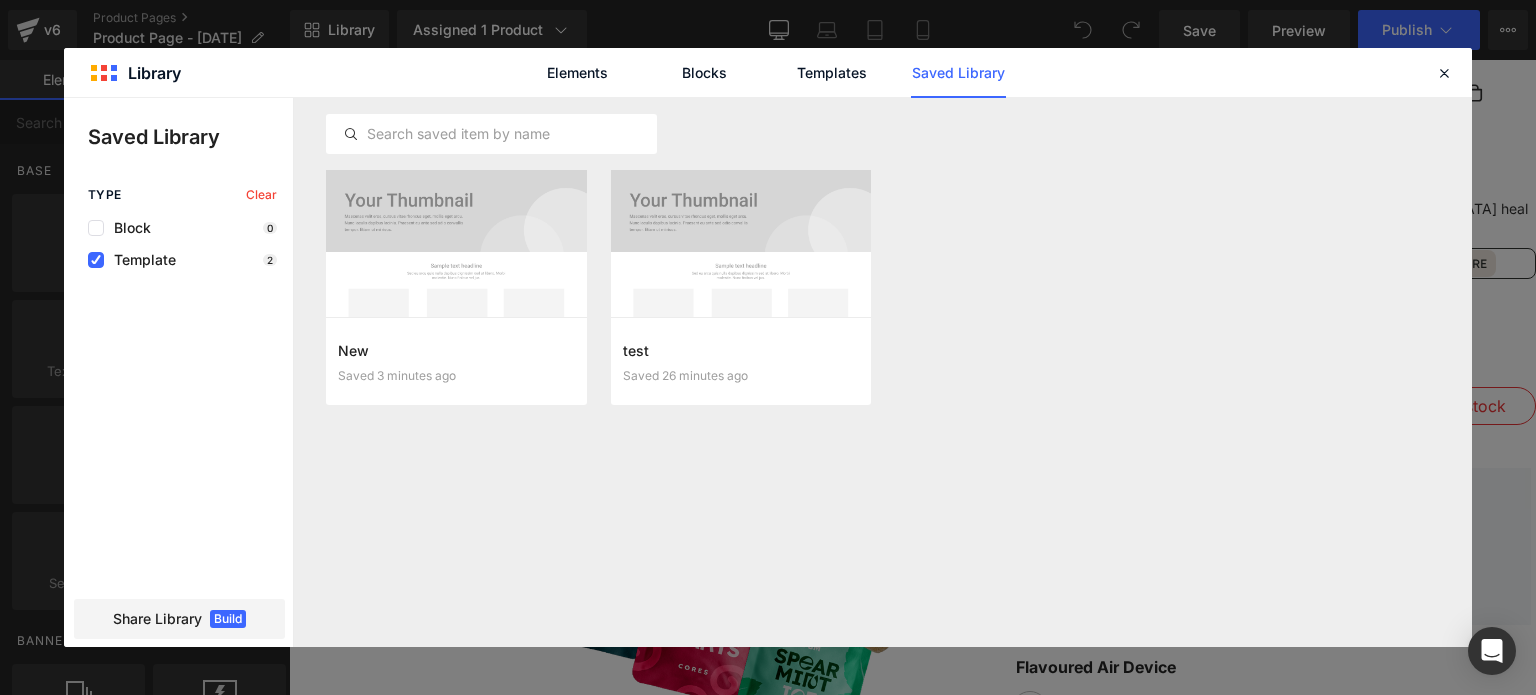 drag, startPoint x: 1343, startPoint y: 219, endPoint x: 1317, endPoint y: 219, distance: 26 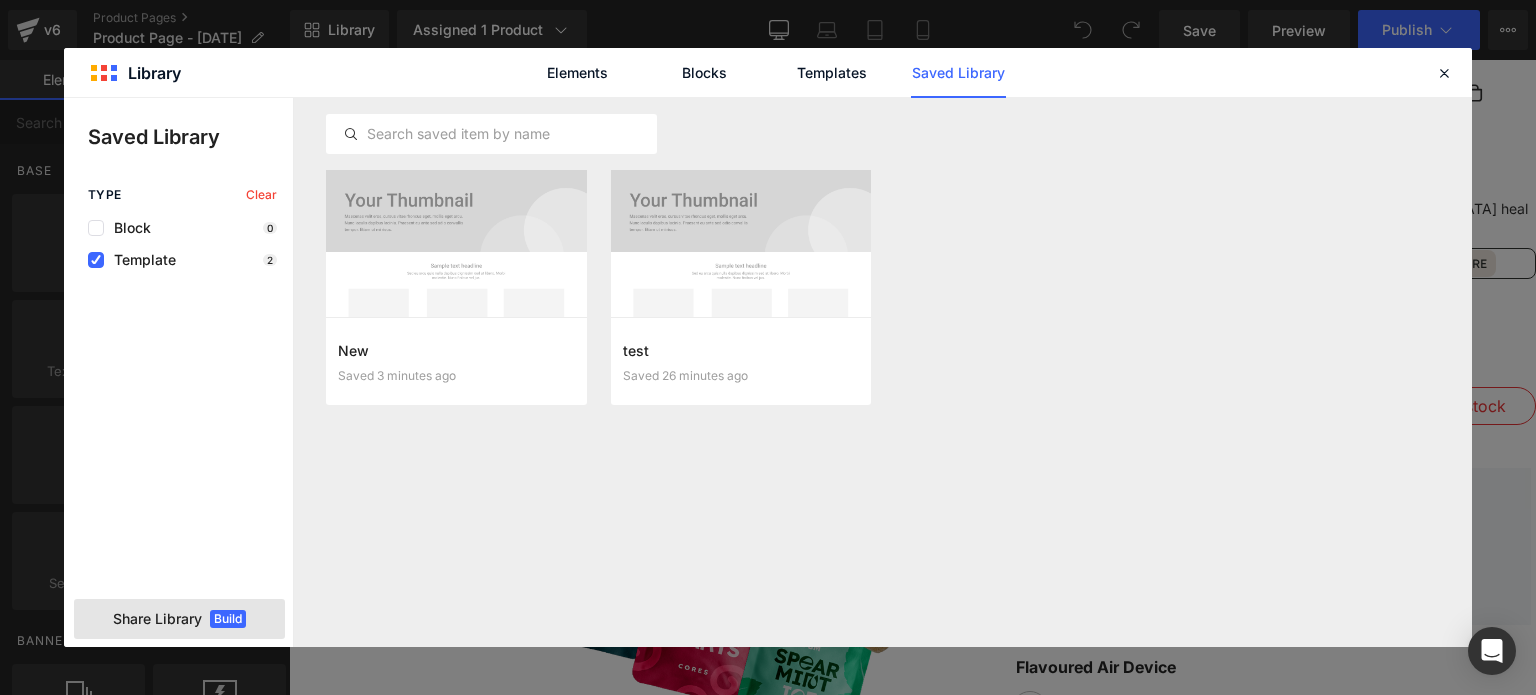 click on "Share Library Build" 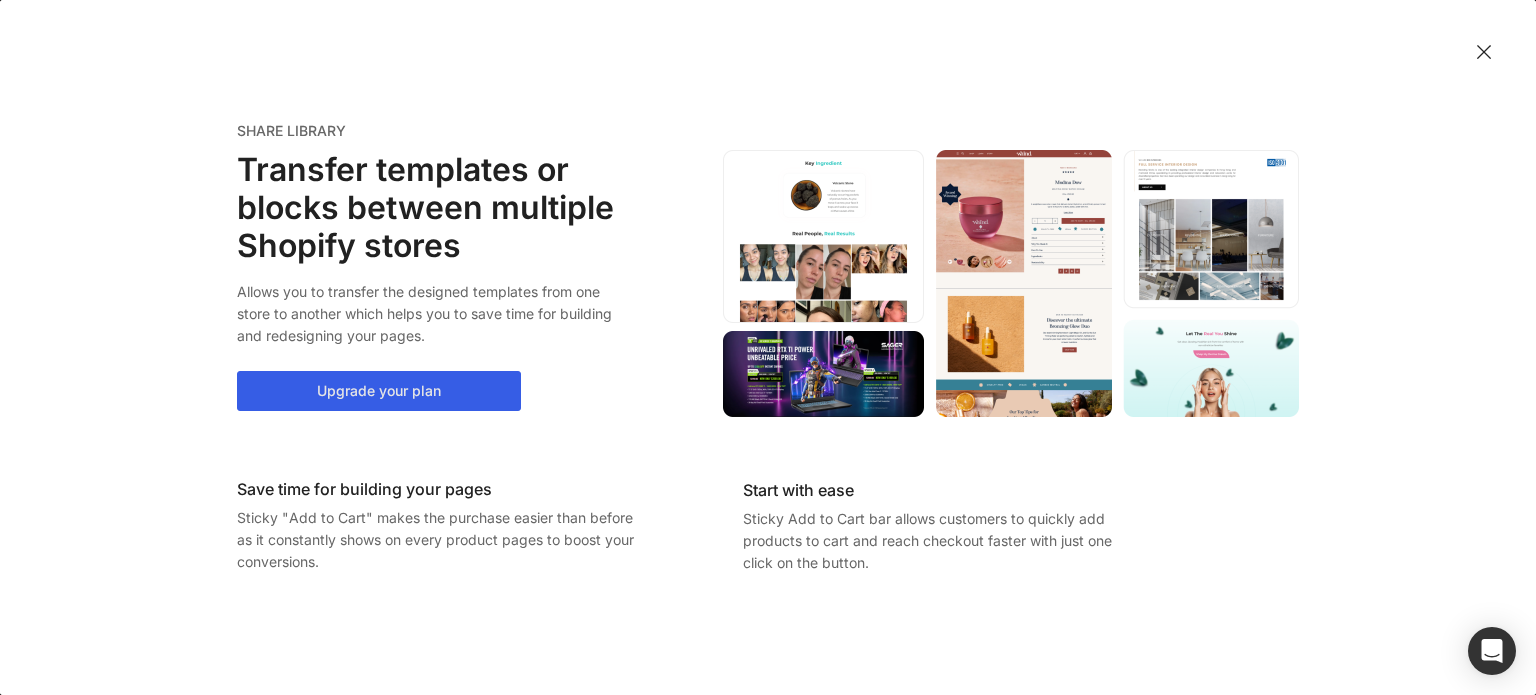 click on "Upgrade your plan" at bounding box center (379, 391) 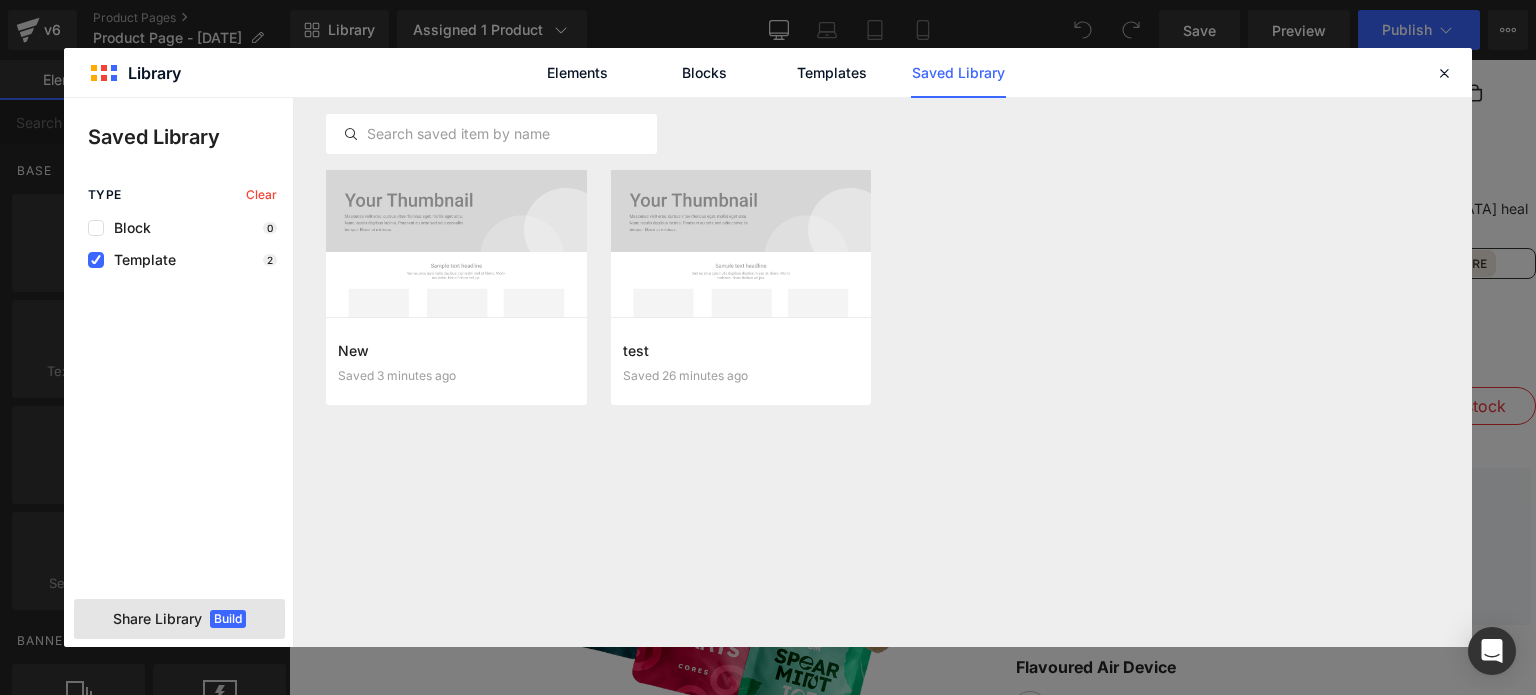 click on "Share Library Build" 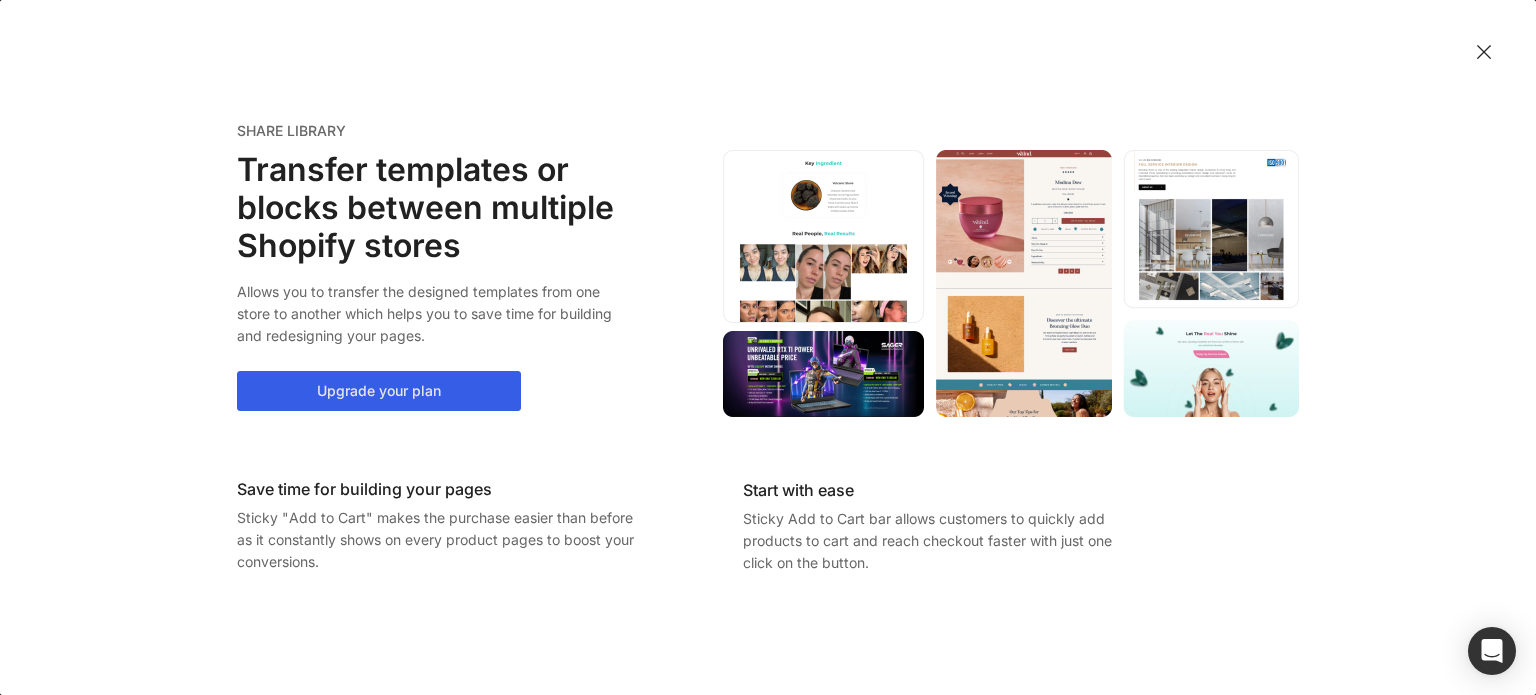 click on "Upgrade your plan" at bounding box center (379, 391) 